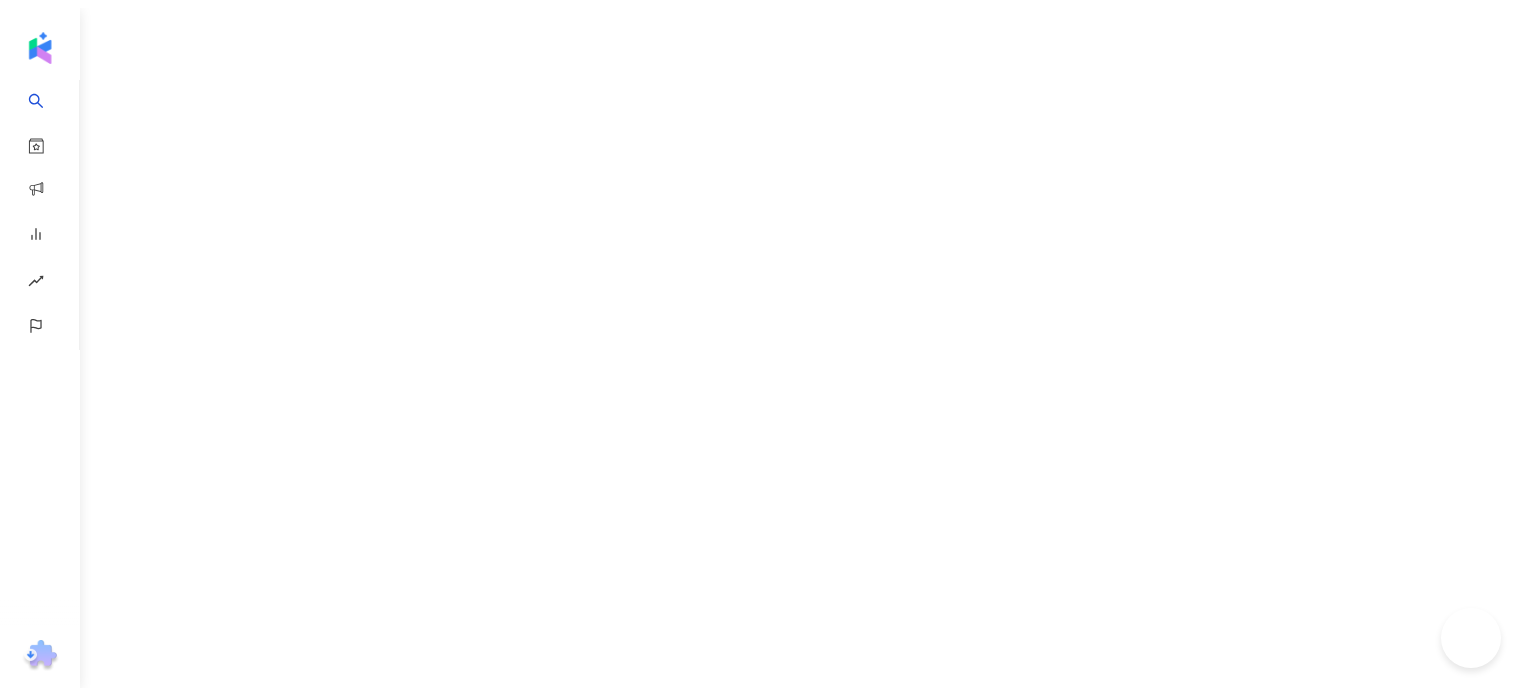 scroll, scrollTop: 0, scrollLeft: 0, axis: both 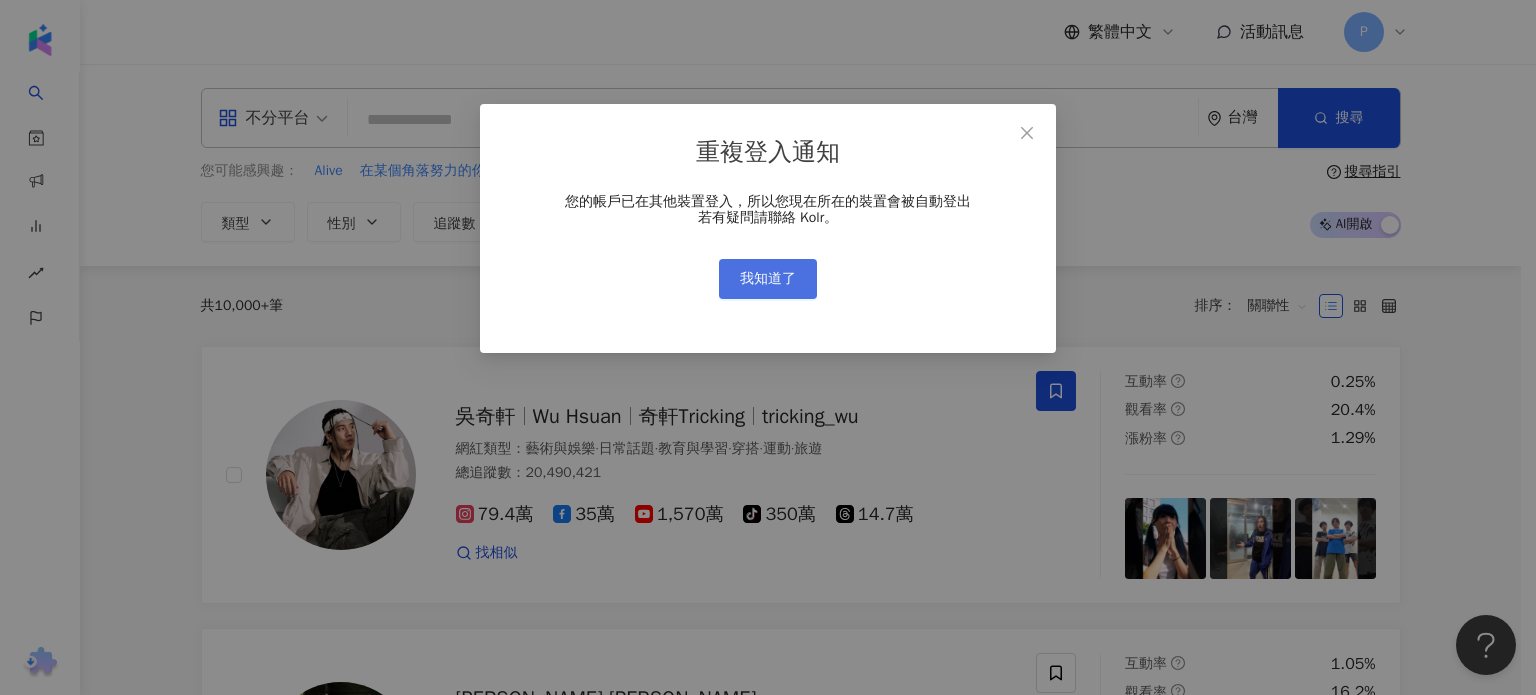 click on "我知道了" at bounding box center [768, 279] 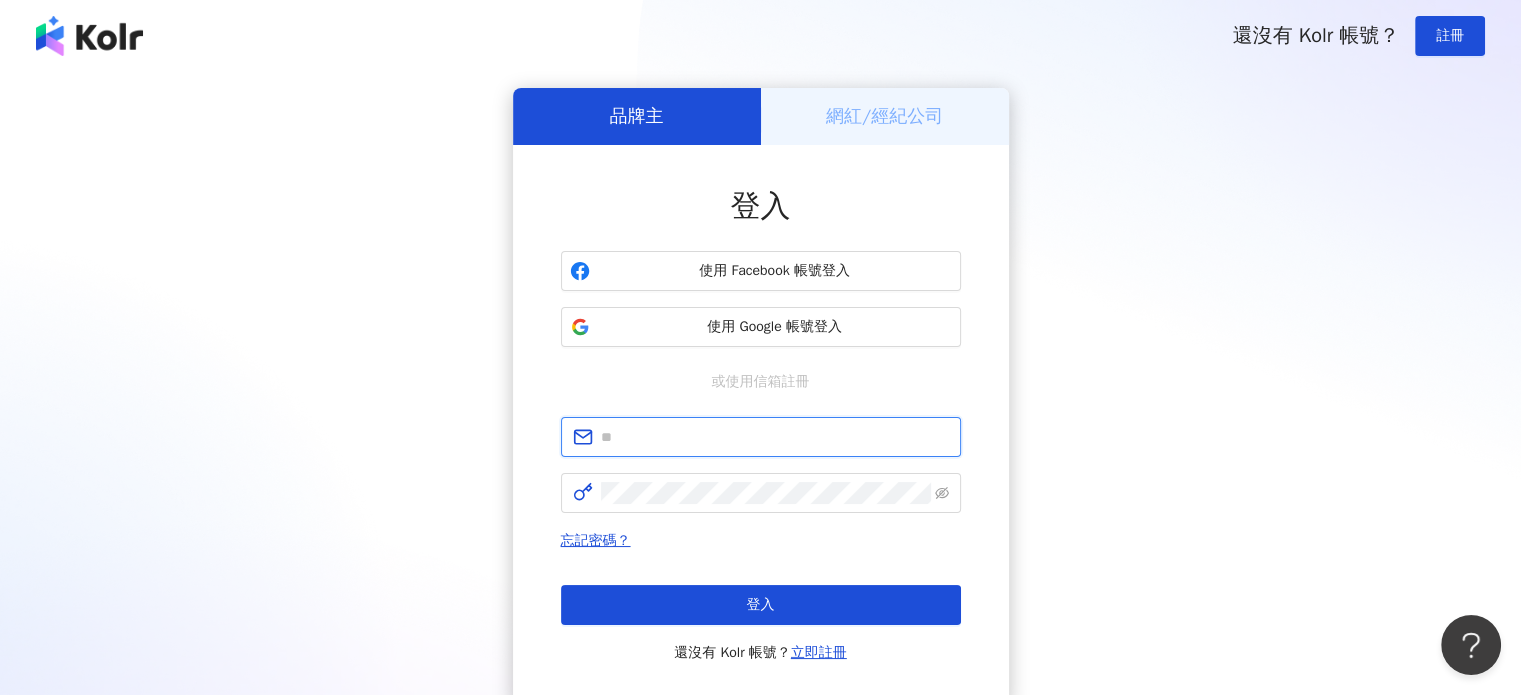 type on "**********" 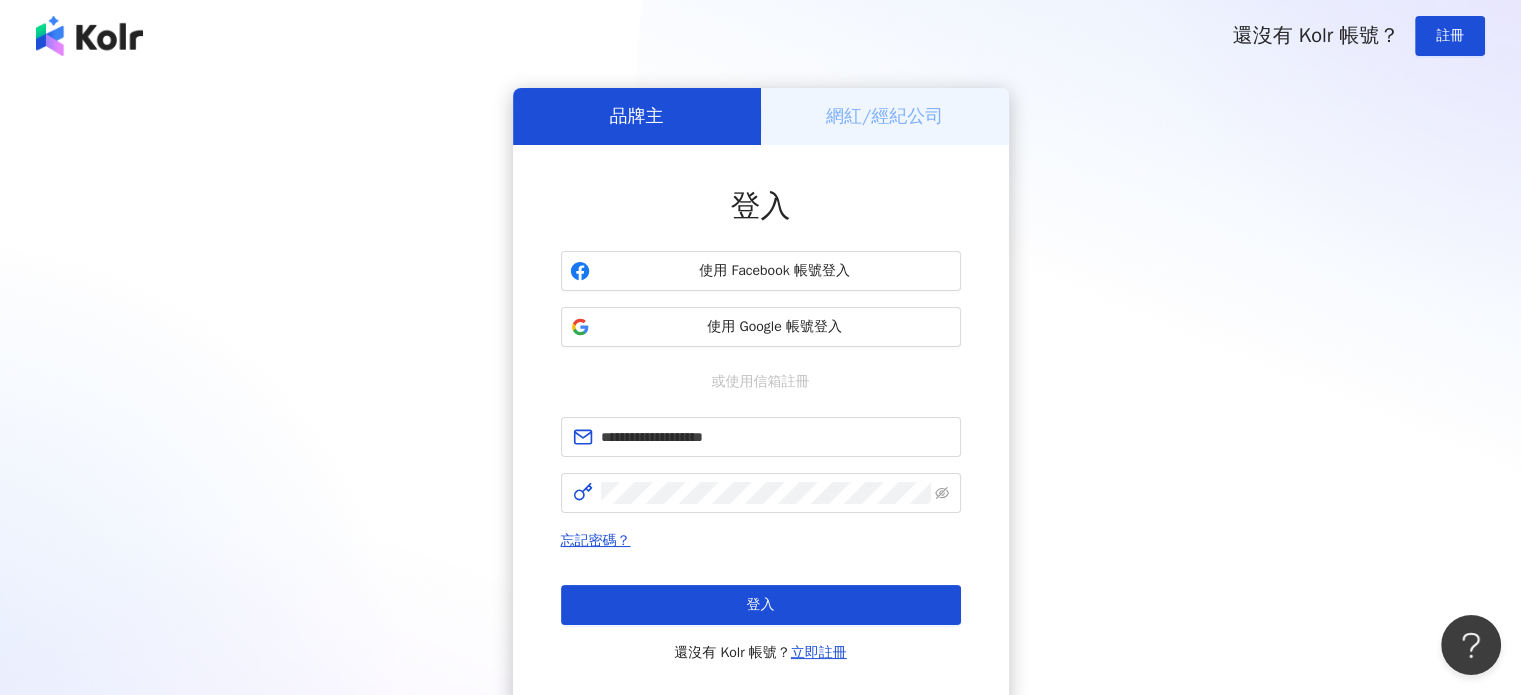 click on "**********" at bounding box center [761, 425] 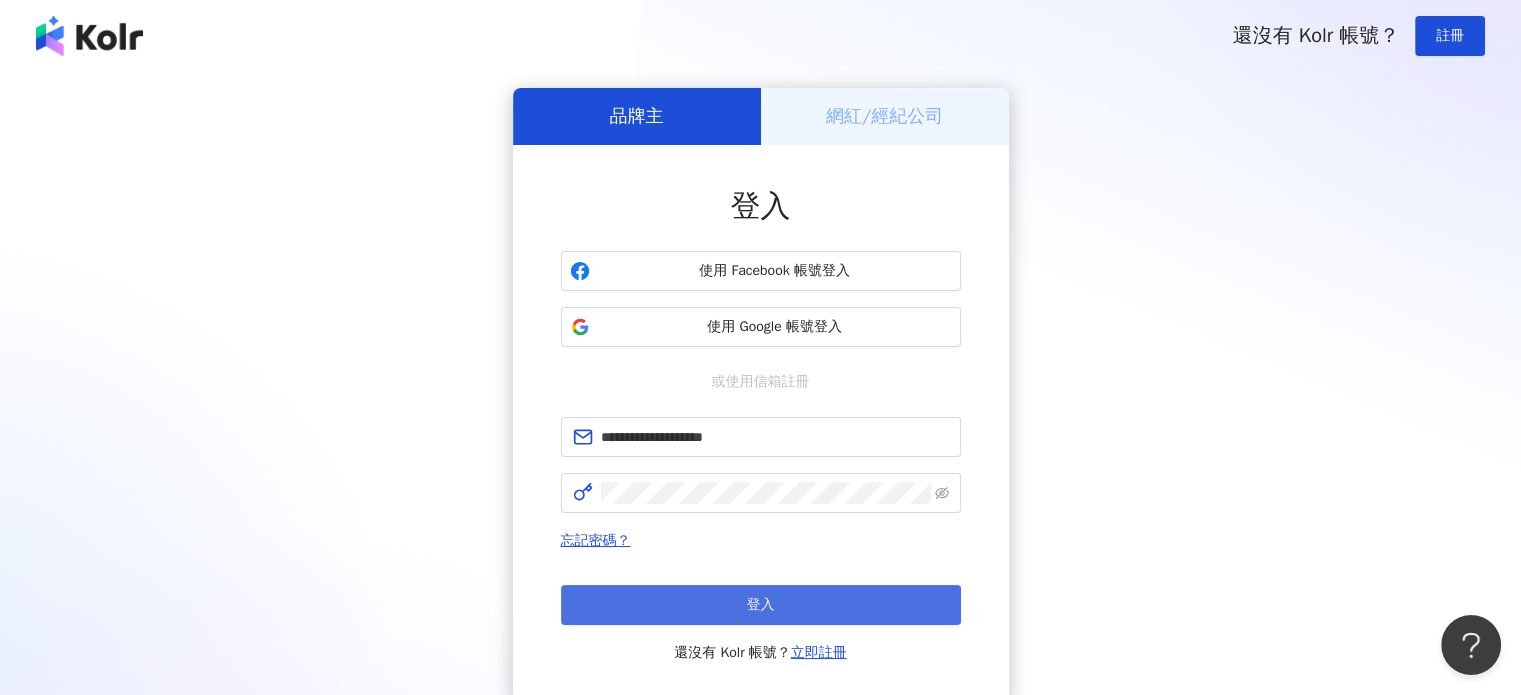 click on "登入" at bounding box center (761, 605) 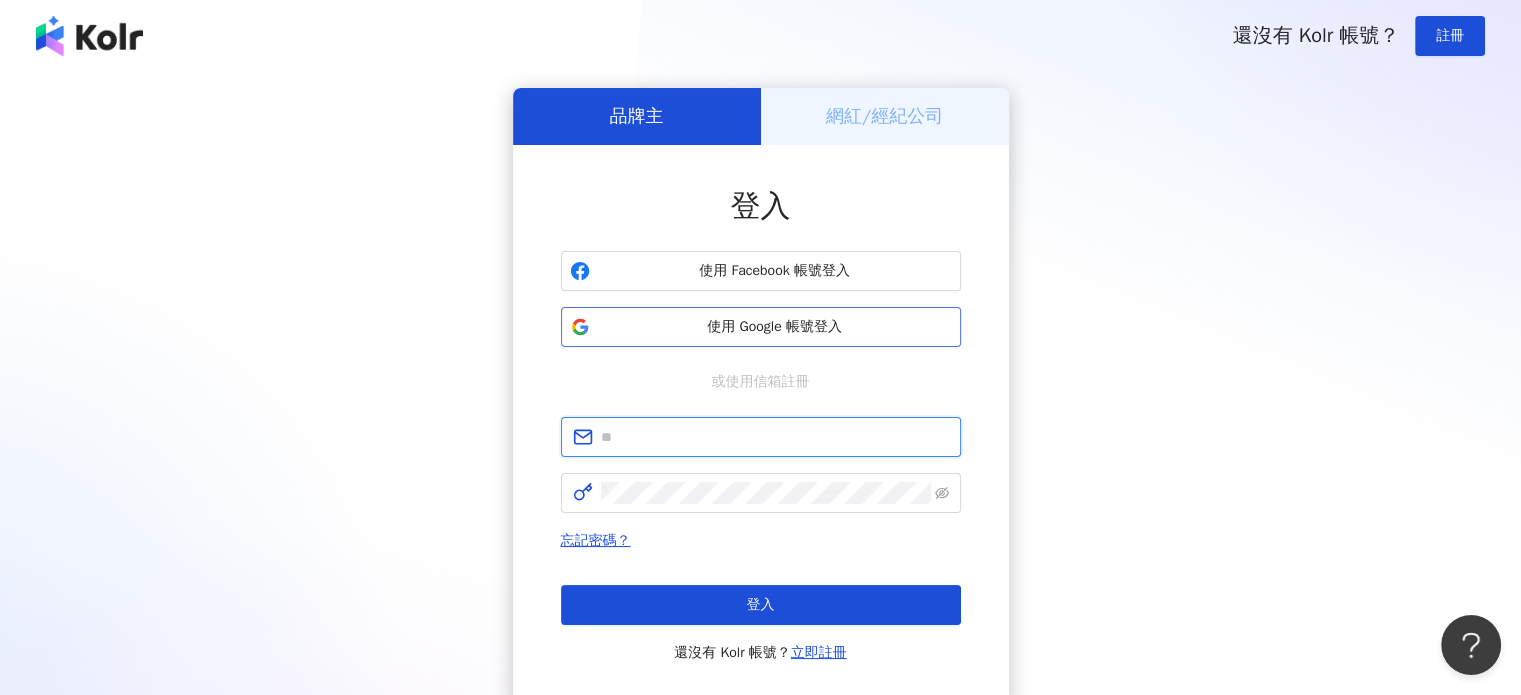 type on "**********" 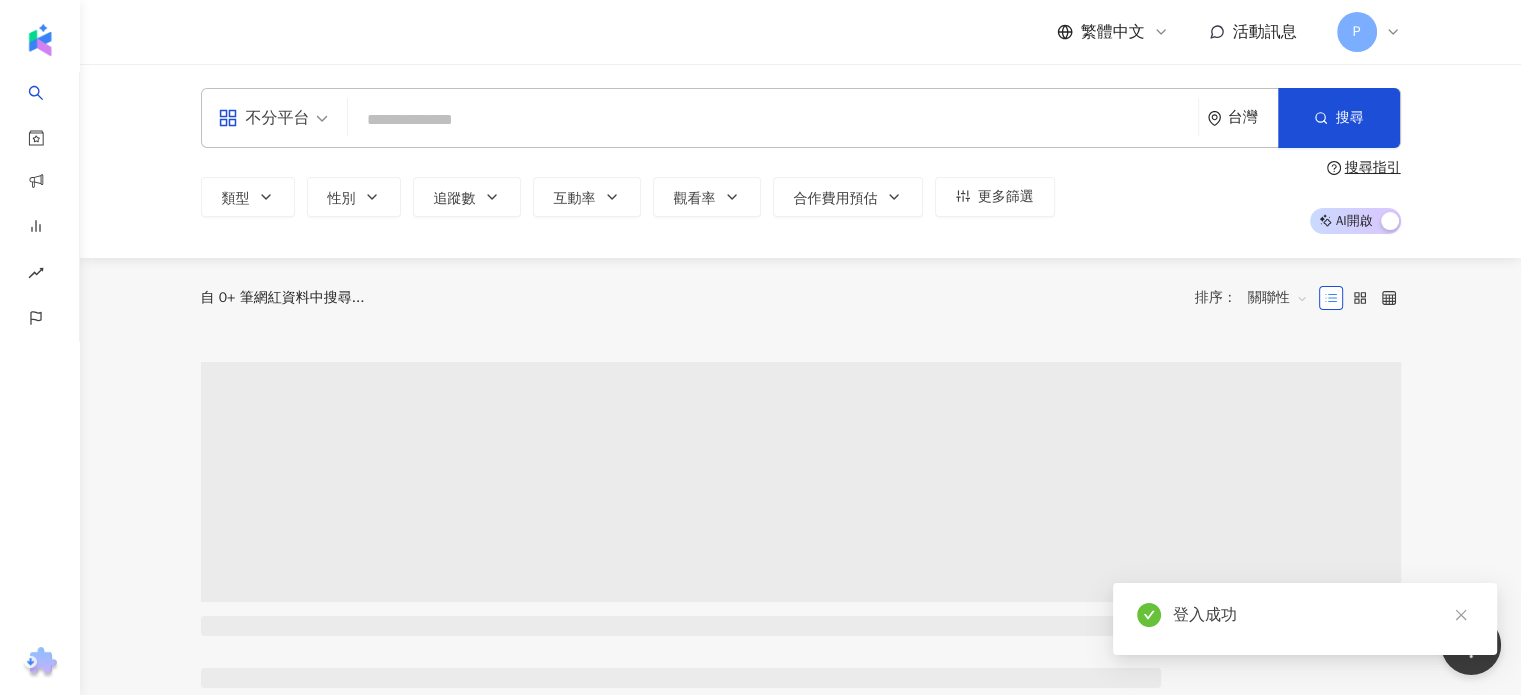 click at bounding box center (773, 120) 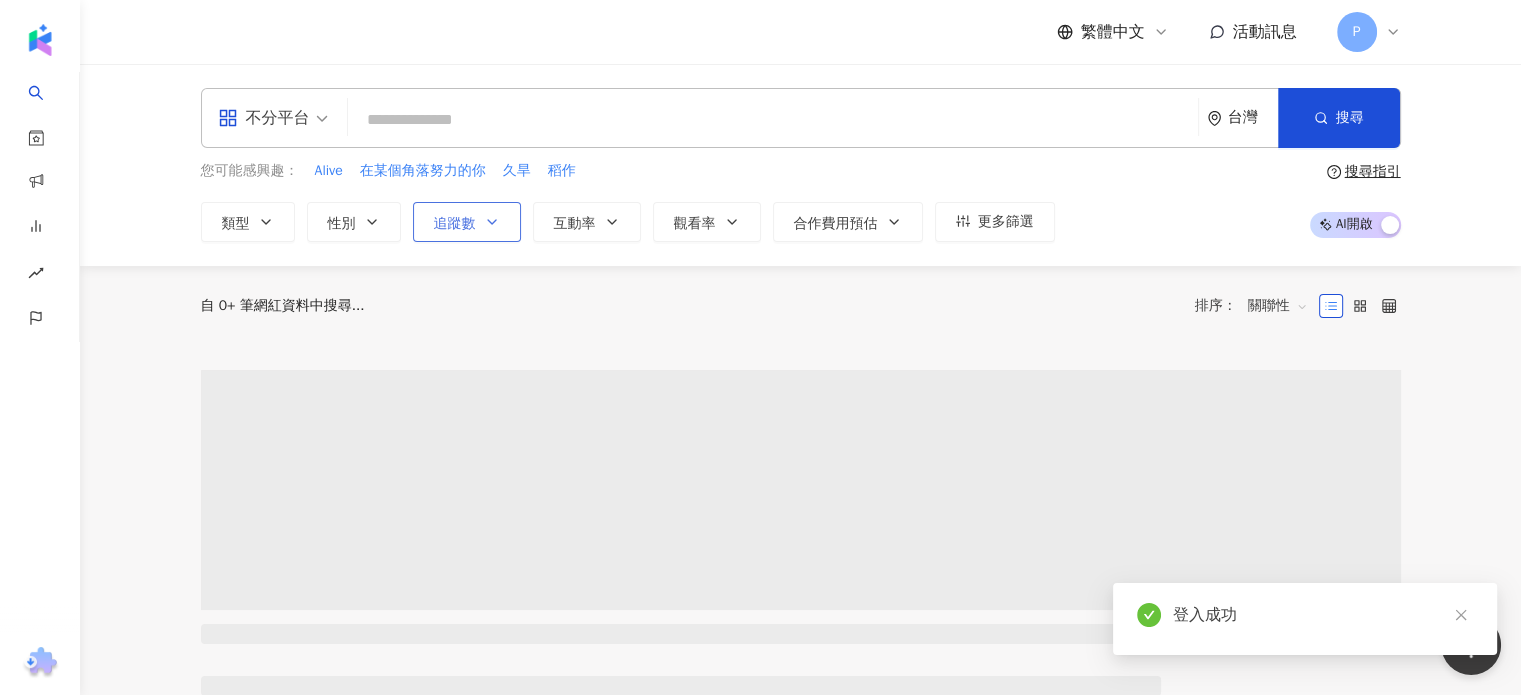 click on "追蹤數" at bounding box center [455, 224] 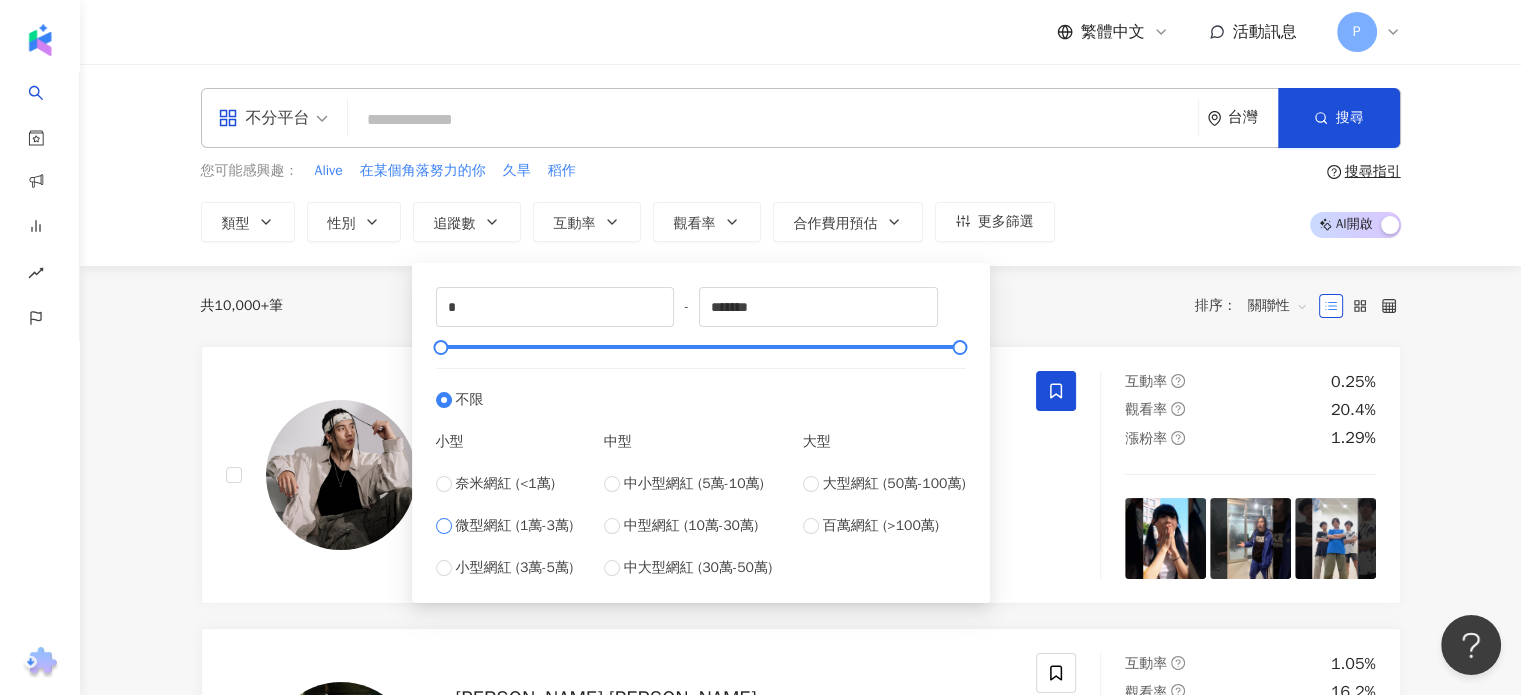 click on "微型網紅 (1萬-3萬)" at bounding box center [515, 526] 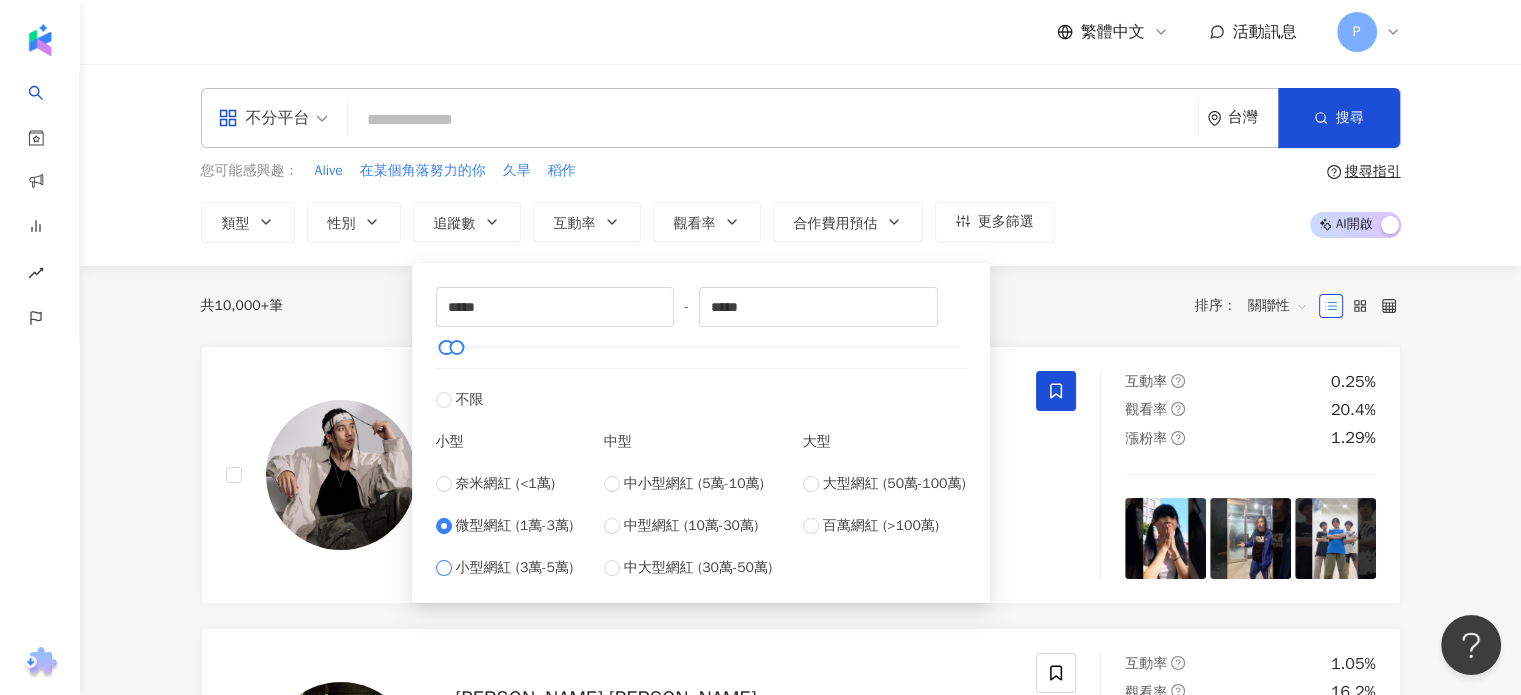 click on "小型網紅 (3萬-5萬)" at bounding box center [515, 568] 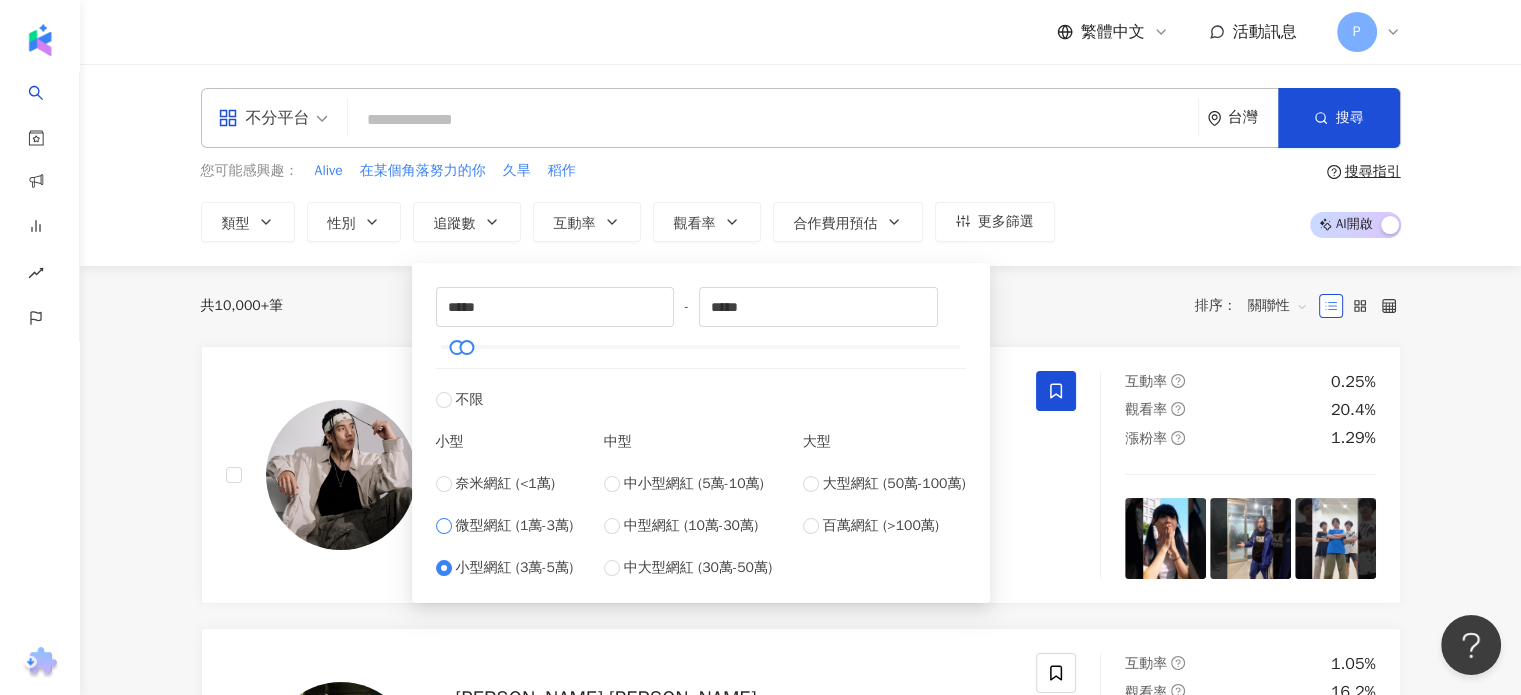 click on "微型網紅 (1萬-3萬)" at bounding box center [515, 526] 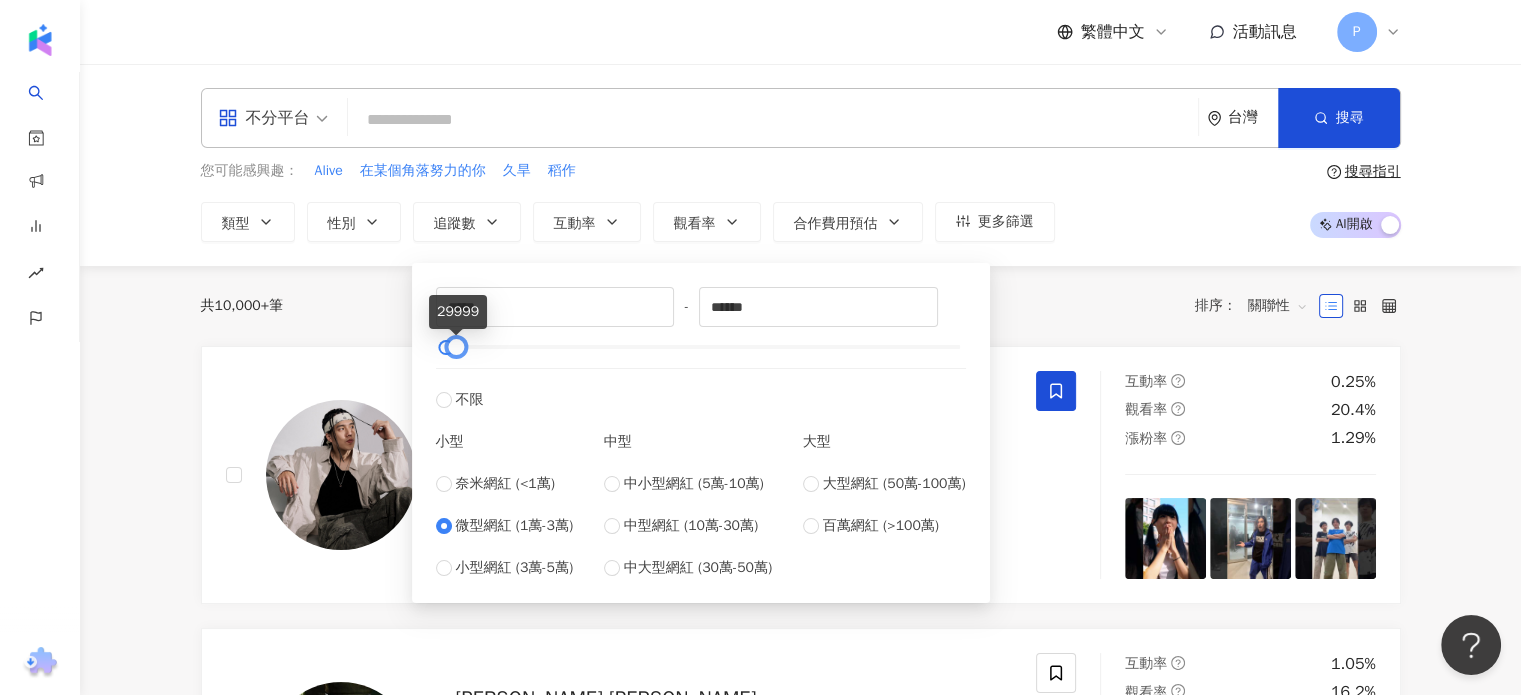 type on "*******" 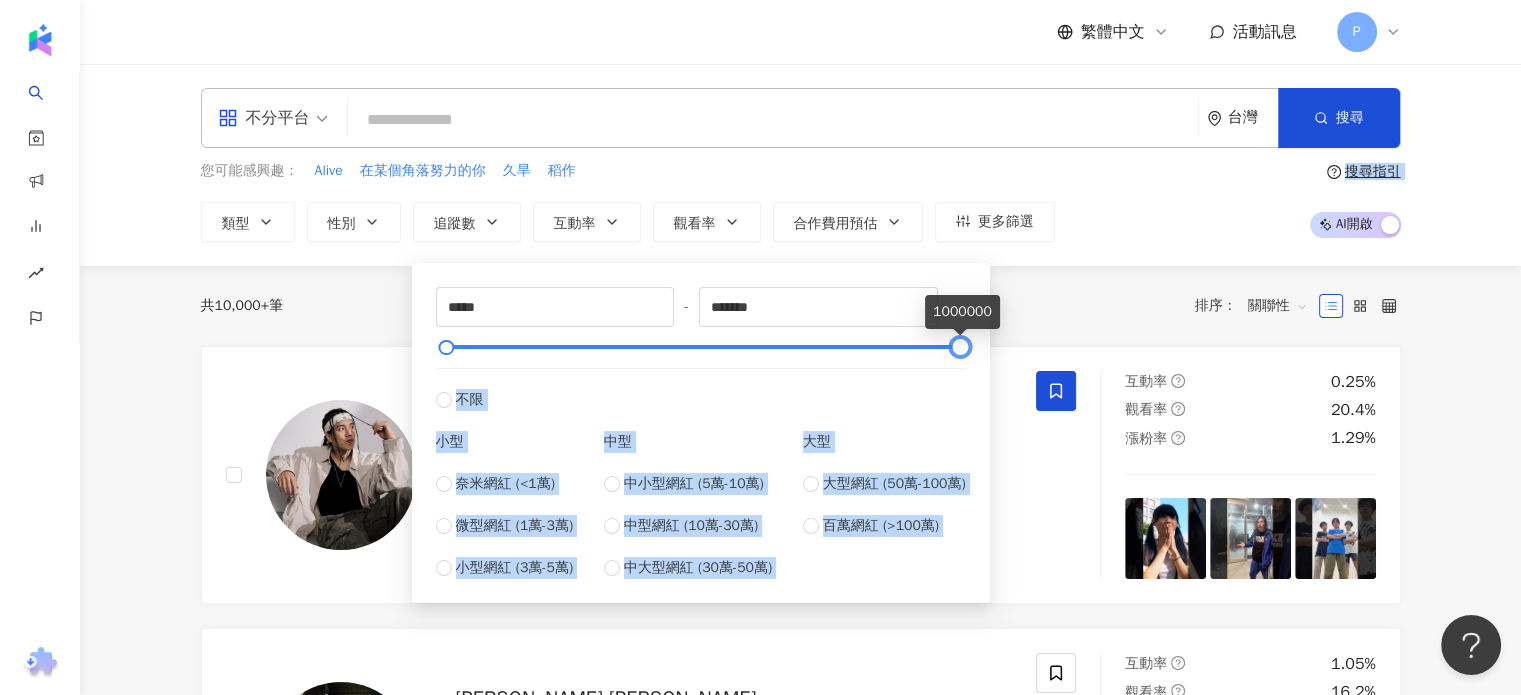 drag, startPoint x: 462, startPoint y: 348, endPoint x: 1535, endPoint y: 247, distance: 1077.743 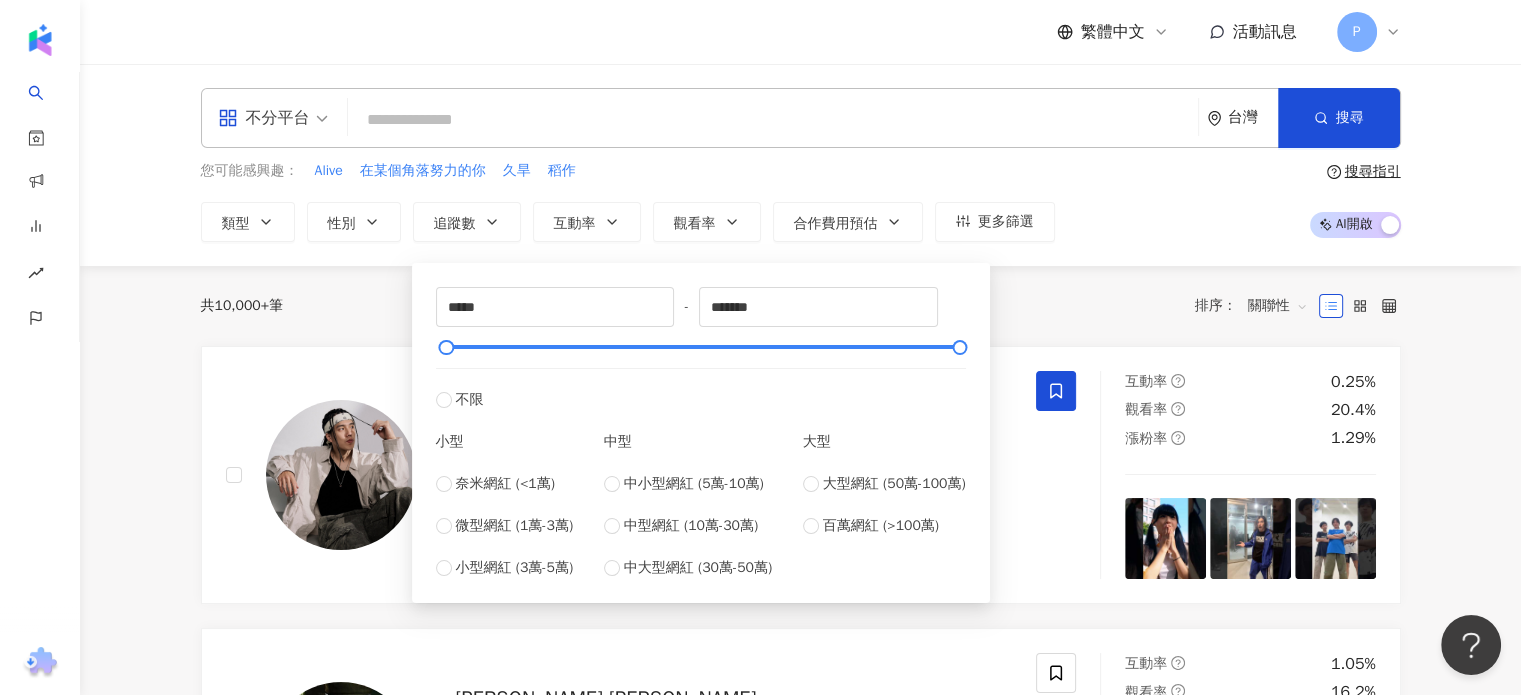 click at bounding box center (773, 120) 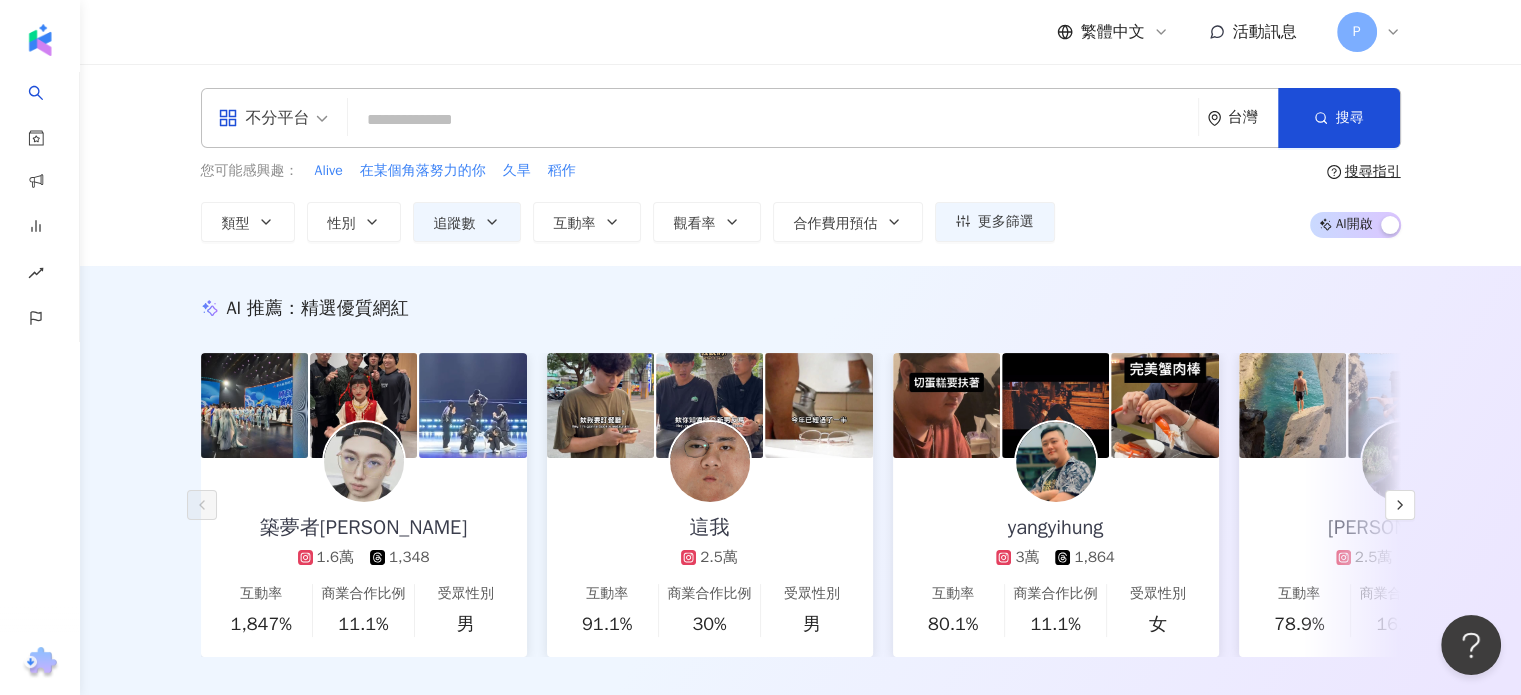 click at bounding box center (773, 120) 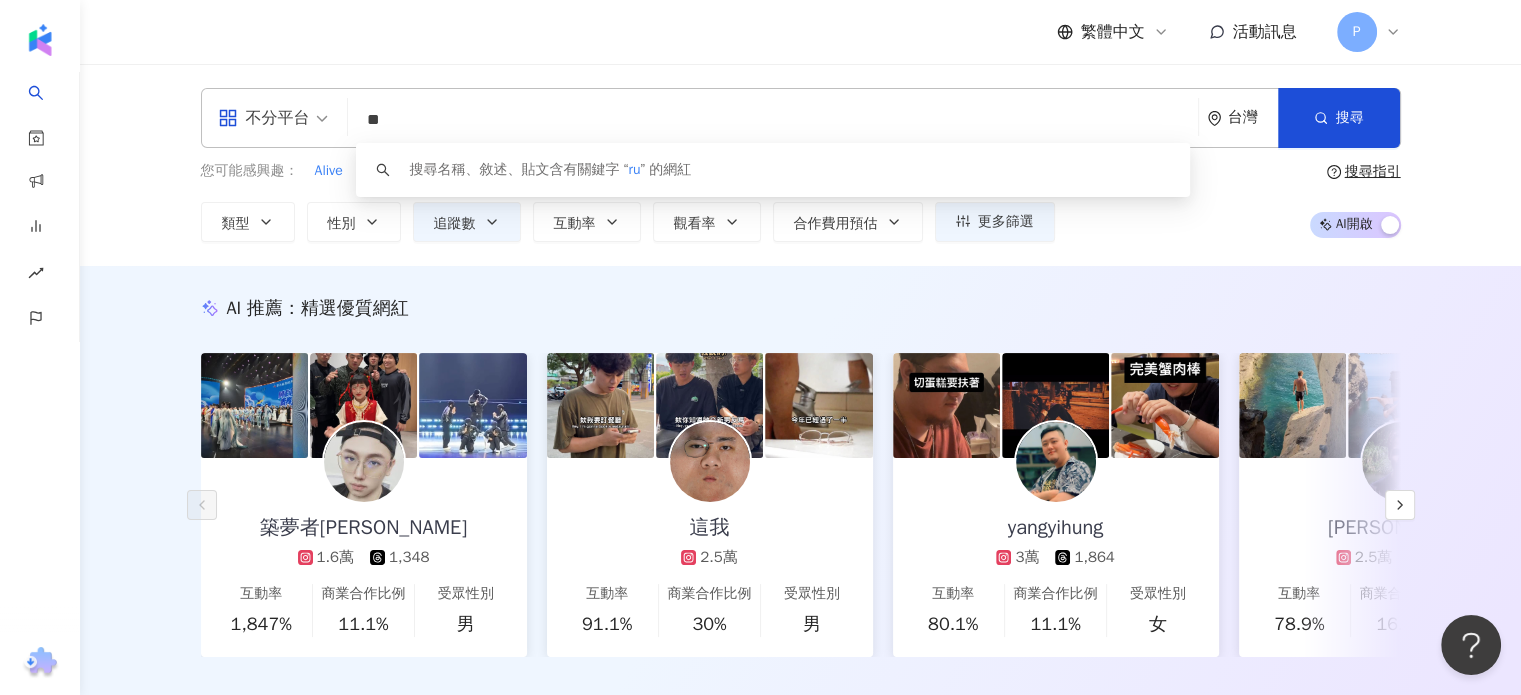 type on "*" 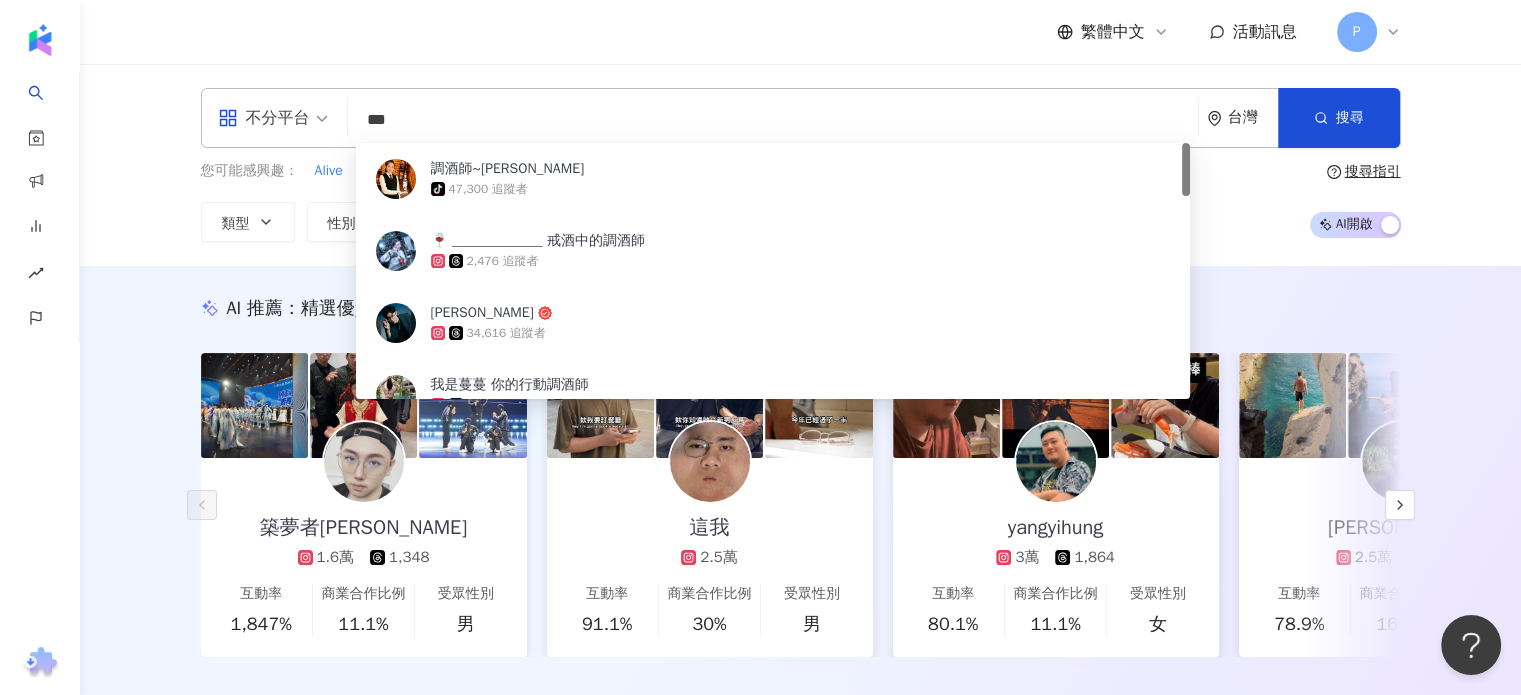 type on "***" 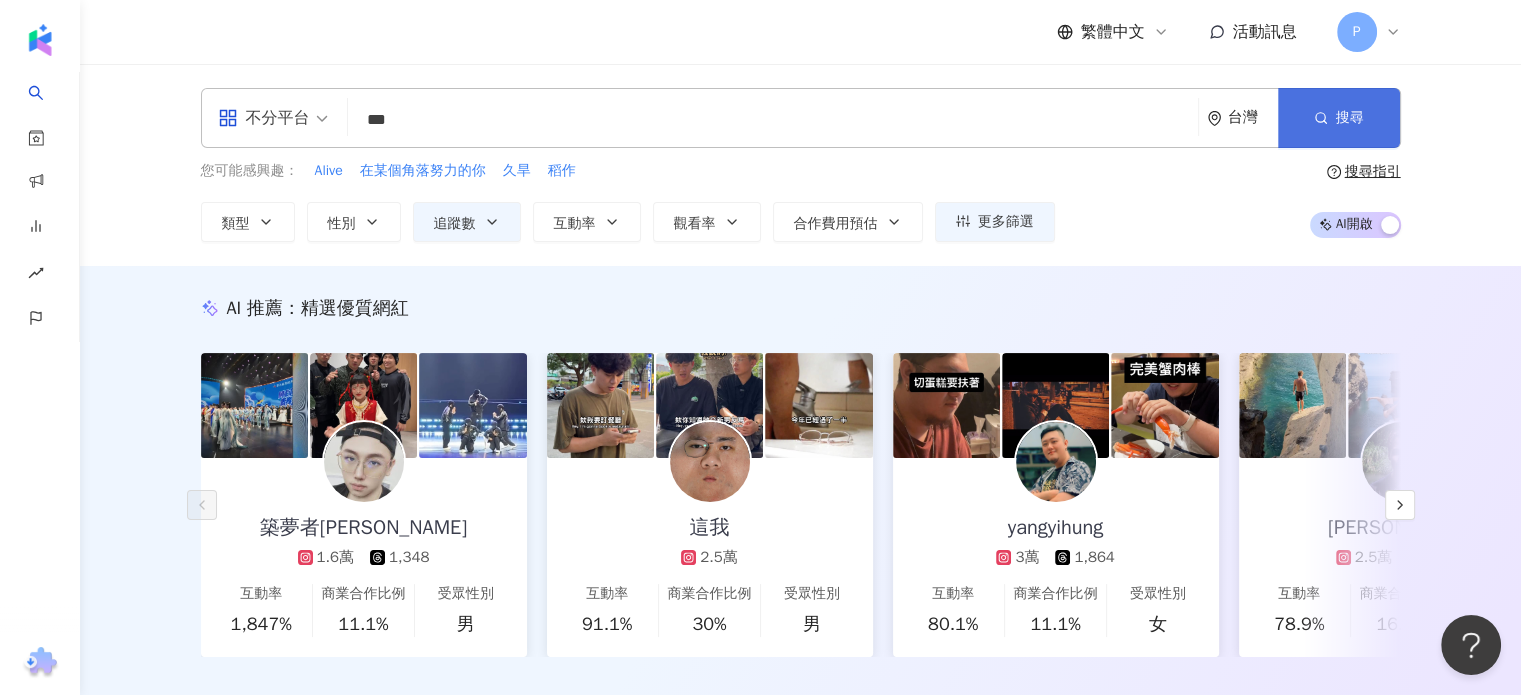 click on "搜尋" at bounding box center [1339, 118] 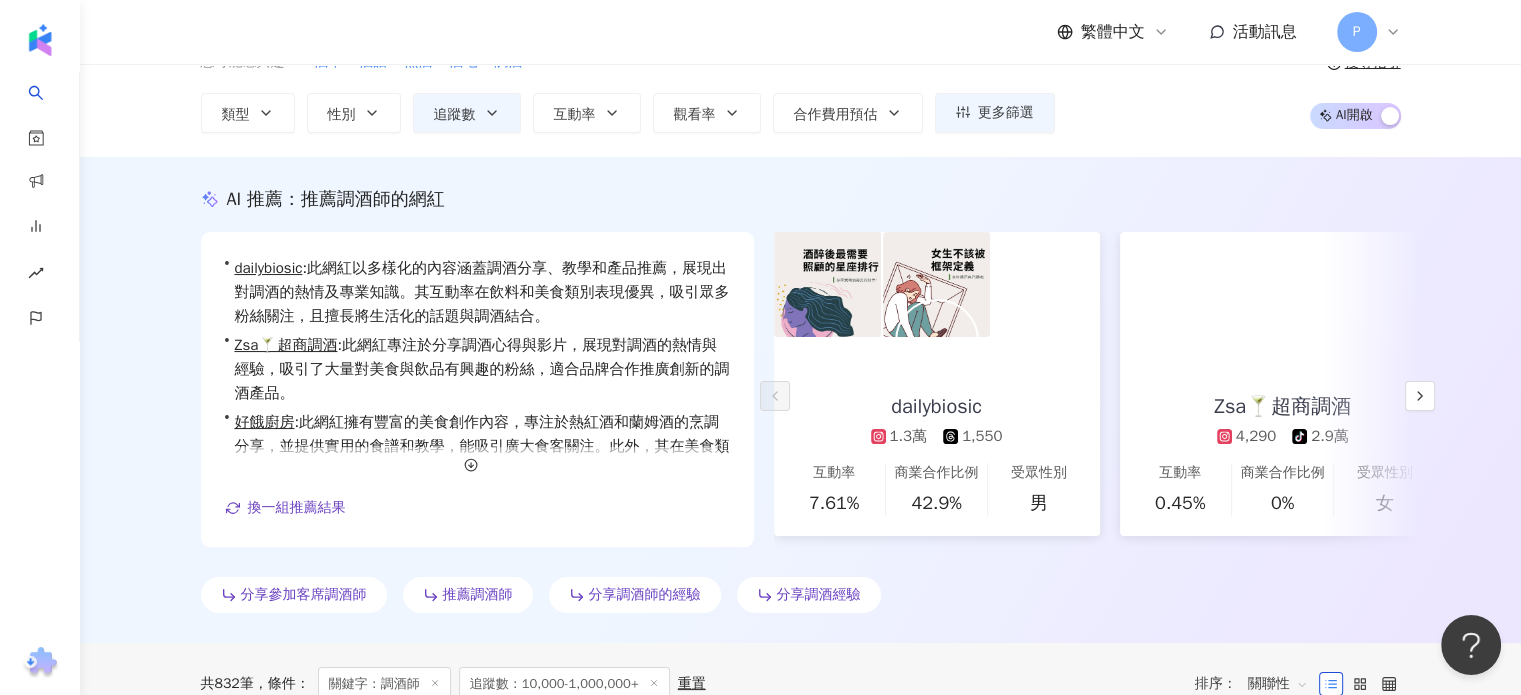 scroll, scrollTop: 100, scrollLeft: 0, axis: vertical 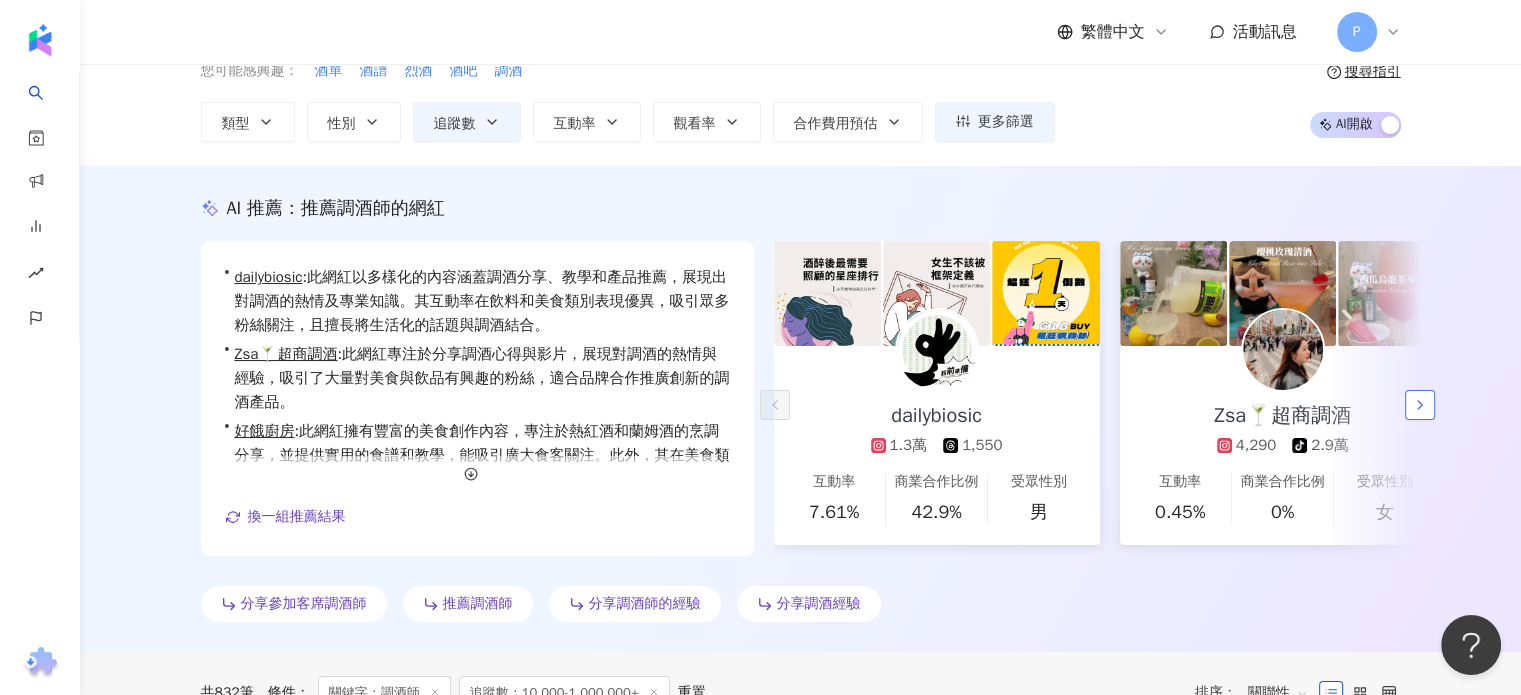 click at bounding box center [1420, 405] 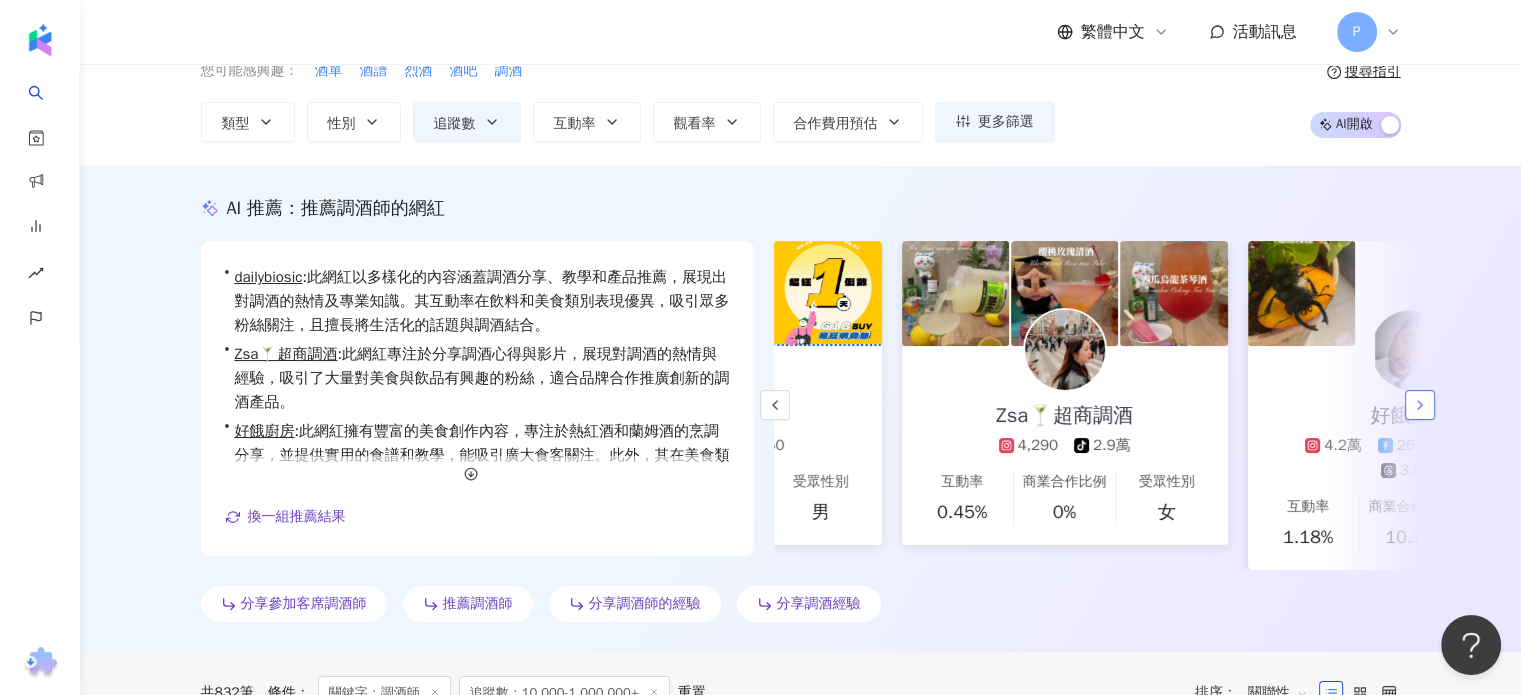 scroll, scrollTop: 0, scrollLeft: 346, axis: horizontal 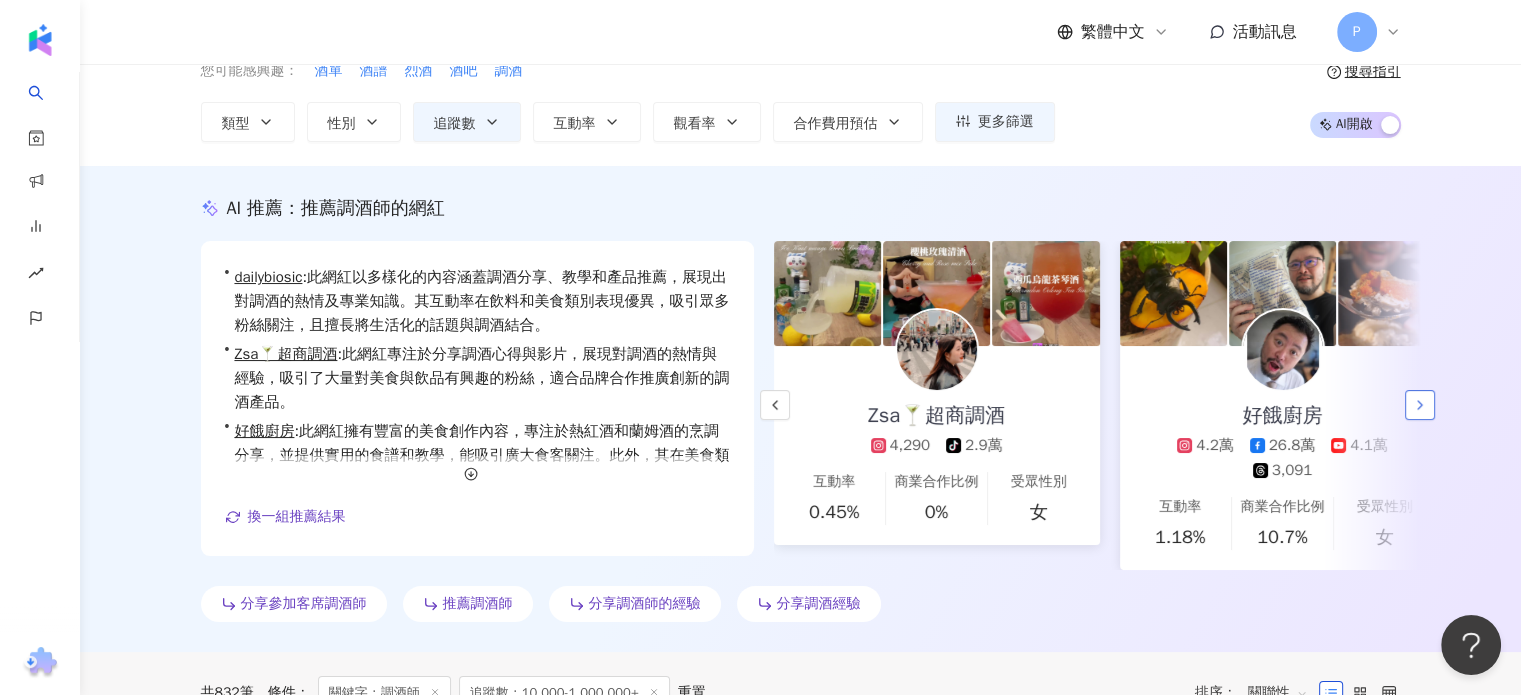 click at bounding box center [1420, 405] 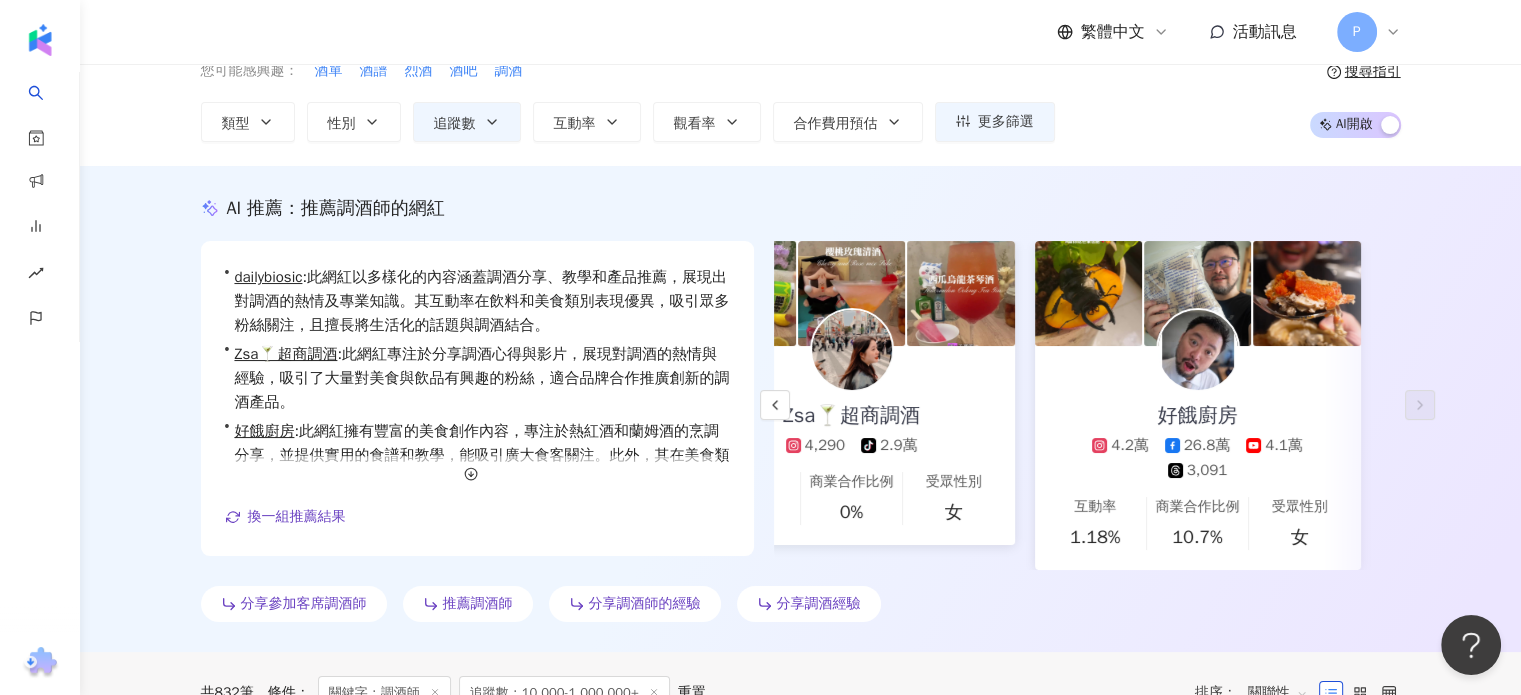 scroll, scrollTop: 0, scrollLeft: 430, axis: horizontal 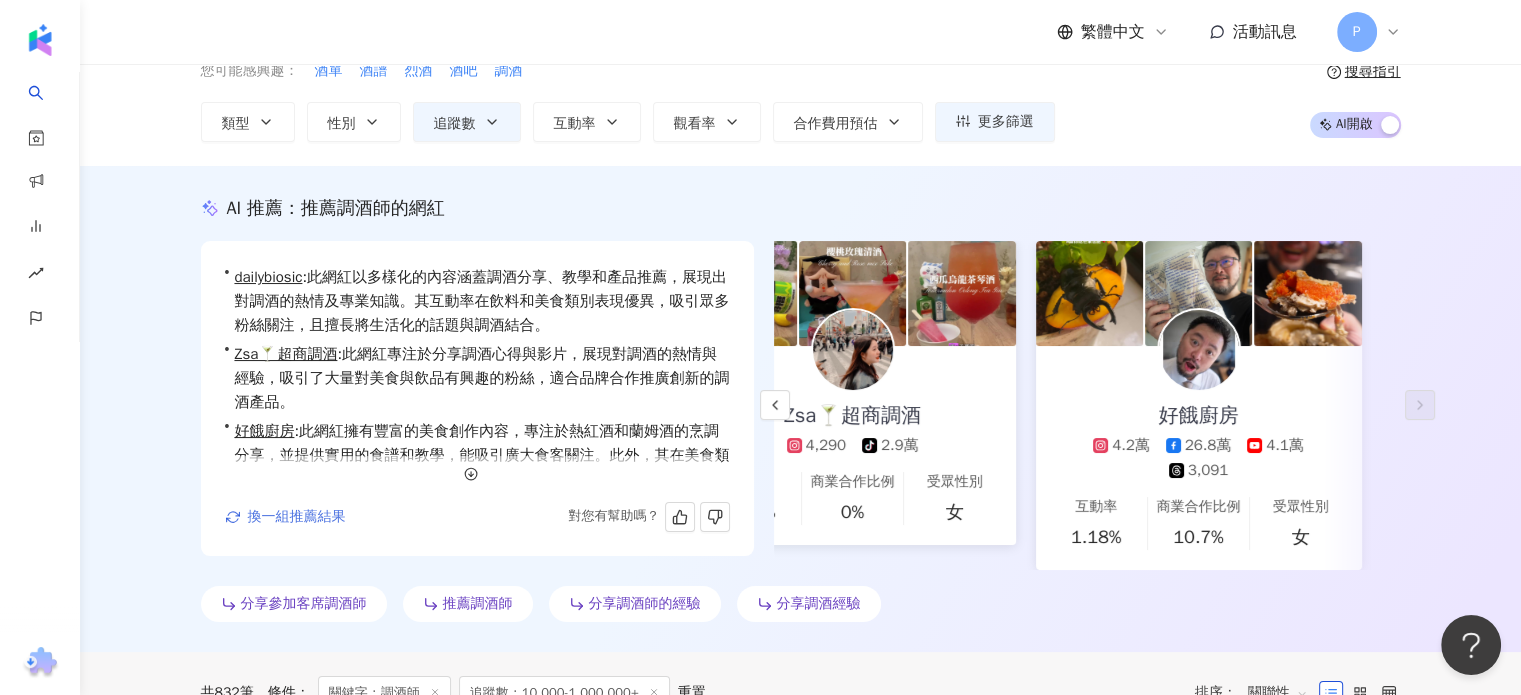 click on "換一組推薦結果" at bounding box center [297, 517] 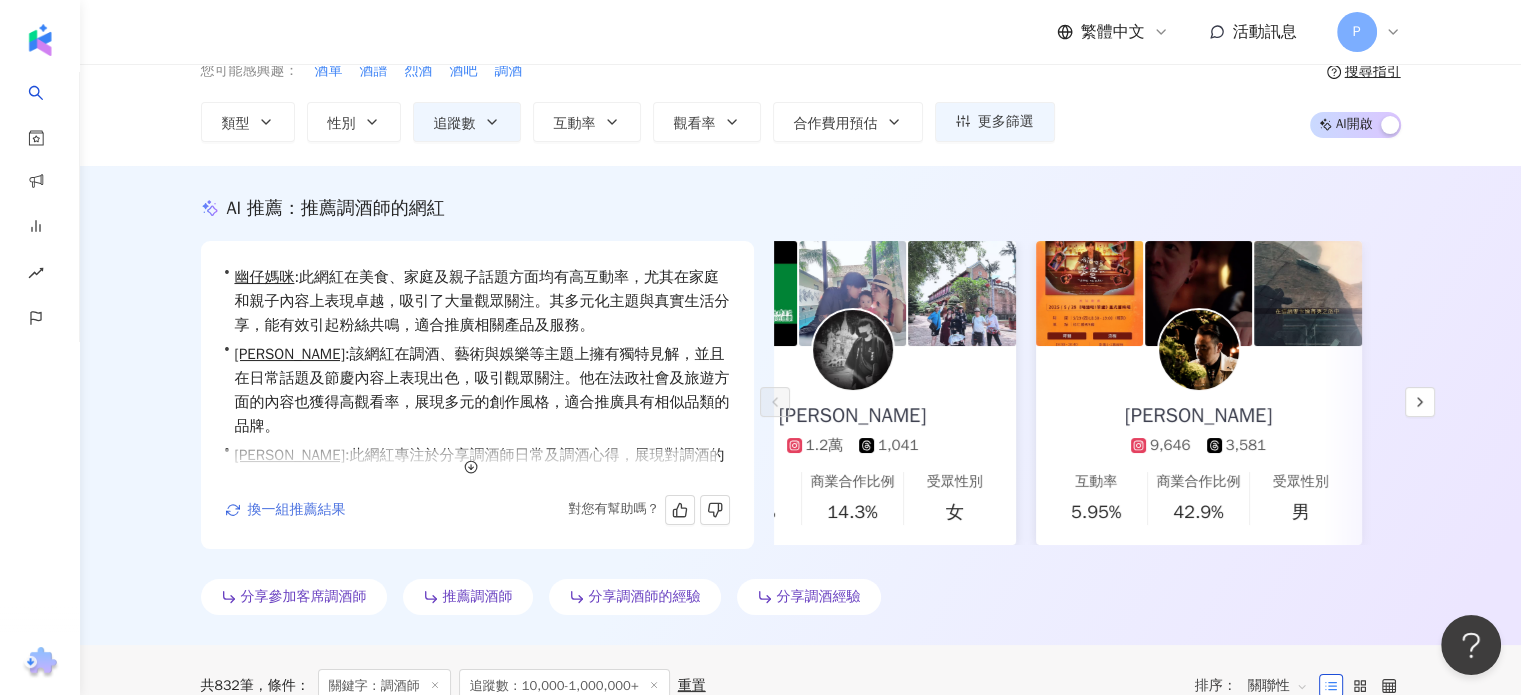 scroll, scrollTop: 0, scrollLeft: 0, axis: both 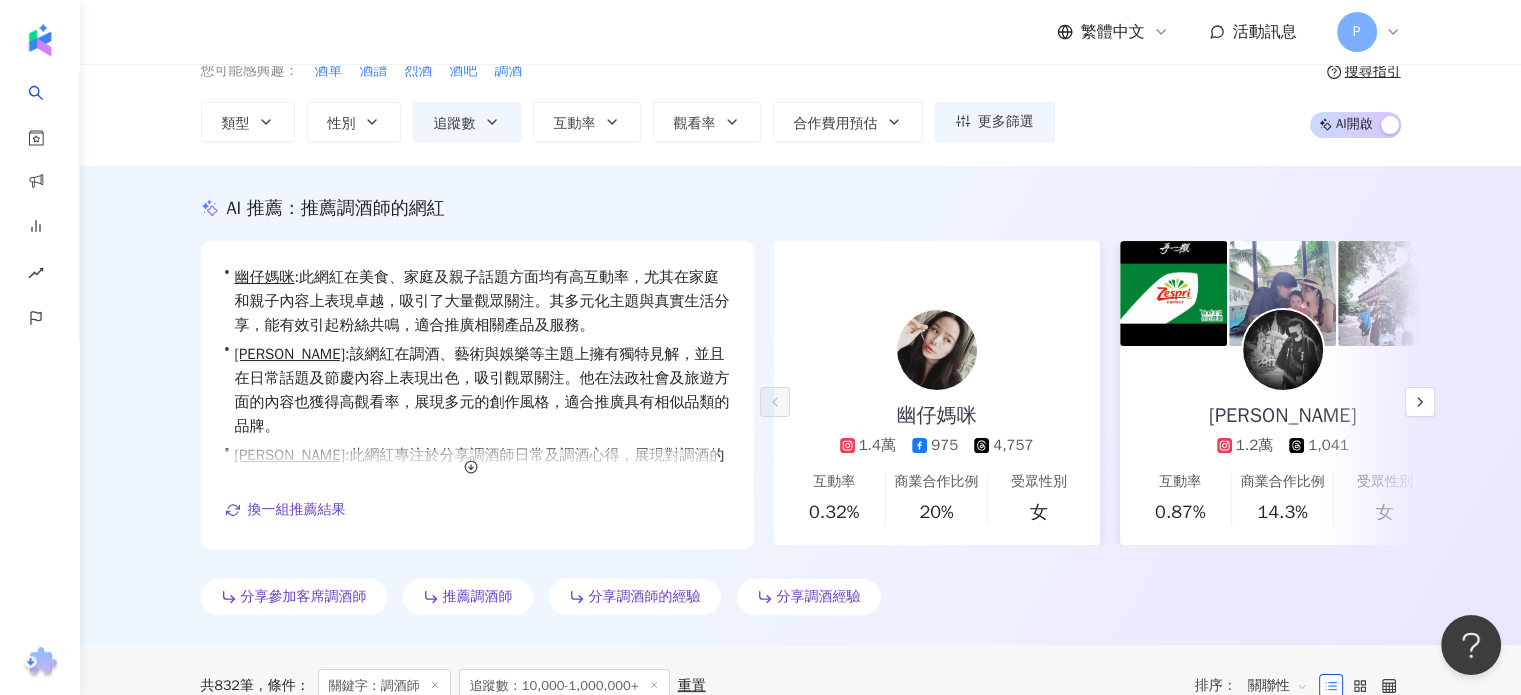 click on "AI 推薦 ： 推薦調酒師的網紅 • 幽仔媽咪  :  此網紅在美食、家庭及親子話題方面均有高互動率，尤其在家庭和親子內容上表現卓越，吸引了大量觀眾關注。其多元化主題與真實生活分享，能有效引起粉絲共鳴，適合推廣相關產品及服務。 • 林宗賢  :  該網紅在調酒、藝術與娛樂等主題上擁有獨特見解，並且在日常話題及節慶內容上表現出色，吸引觀眾關注。他在法政社會及旅遊方面的內容也獲得高觀看率，展現多元的創作風格，適合推廣具有相似品類的品牌。 • Allen Cheng  :  此網紅專注於分享調酒師日常及調酒心得，展現對調酒的熱情，並提供有價值的外部資訊，特別在美食和飲料類別中有高互動和觀看率，吸引同好者關注。 換一組推薦結果 對您有幫助嗎？ 幽仔媽咪 1.4萬 975 4,757 互動率 0.32% 商業合作比例 20% 受眾性別 女 林宗賢 1.2萬 1,041 互動率 0.87% 14.3% 女 男" at bounding box center (801, 409) 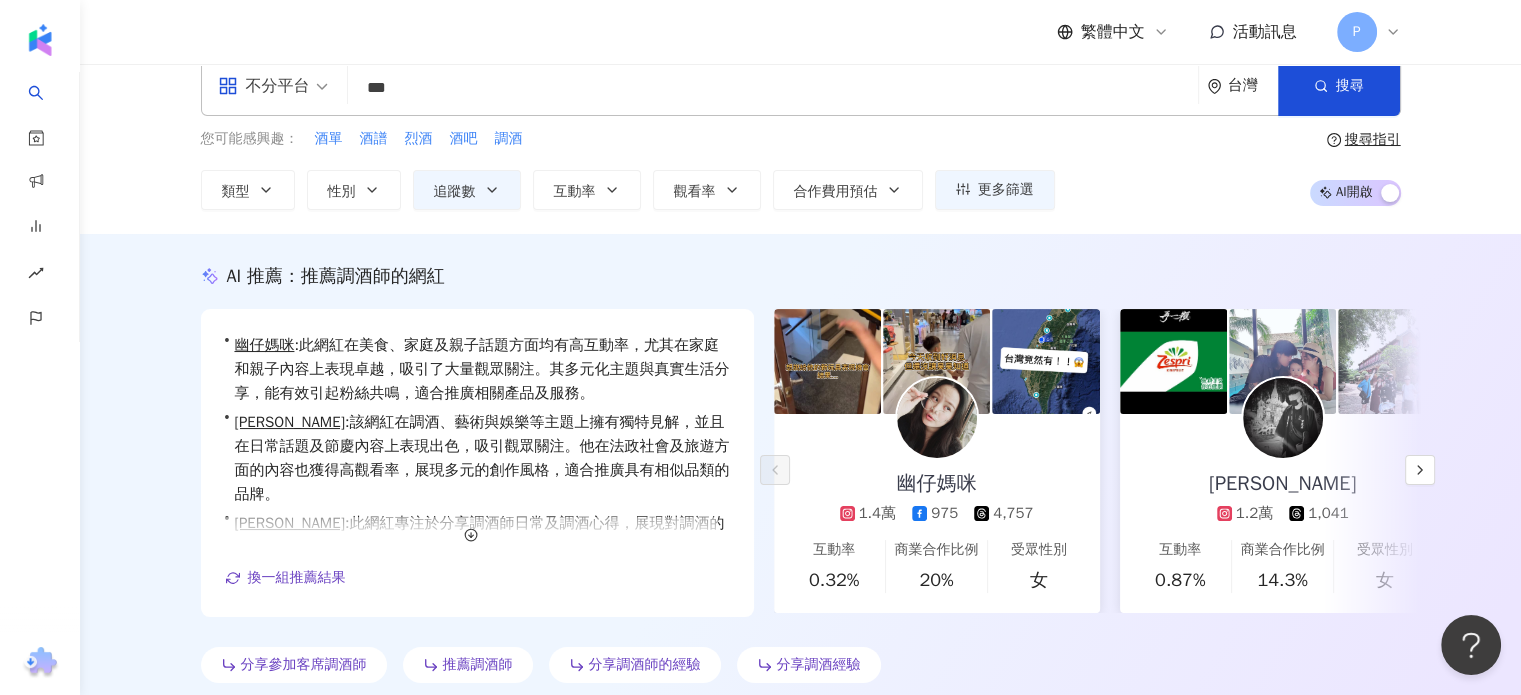 scroll, scrollTop: 0, scrollLeft: 0, axis: both 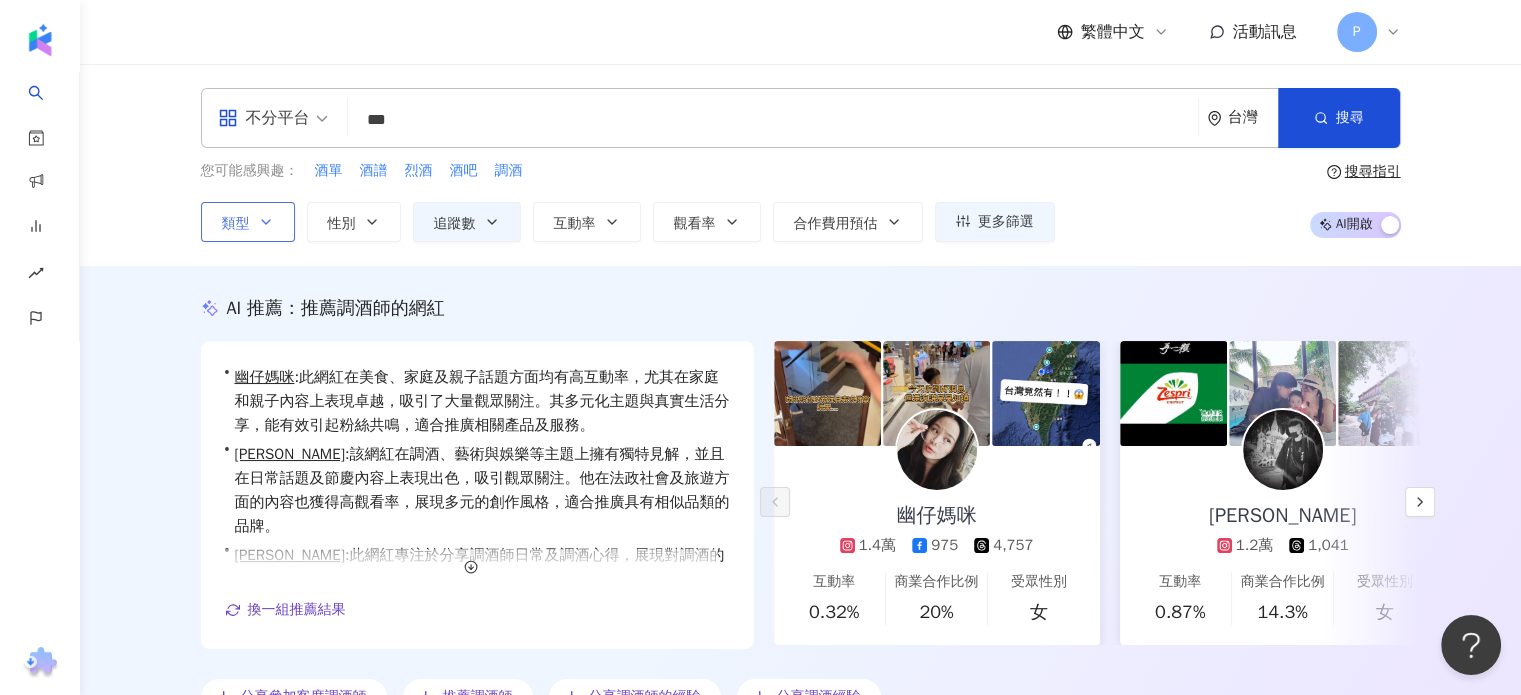click on "類型" at bounding box center [248, 222] 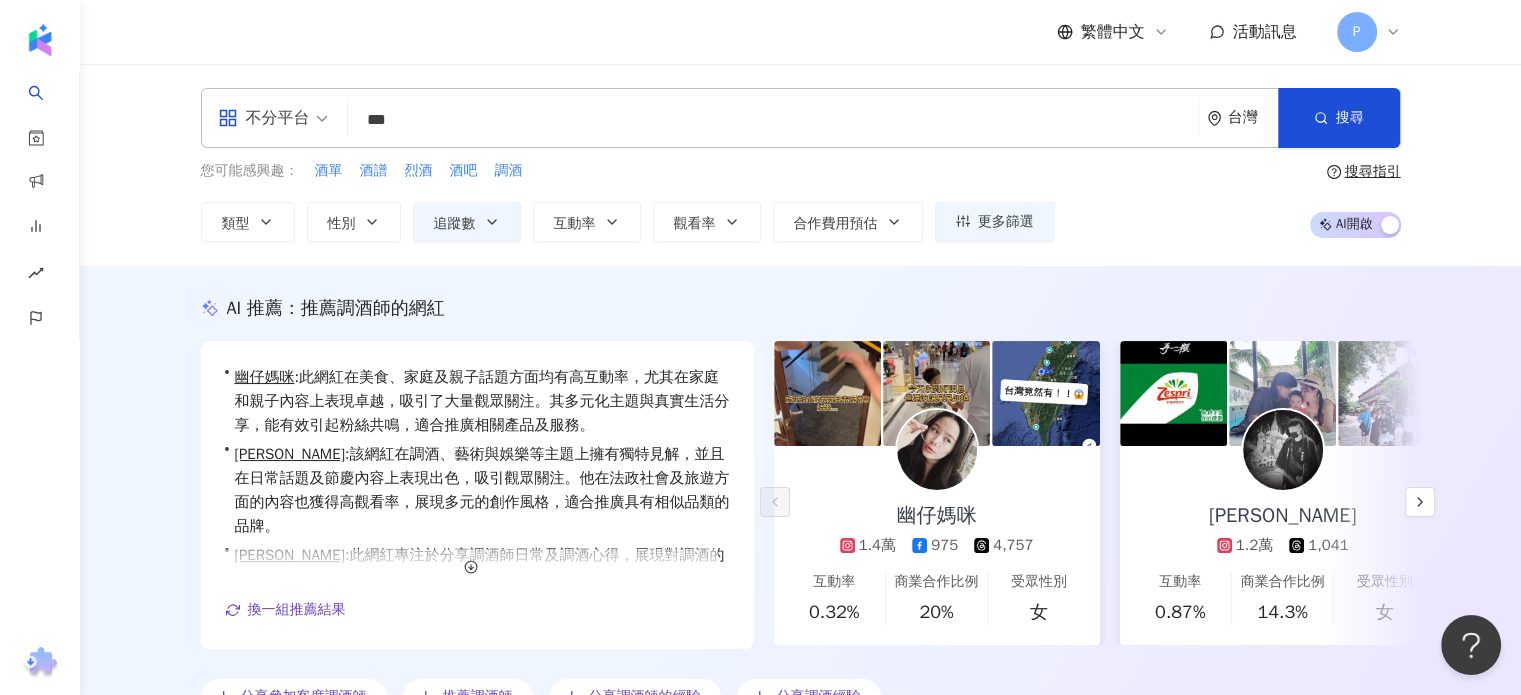 drag, startPoint x: 868, startPoint y: 275, endPoint x: 720, endPoint y: 261, distance: 148.66069 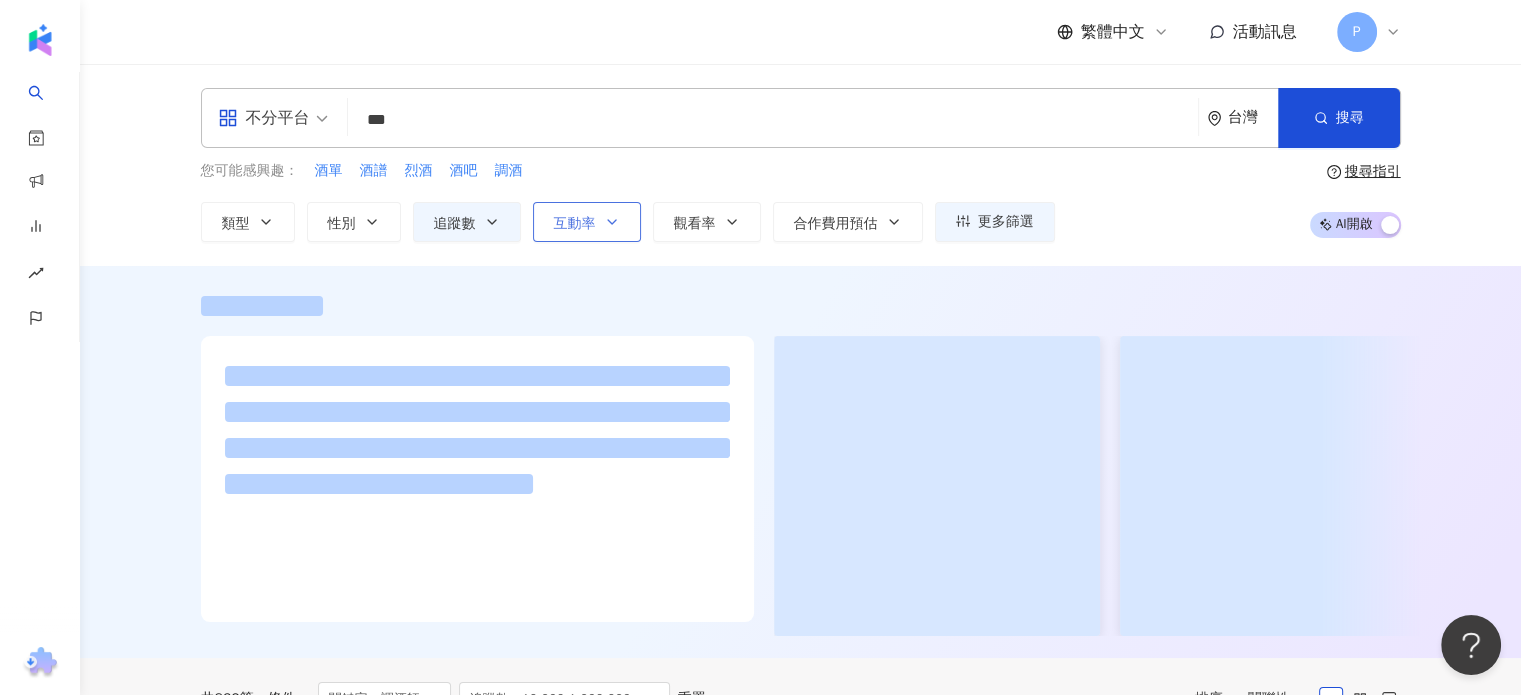click on "互動率" at bounding box center [575, 224] 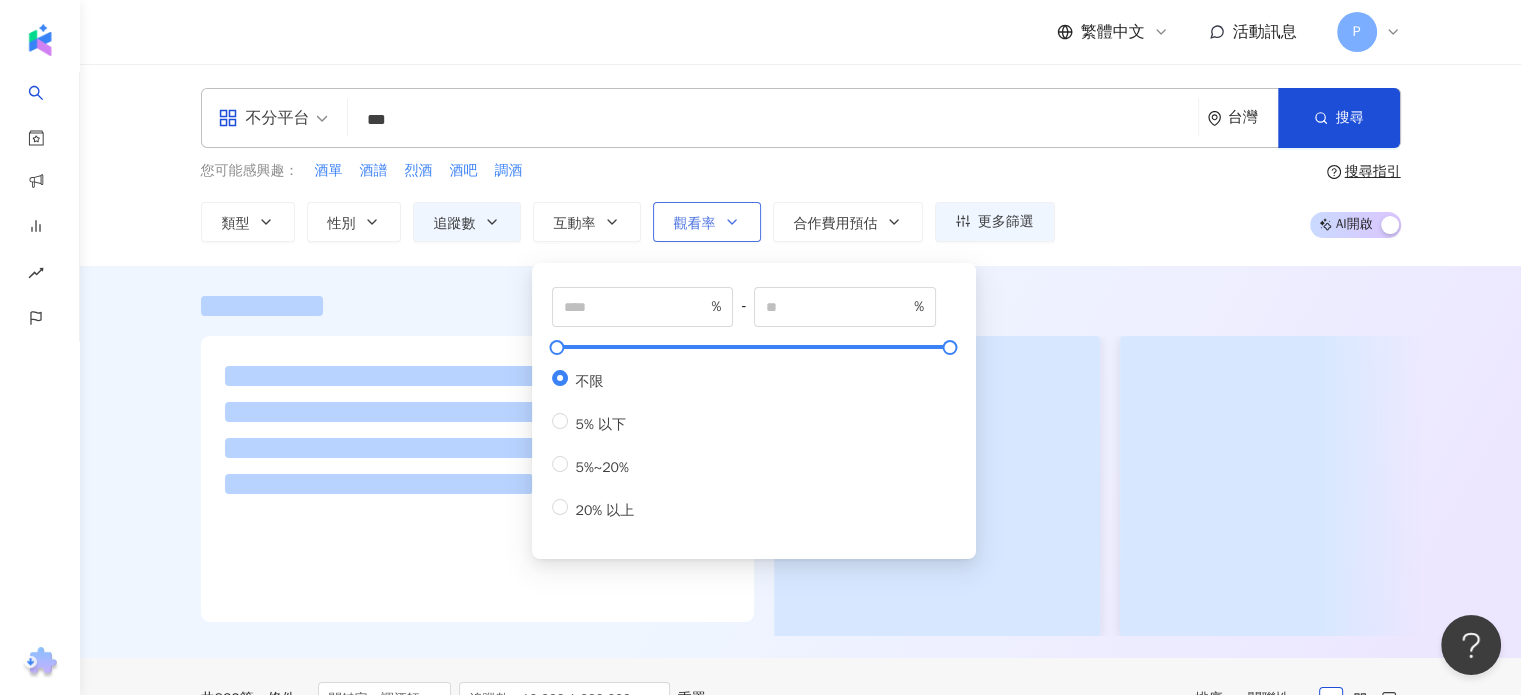 click on "觀看率" at bounding box center (695, 224) 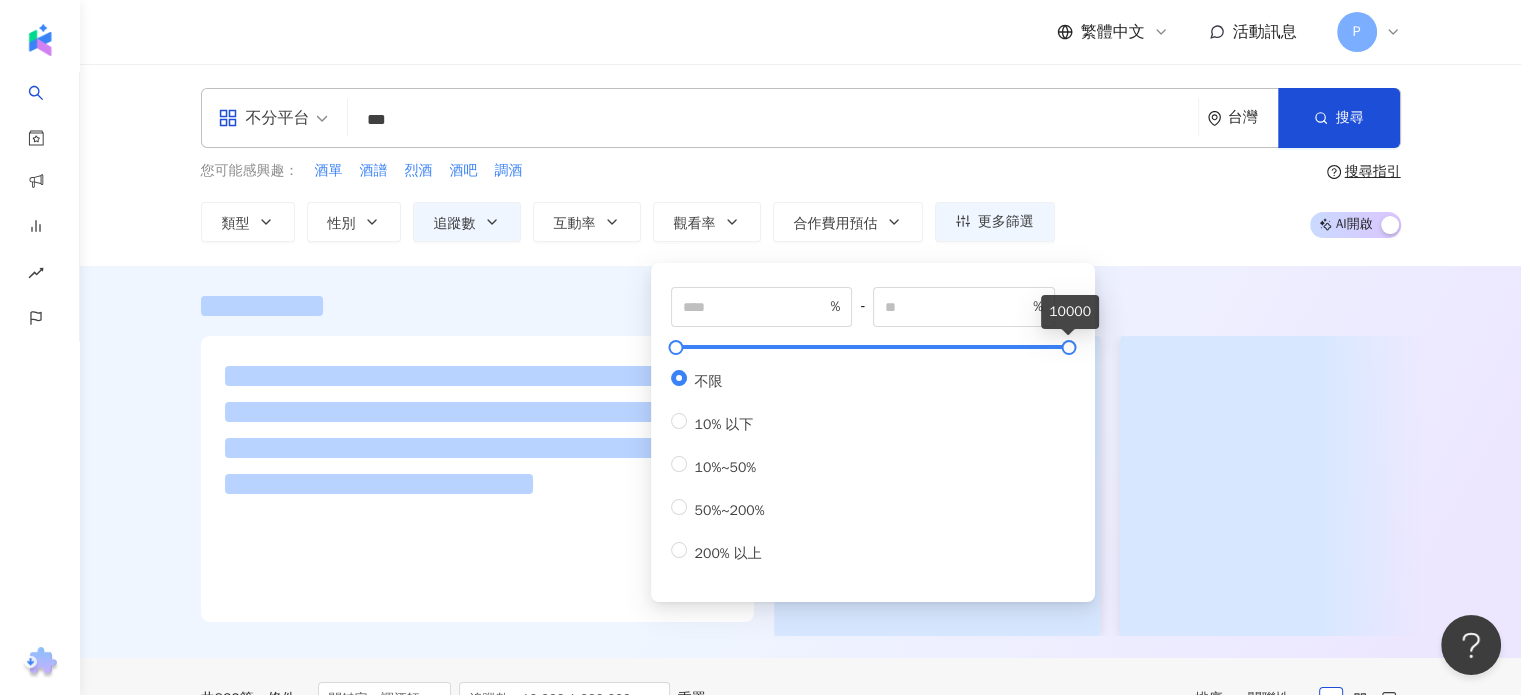 click at bounding box center (801, 306) 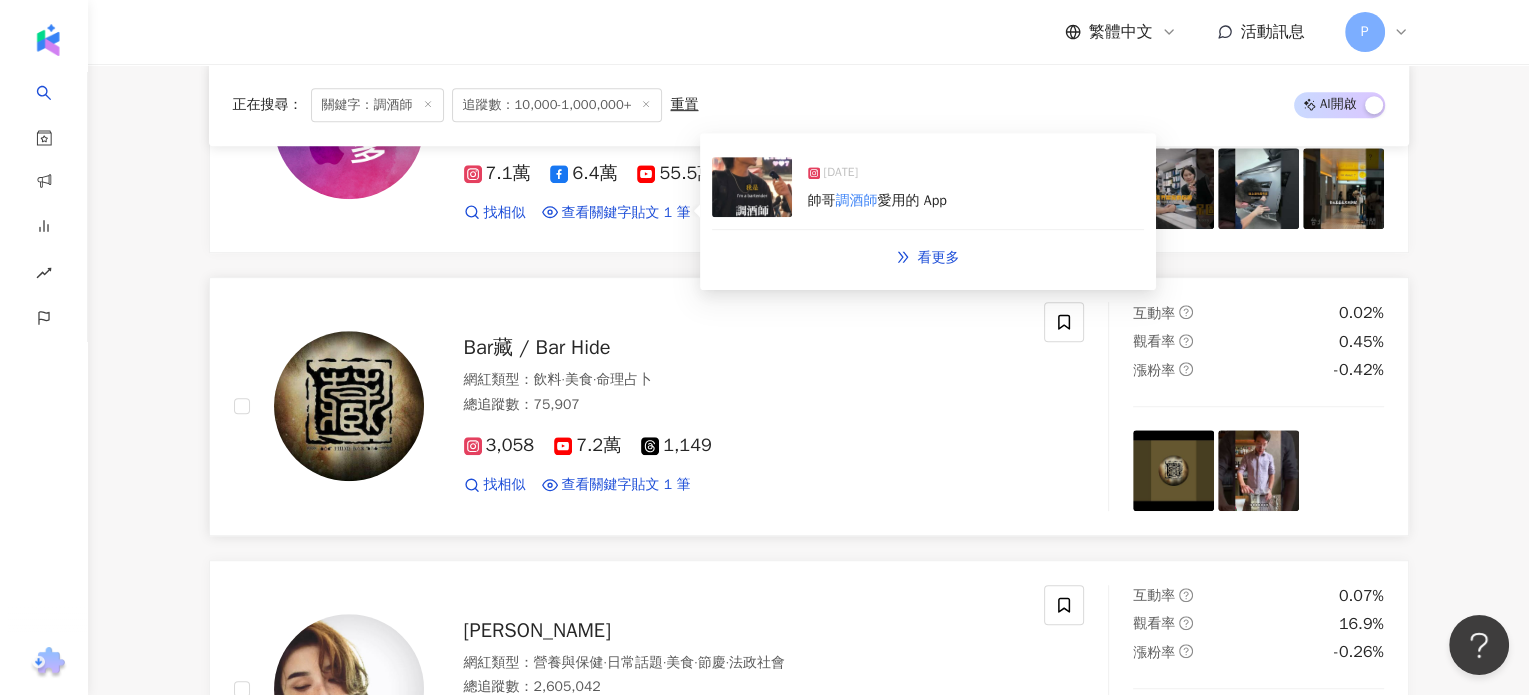 scroll, scrollTop: 1200, scrollLeft: 0, axis: vertical 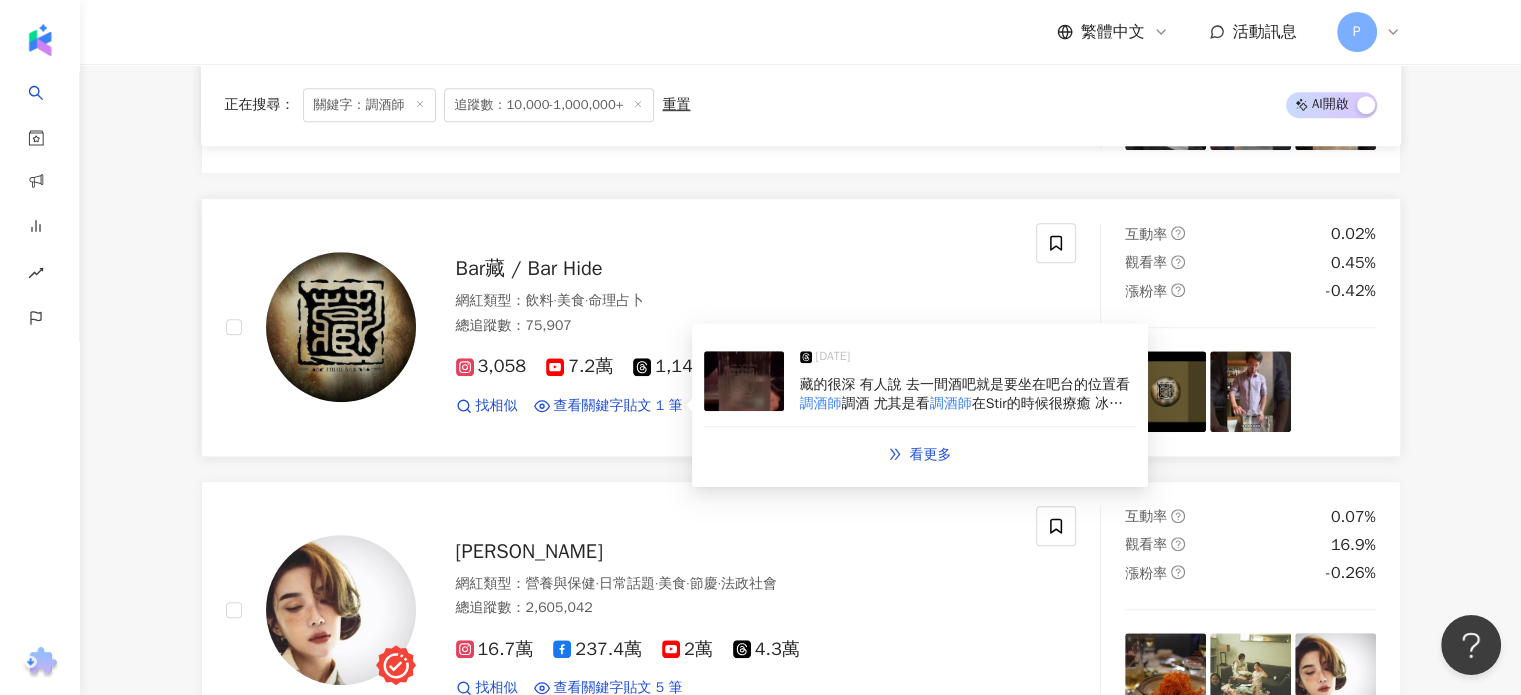 click on "查看關鍵字貼文 1 筆" at bounding box center (618, 406) 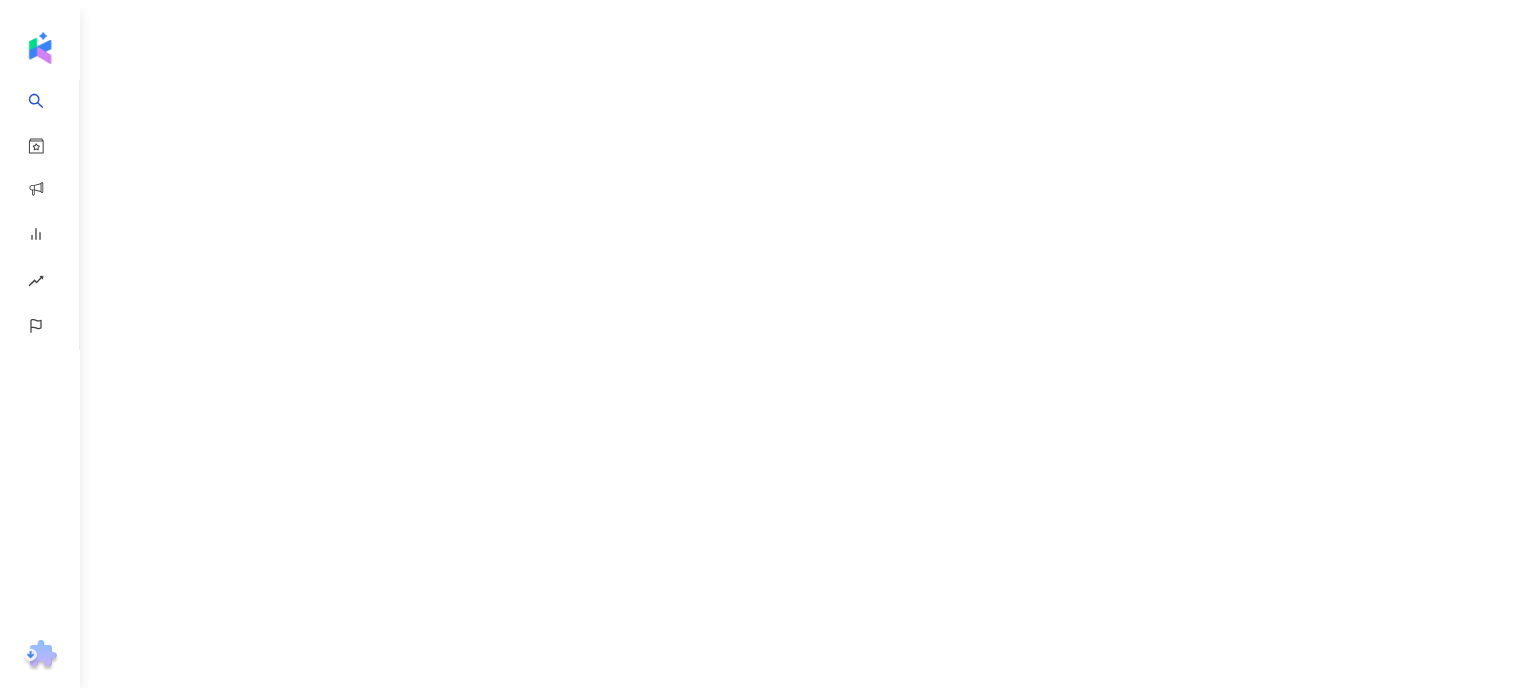 scroll, scrollTop: 0, scrollLeft: 0, axis: both 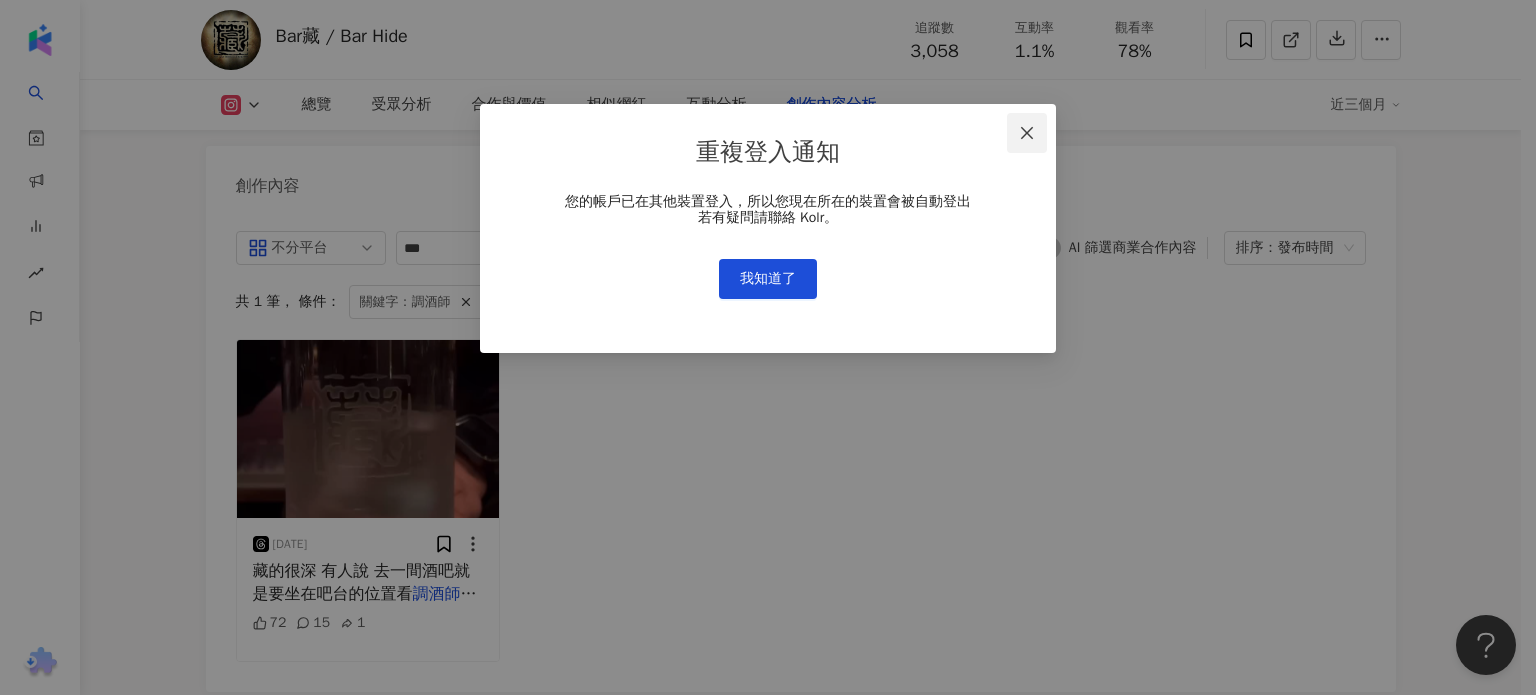 click at bounding box center (1027, 133) 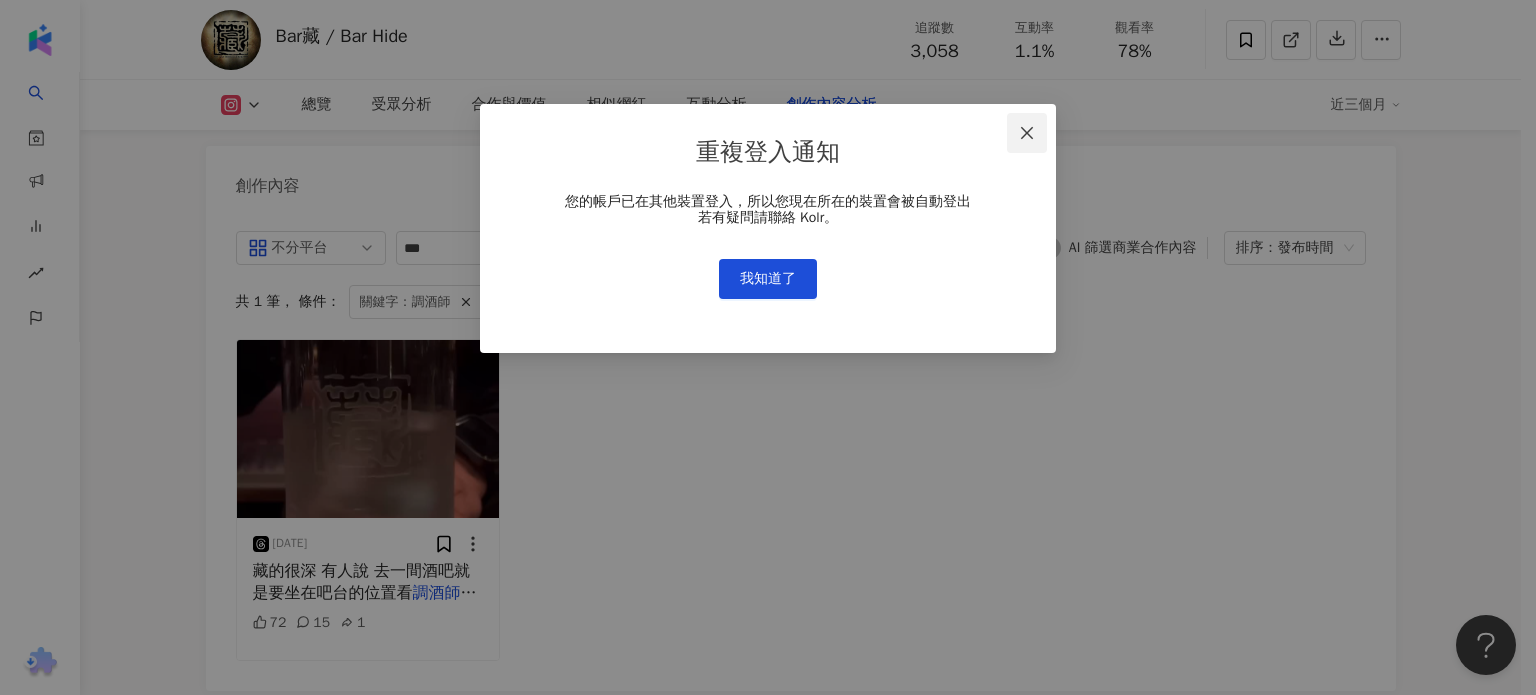 drag, startPoint x: 1031, startPoint y: 130, endPoint x: 1021, endPoint y: 118, distance: 15.6205 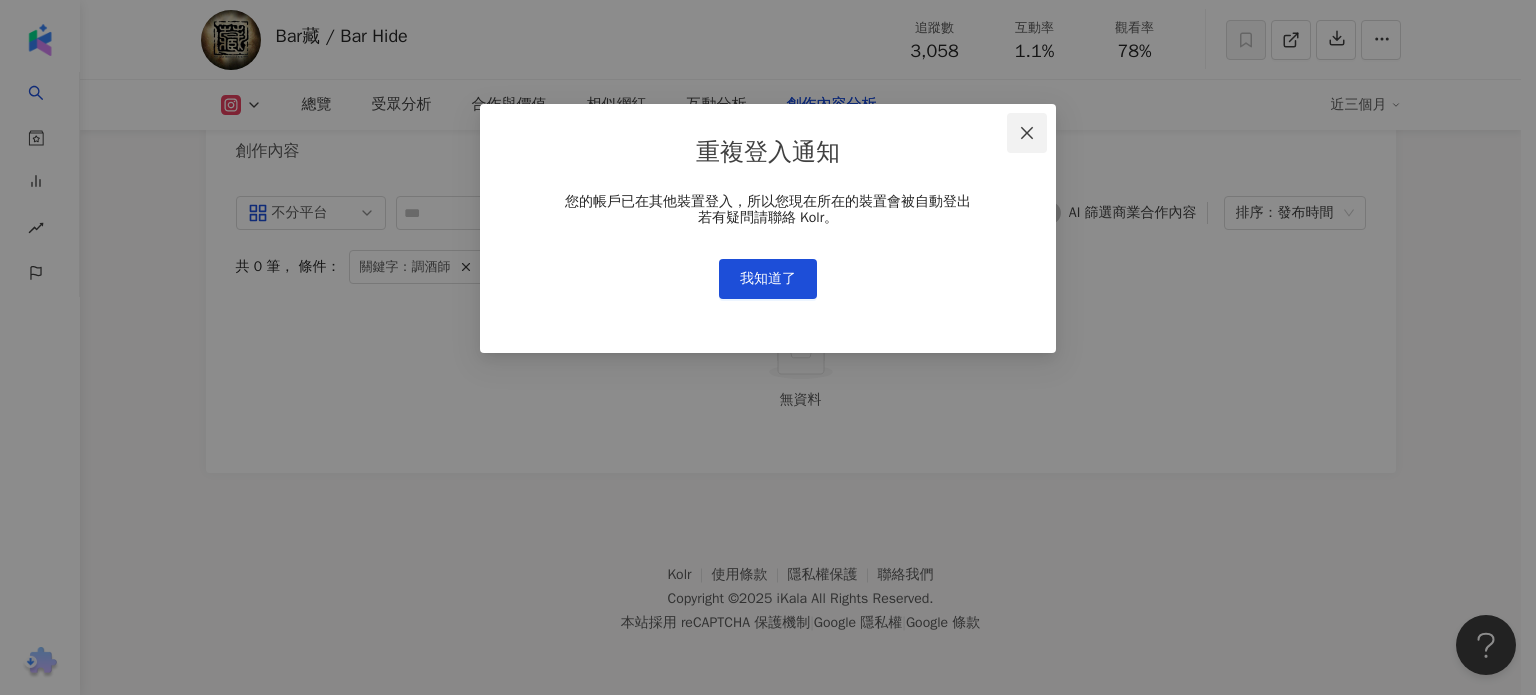 type on "***" 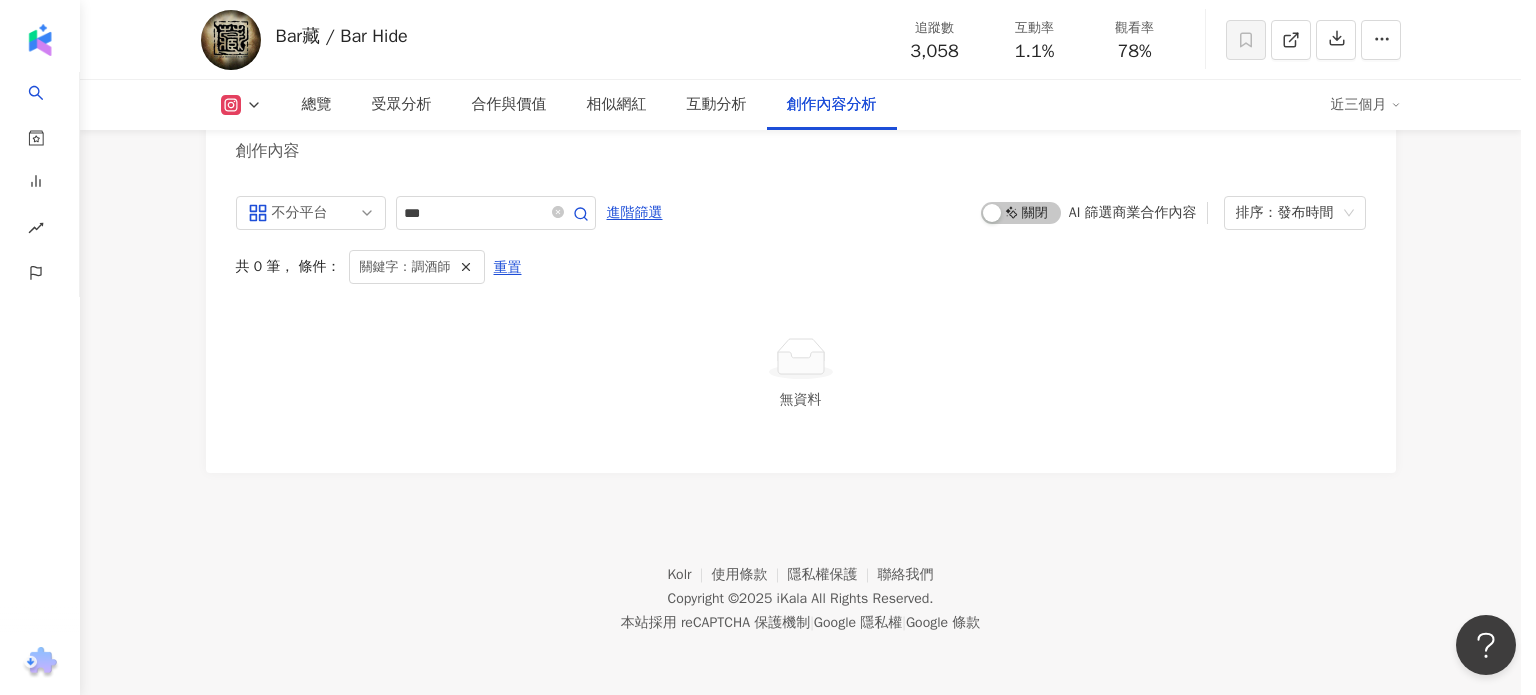 click on "重複登入通知 您的帳戶已在其他裝置登入，所以您現在所在的裝置會被自動登出 若有疑問請聯絡 Kolr。 我知道了" at bounding box center (768, 347) 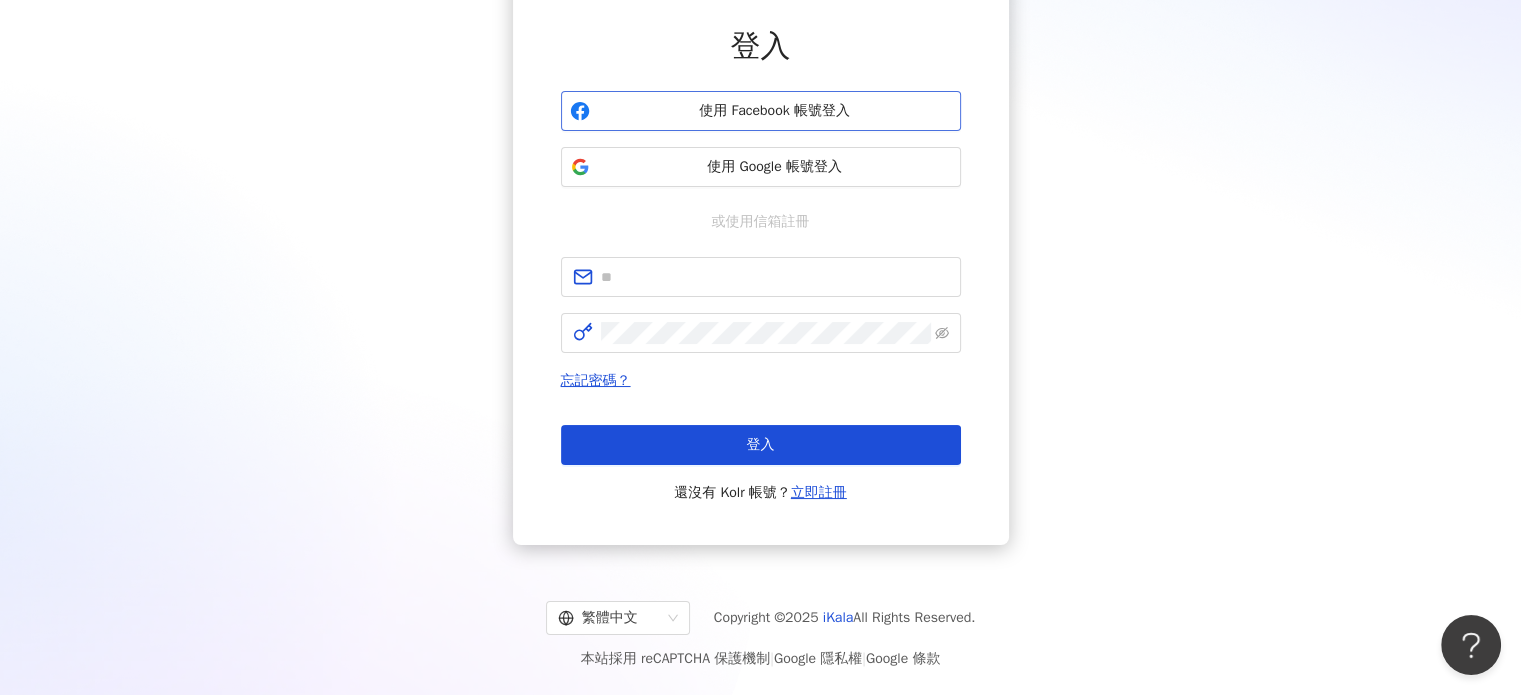 scroll, scrollTop: 0, scrollLeft: 0, axis: both 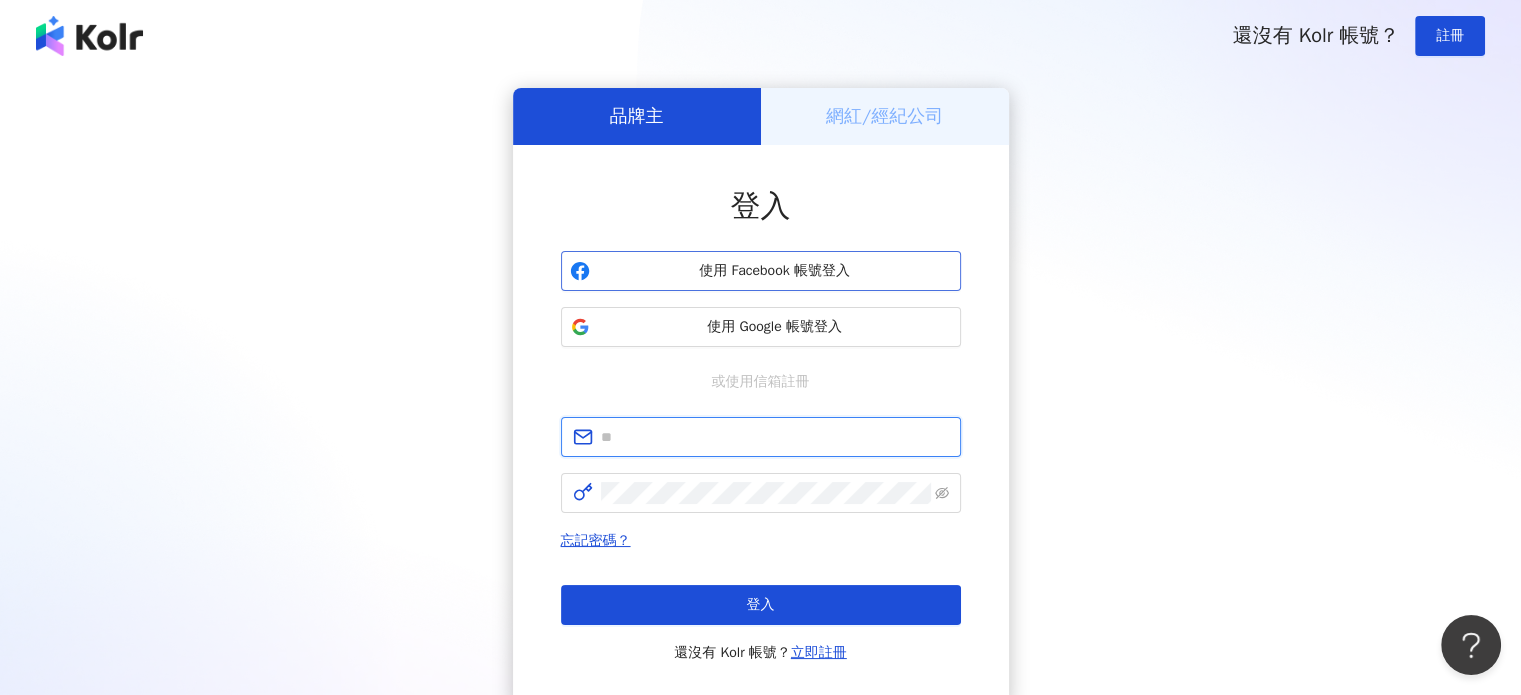 type on "**********" 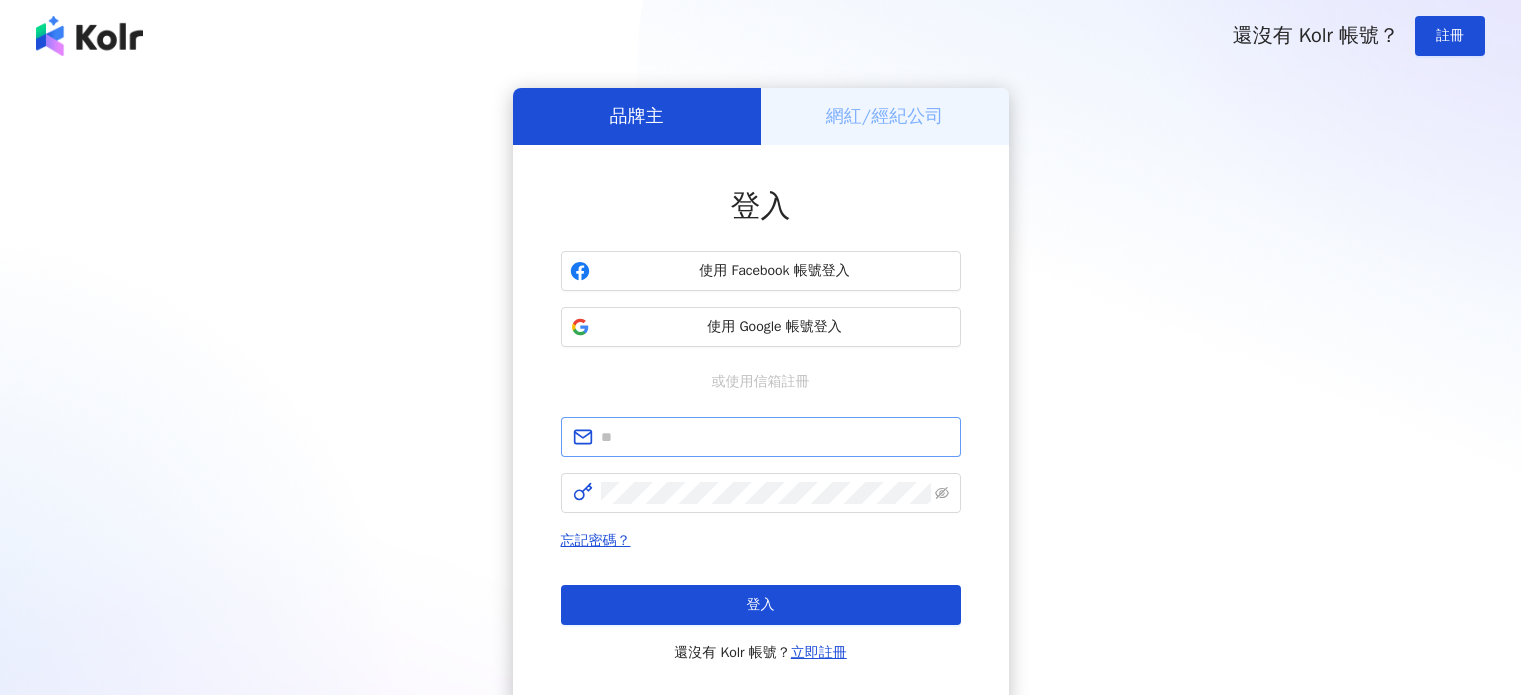 scroll, scrollTop: 0, scrollLeft: 0, axis: both 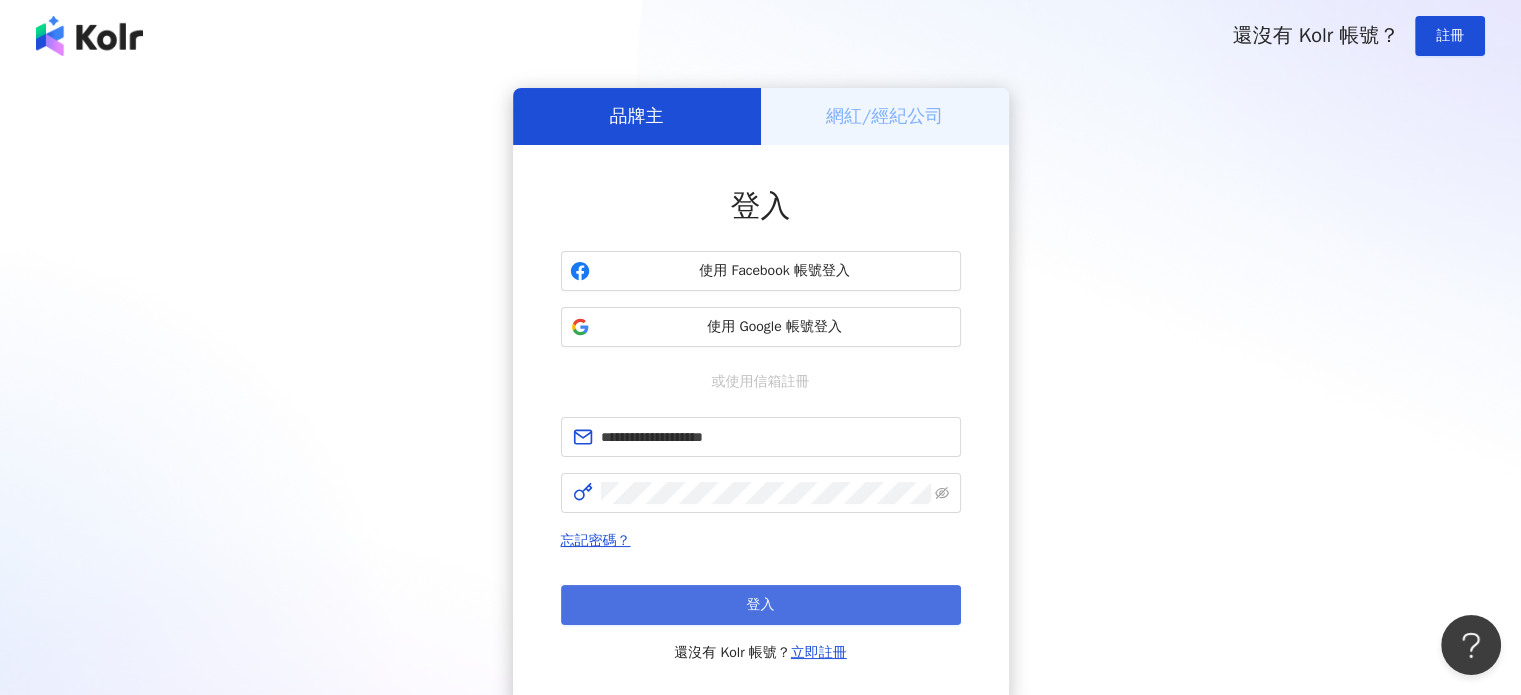 click on "登入" at bounding box center (761, 605) 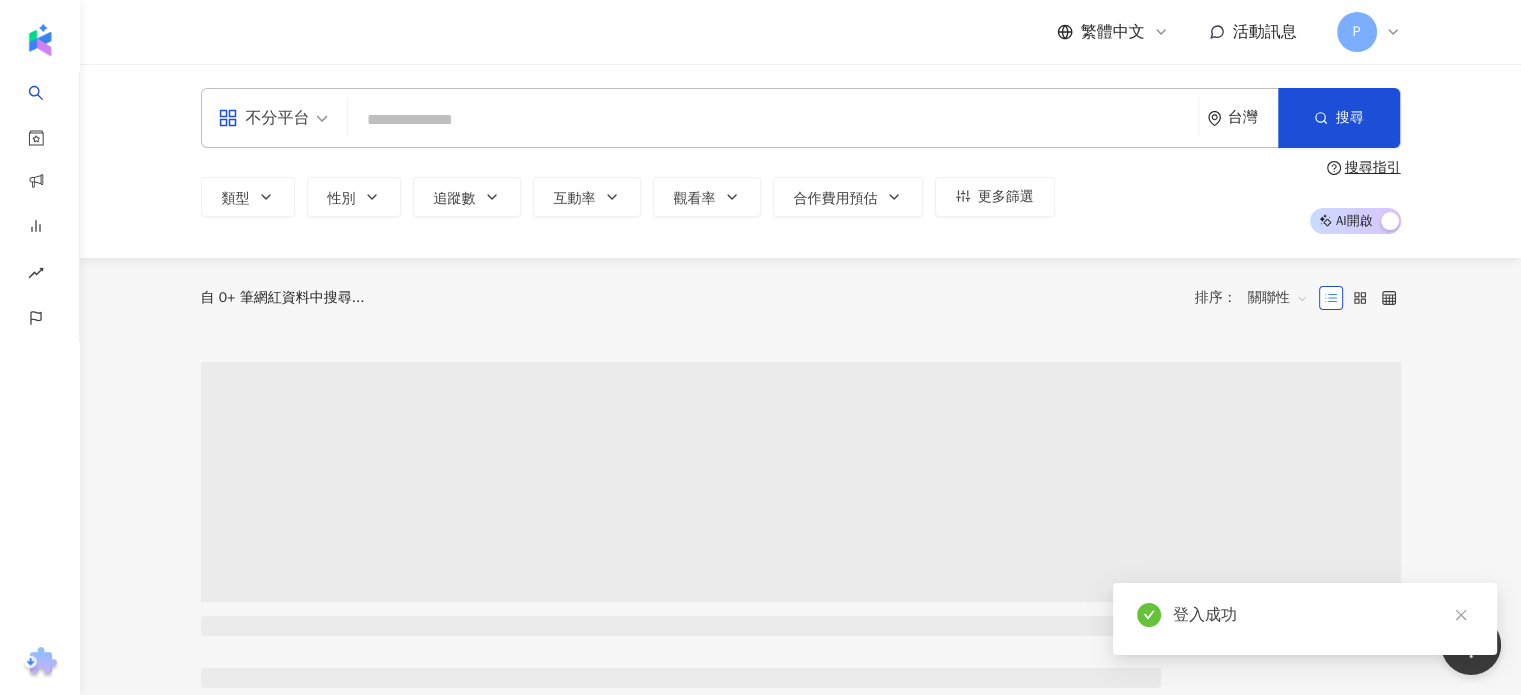 click at bounding box center (773, 120) 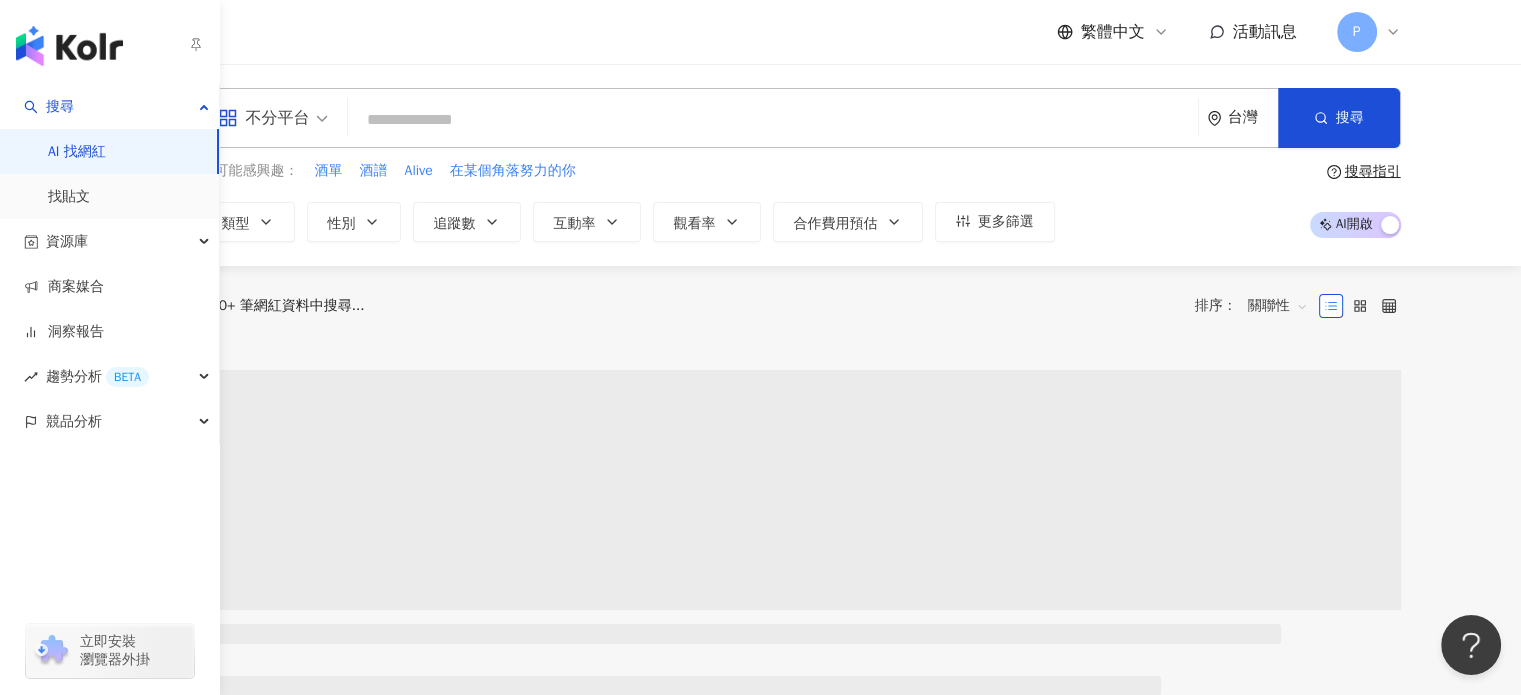 click on "AI 找網紅" at bounding box center (77, 152) 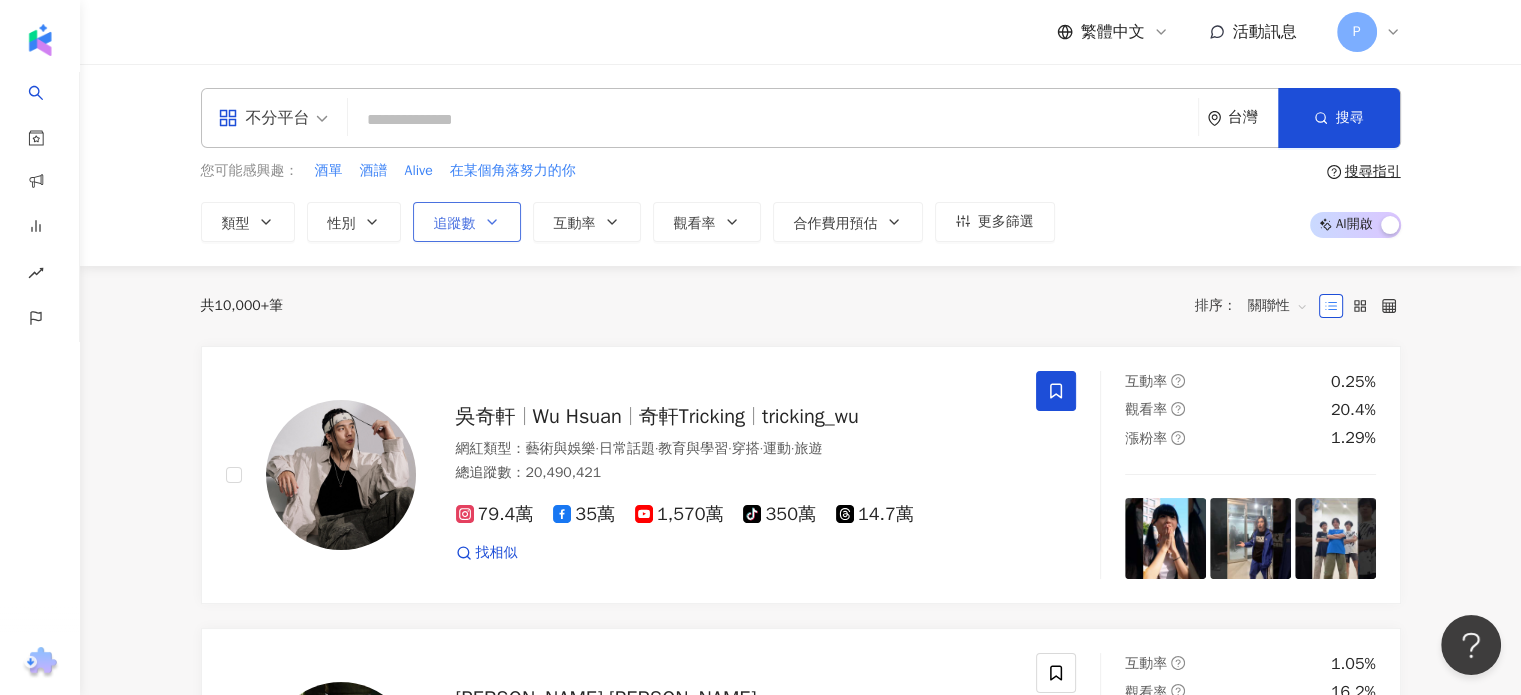 click on "追蹤數" at bounding box center [467, 222] 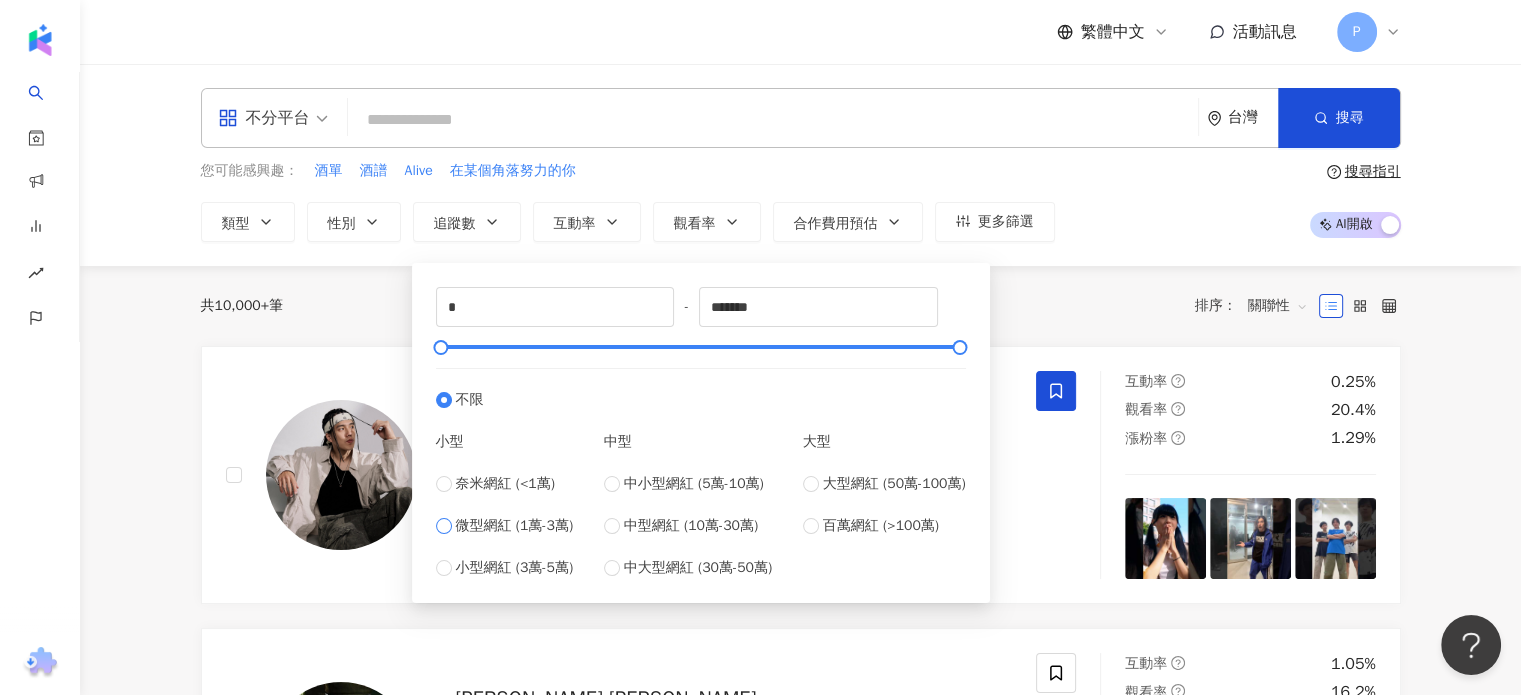 drag, startPoint x: 541, startPoint y: 515, endPoint x: 544, endPoint y: 528, distance: 13.341664 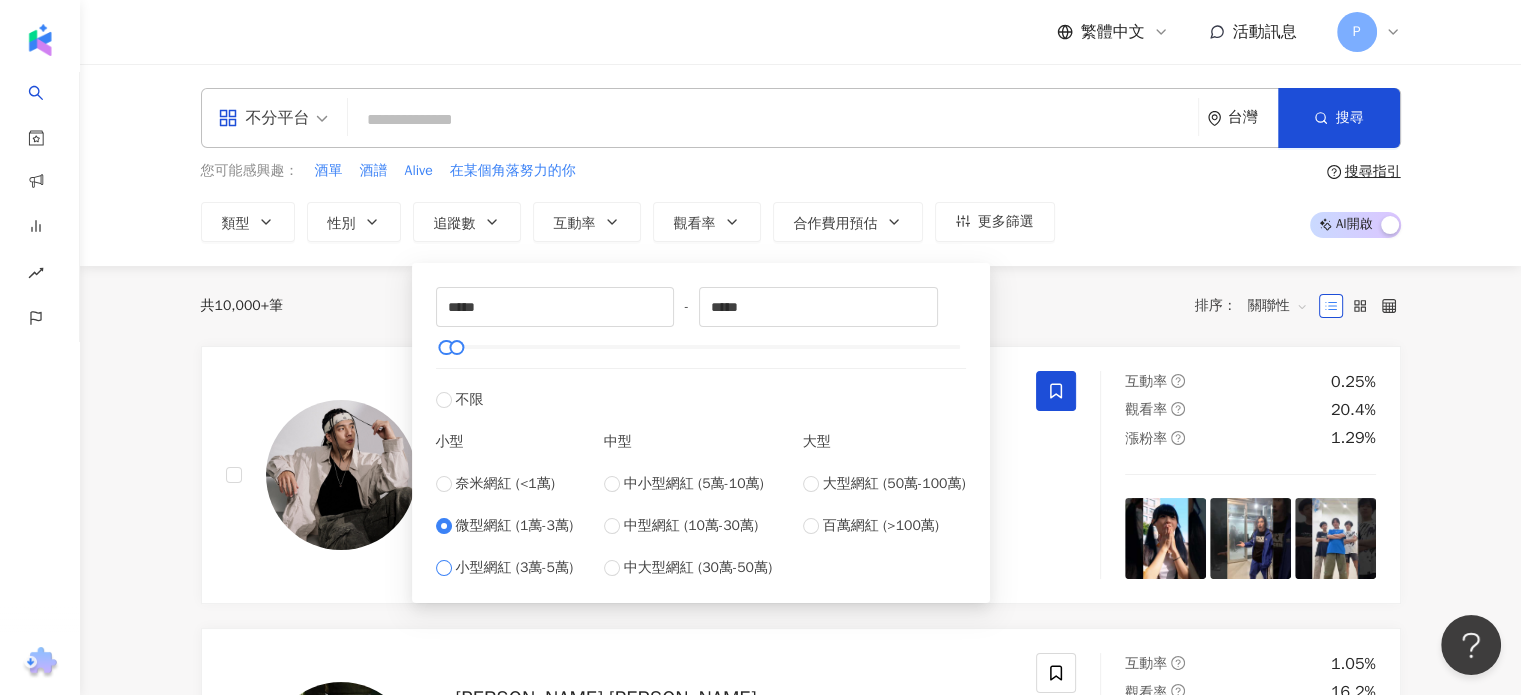 click on "小型網紅 (3萬-5萬)" at bounding box center (515, 568) 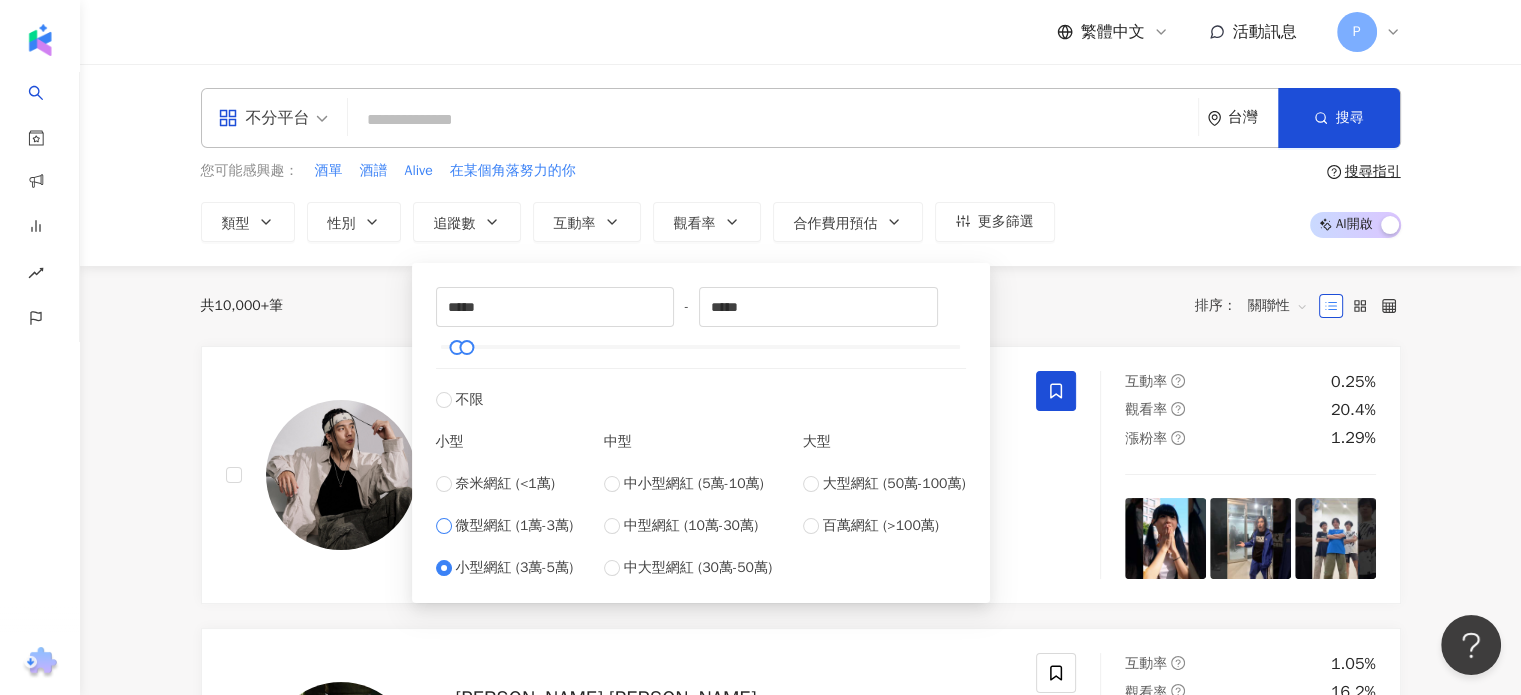click on "微型網紅 (1萬-3萬)" at bounding box center [515, 526] 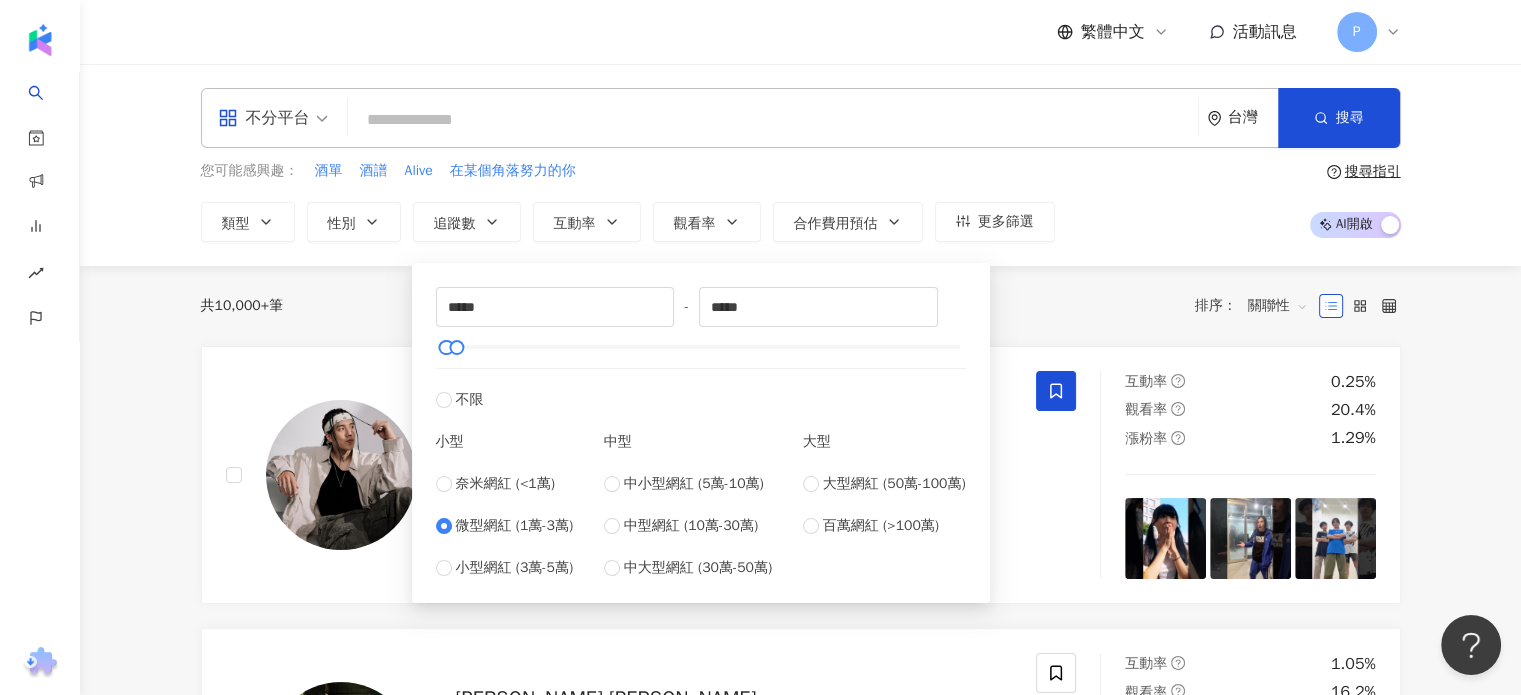click at bounding box center [773, 120] 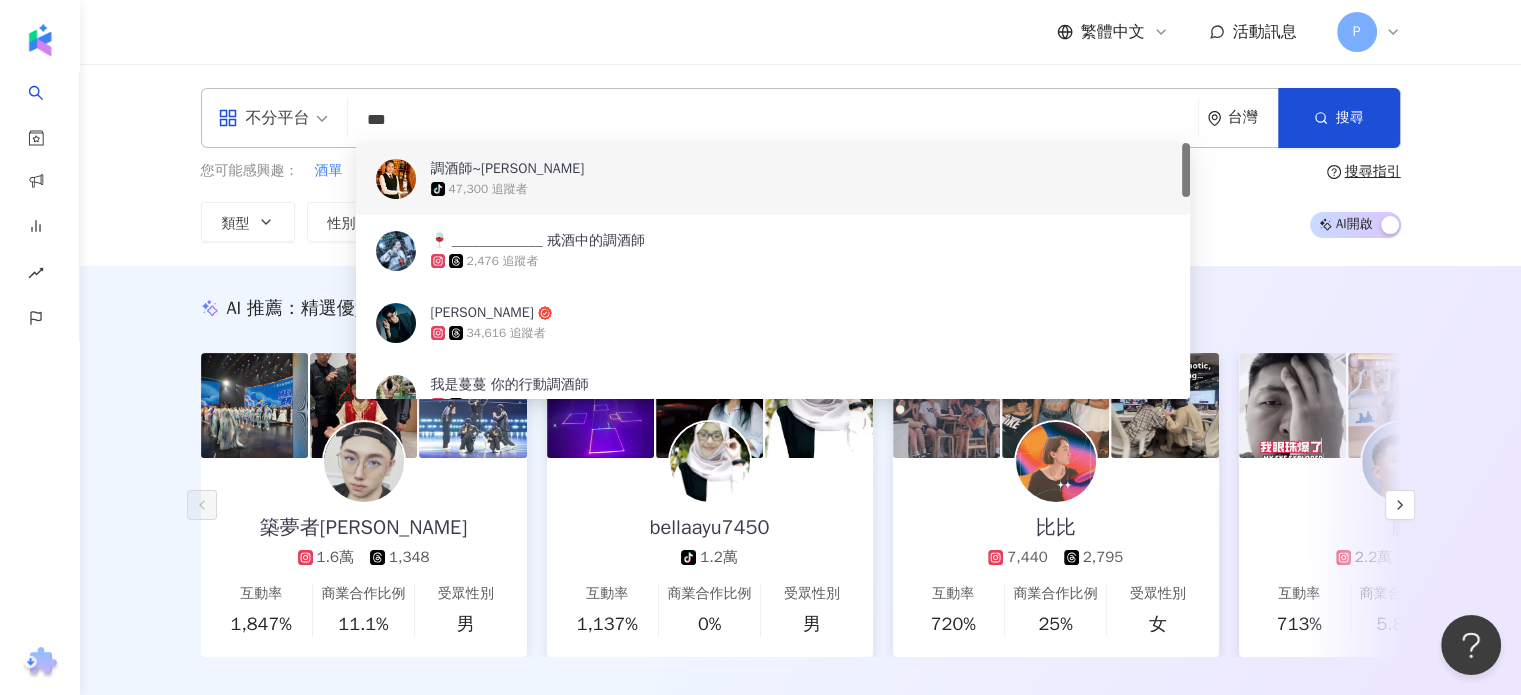 type on "***" 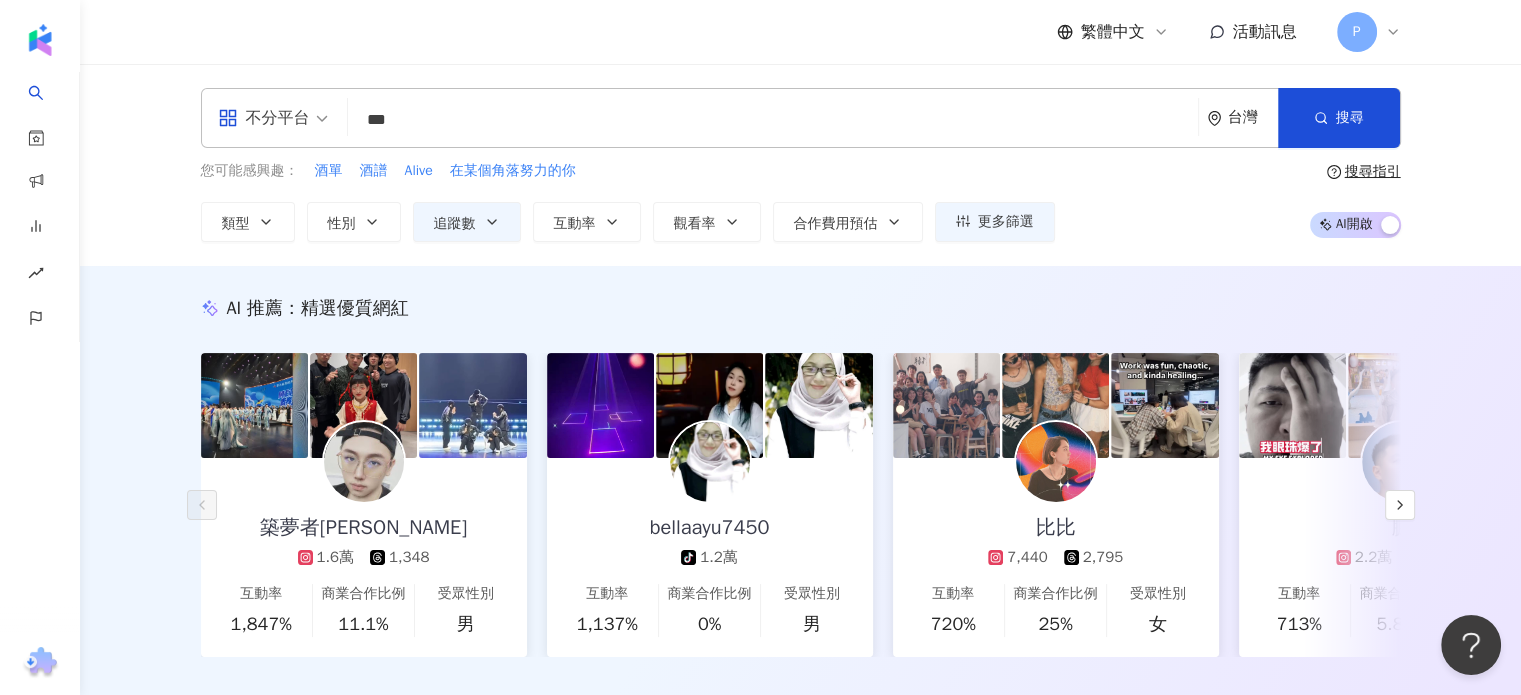 click on "AI 推薦 ： 精選優質網紅 築夢者杰哥 1.6萬 1,348 互動率 1,847% 商業合作比例 11.1% 受眾性別 男 bellaayu7450 tiktok-icon 1.2萬 互動率 1,137% 商業合作比例 0% 受眾性別 男 比比 7,440 2,795 互動率 720% 商業合作比例 25% 受眾性別 女 鵬 2.2萬 2,068 互動率 713% 商業合作比例 5.88% 受眾性別 女 晉瑋台灣台東之子大麻煩要投油土伯歐薩斯 1.2萬 4,282 互動率 705% 商業合作比例 0% 受眾性別 男 HL  1.5萬 互動率 650% 商業合作比例 7.69% 受眾性別 無資料 林玉心 Serina 1.7萬 5,644 互動率 488% 商業合作比例 28.6% 受眾性別 男 ☾?????♒︎久尾? ¦ 雪❅ 1.6萬 4,372 互動率 468% 商業合作比例 0% 受眾性別 男 韓恩吶卡拉✨ 1萬 2,024 互動率 412% 商業合作比例 0% 受眾性別 女 Bgirl Ü7 2.5萬 2,648 互動率 377% 商業合作比例 30% 受眾性別 男 Joanna 1.8萬 互動率 356% 商業合作比例 0% 受眾性別 女 Boss 8,920 2,974 互動率 346% 商業合作比例" at bounding box center (800, 497) 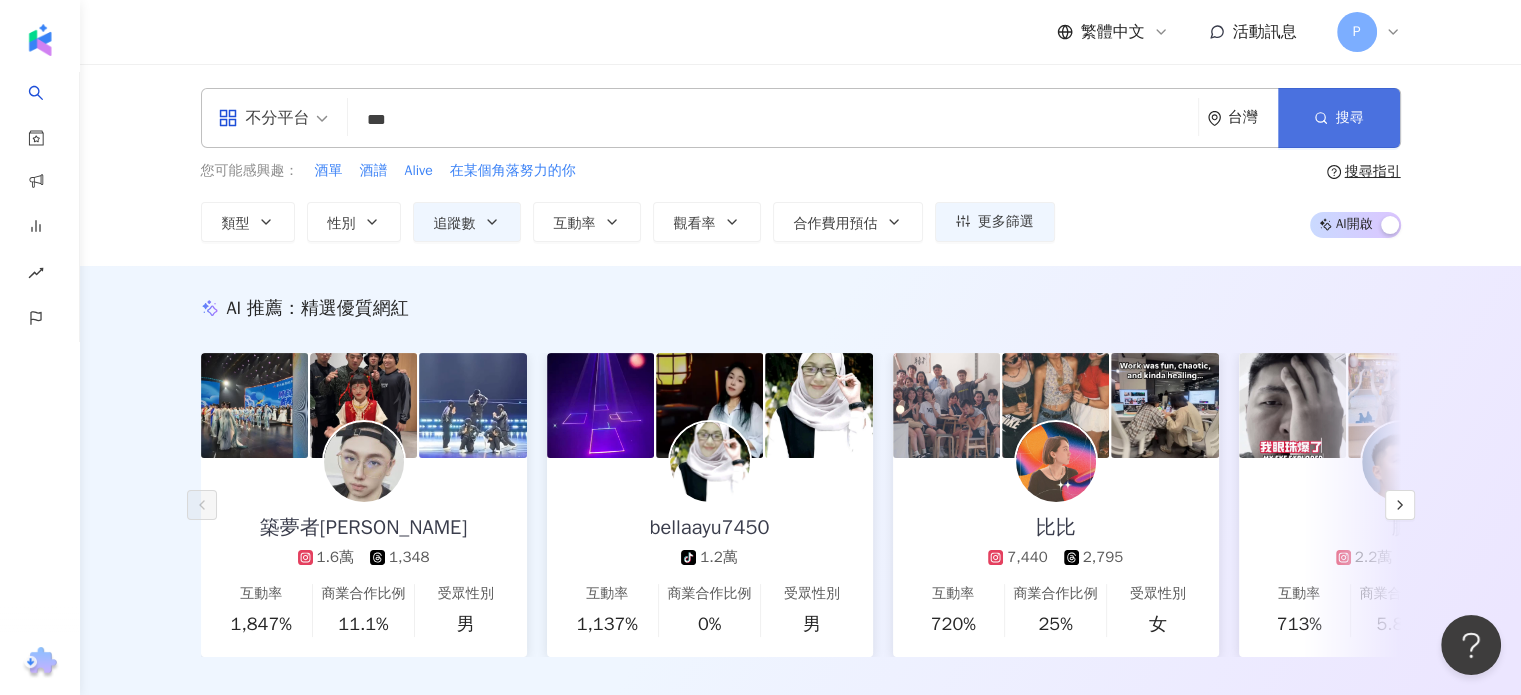 click on "搜尋" at bounding box center [1339, 118] 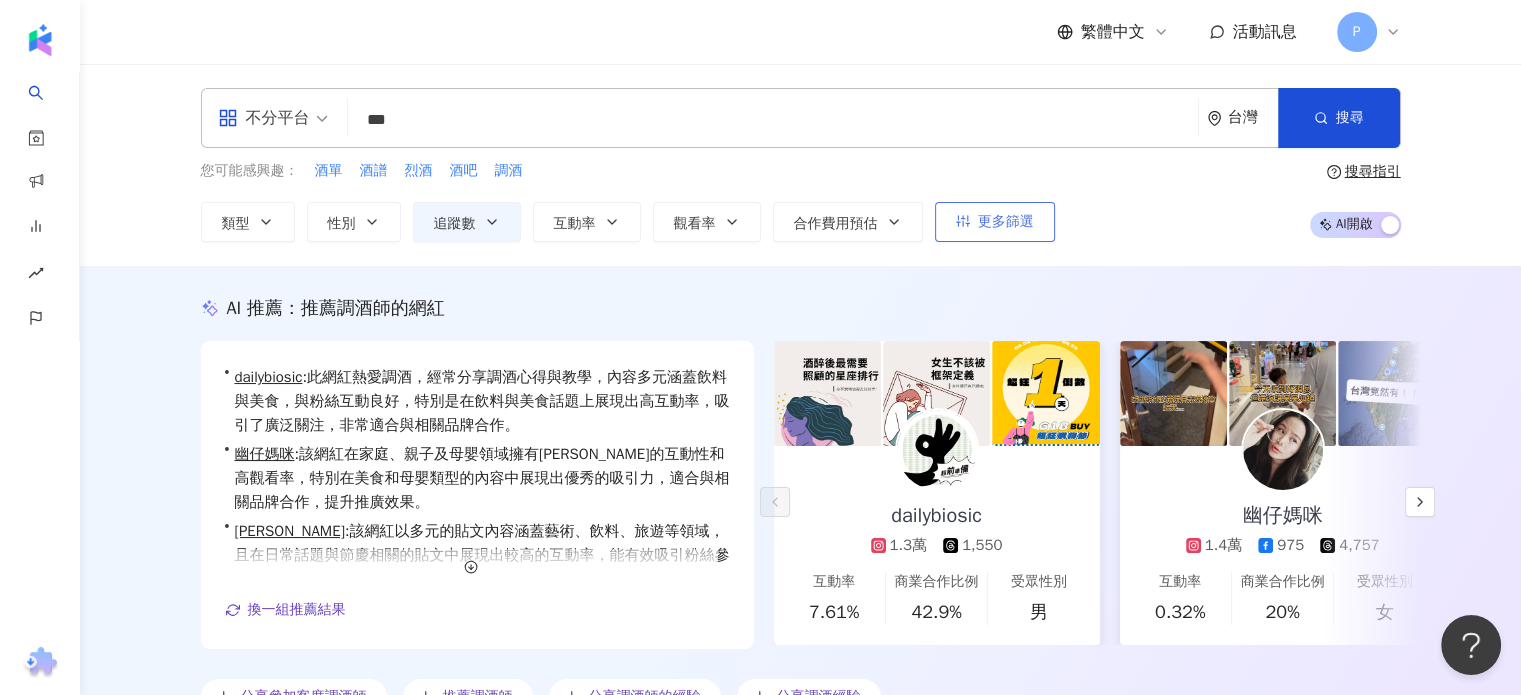 click on "更多篩選" at bounding box center (1006, 222) 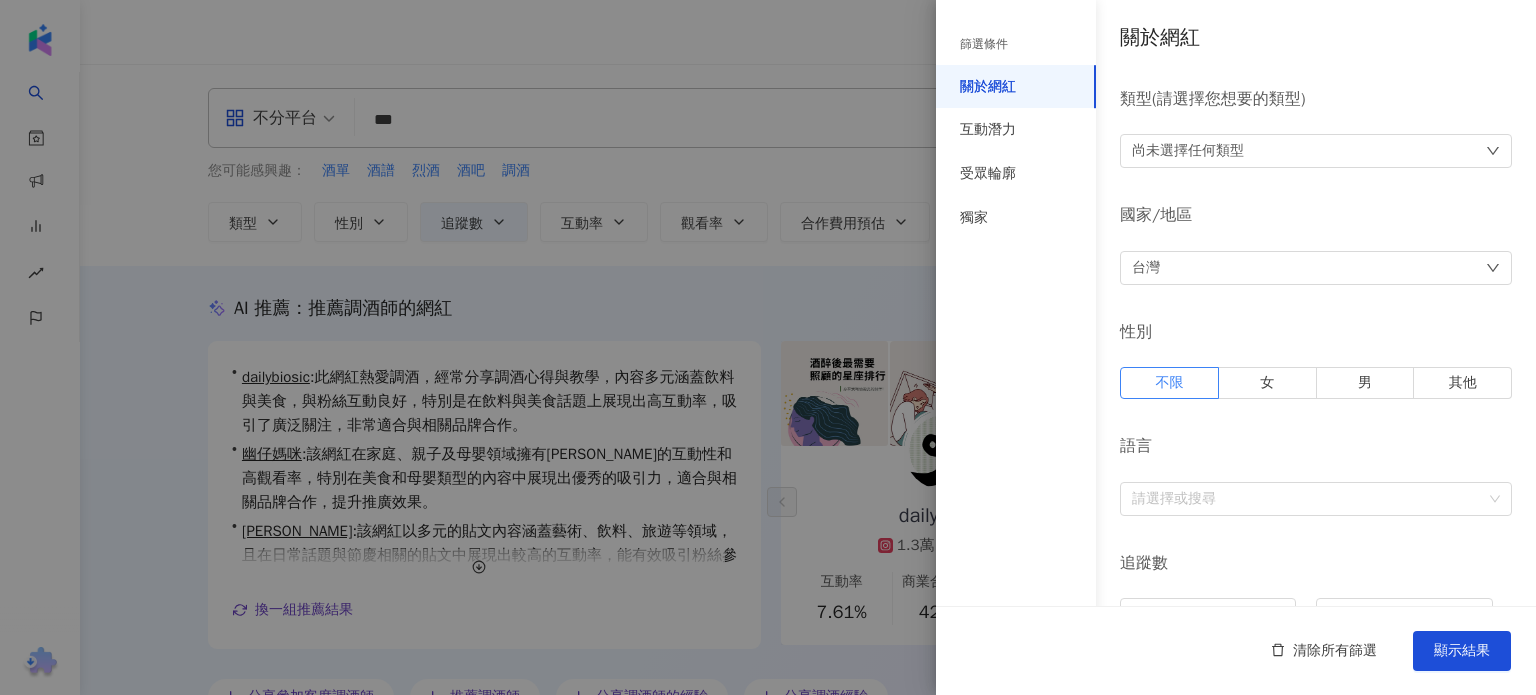 click at bounding box center [768, 347] 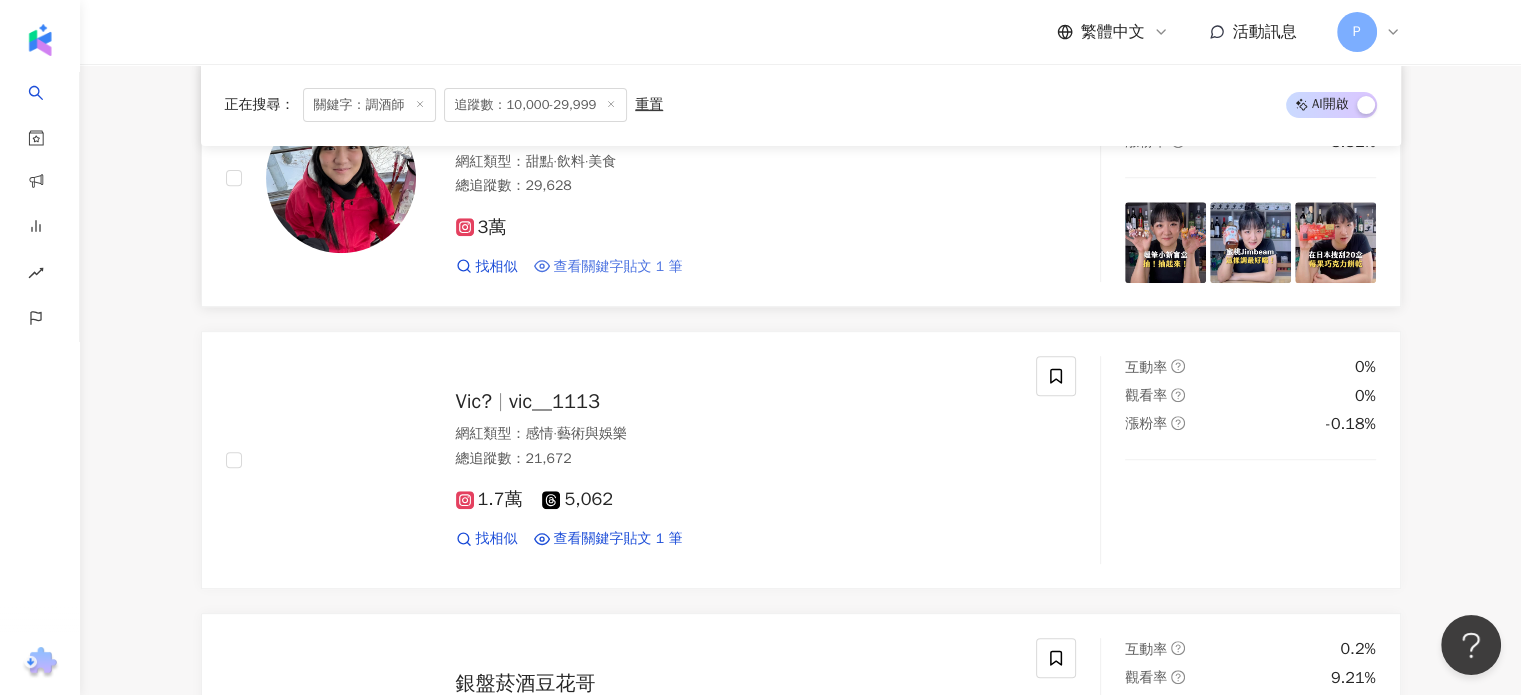 scroll, scrollTop: 800, scrollLeft: 0, axis: vertical 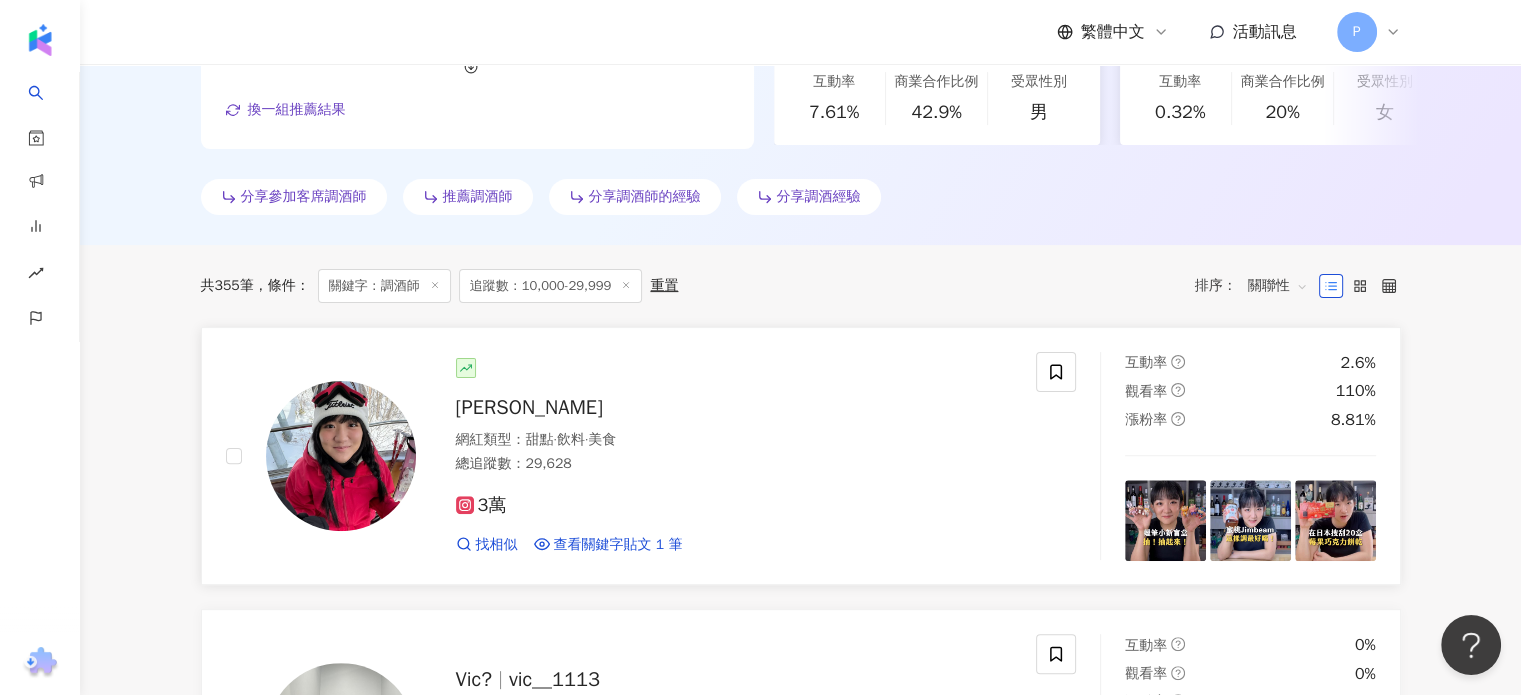 click on "[PERSON_NAME]" at bounding box center [529, 407] 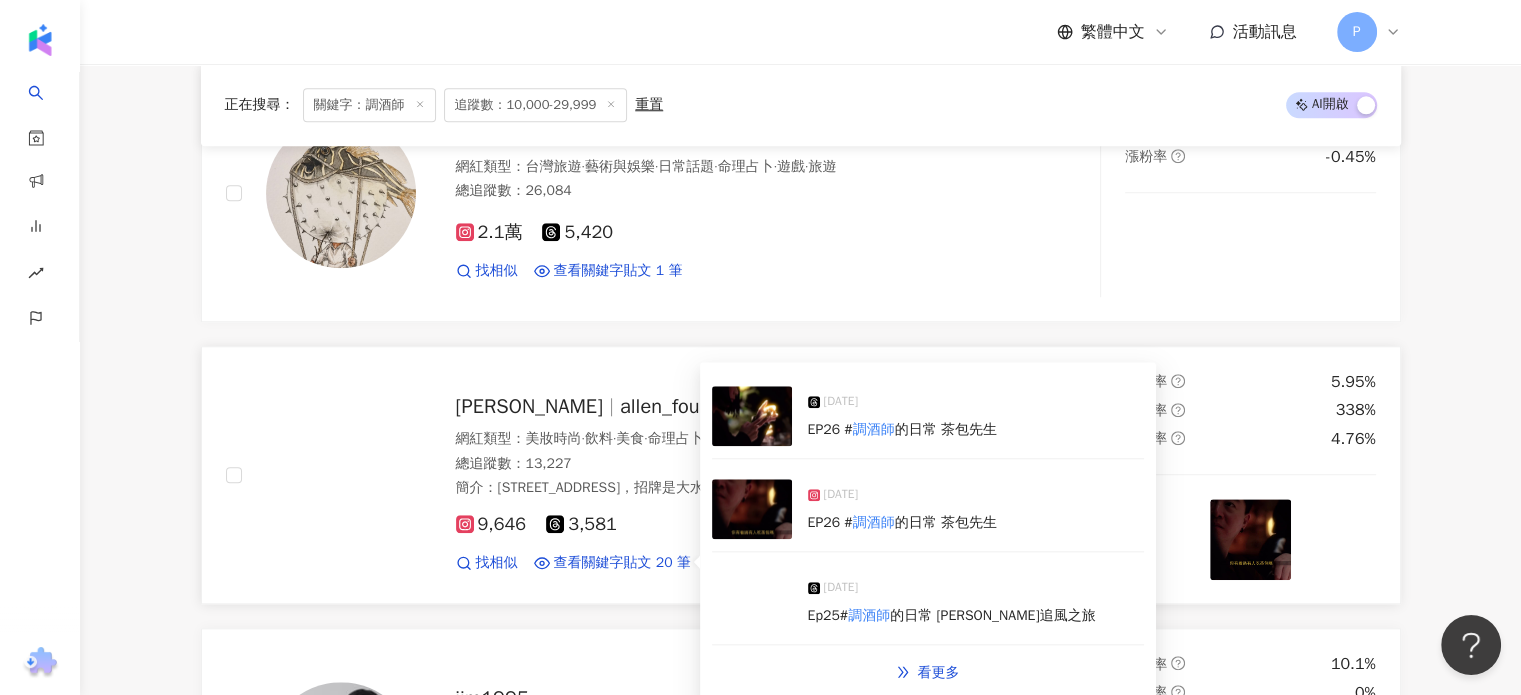 scroll, scrollTop: 1900, scrollLeft: 0, axis: vertical 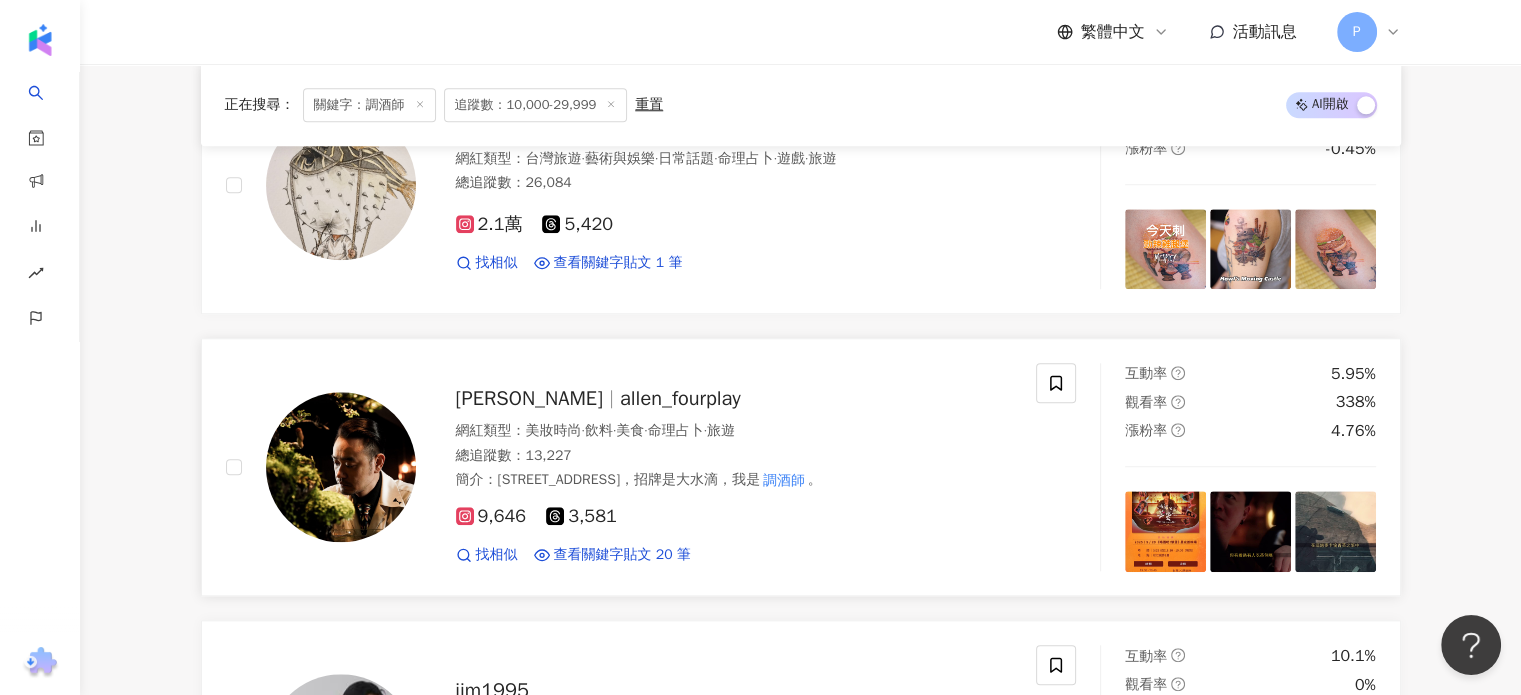 click on "allen_fourplay" at bounding box center [680, 398] 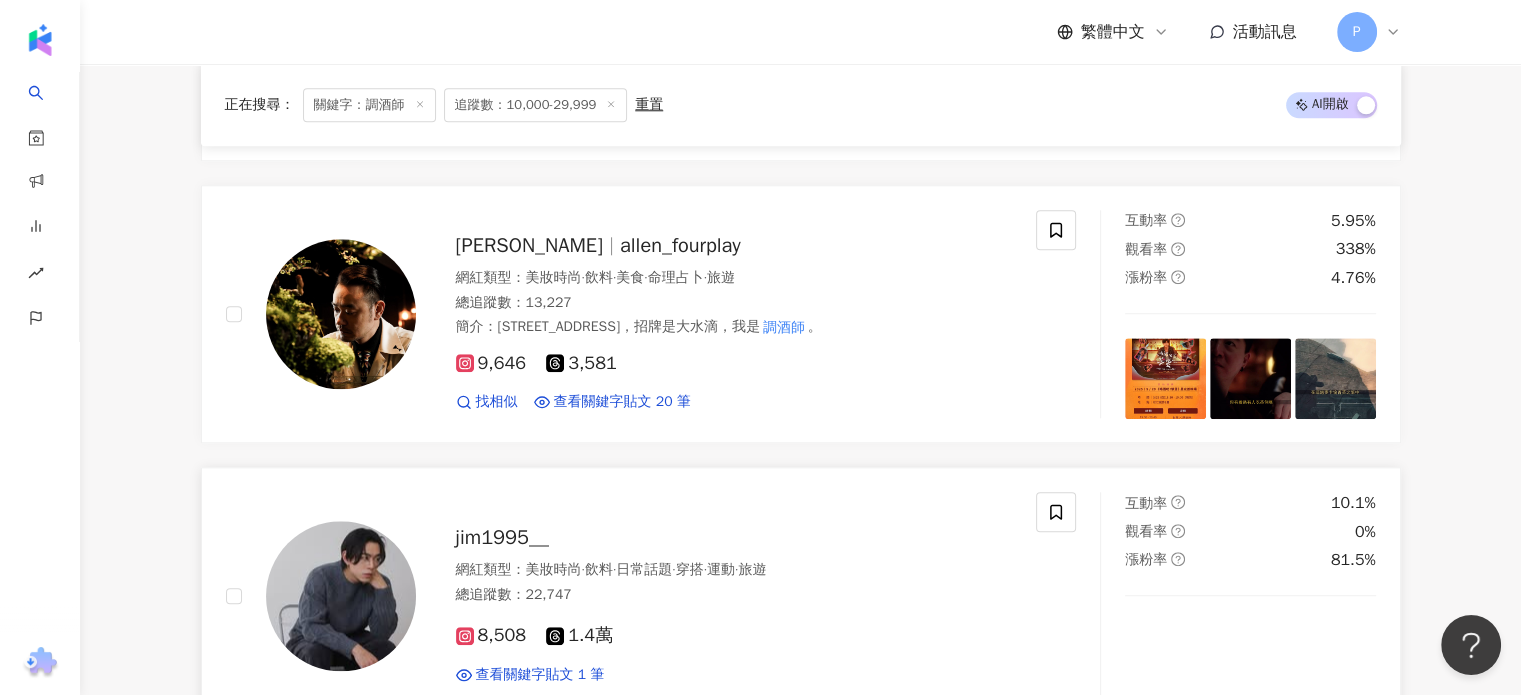 scroll, scrollTop: 2200, scrollLeft: 0, axis: vertical 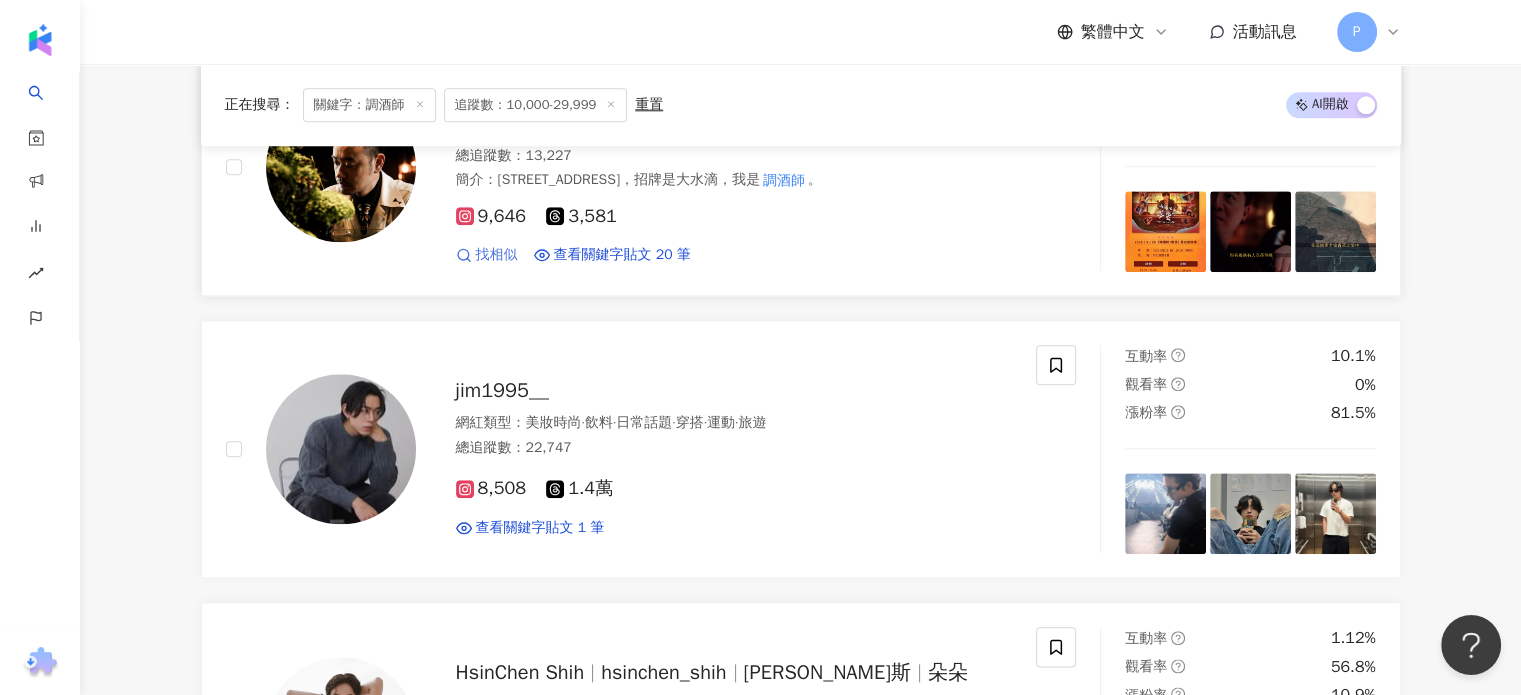 click on "找相似" at bounding box center [497, 255] 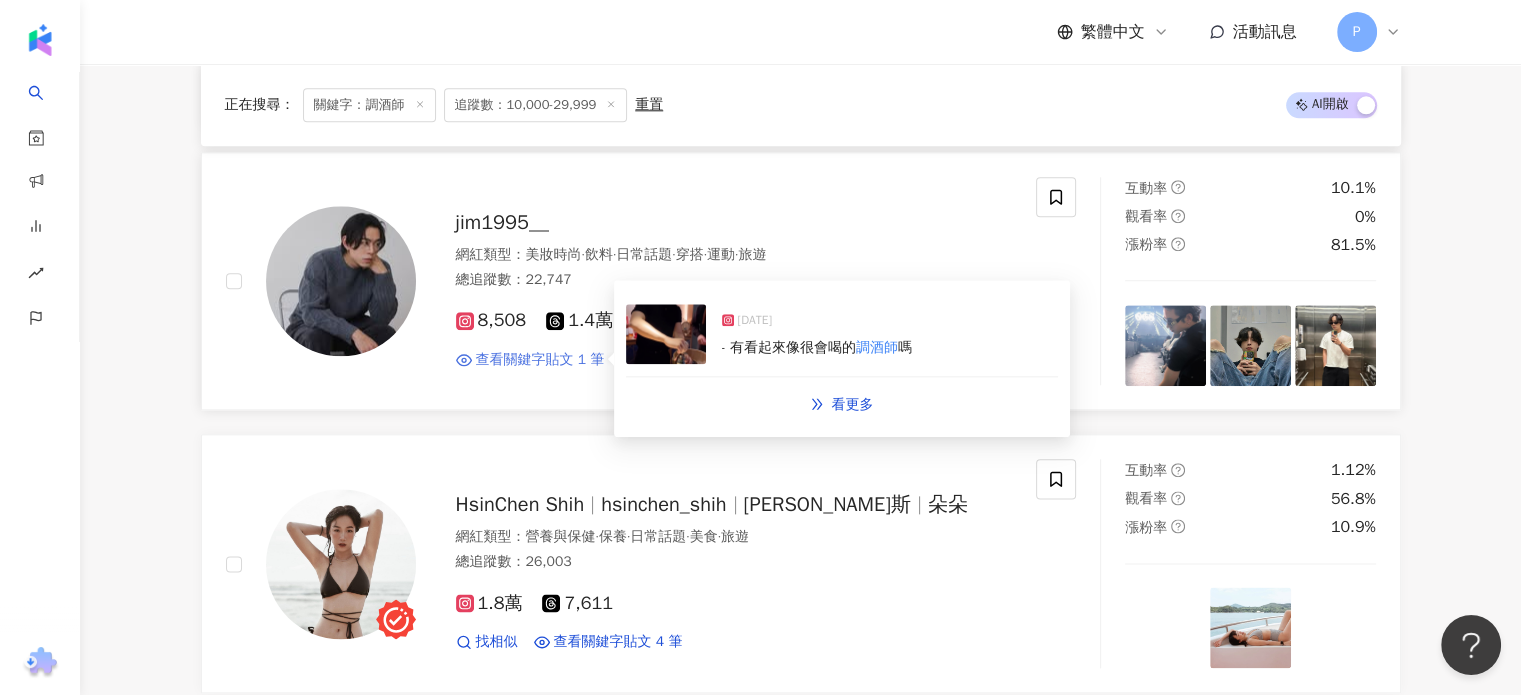 scroll, scrollTop: 2400, scrollLeft: 0, axis: vertical 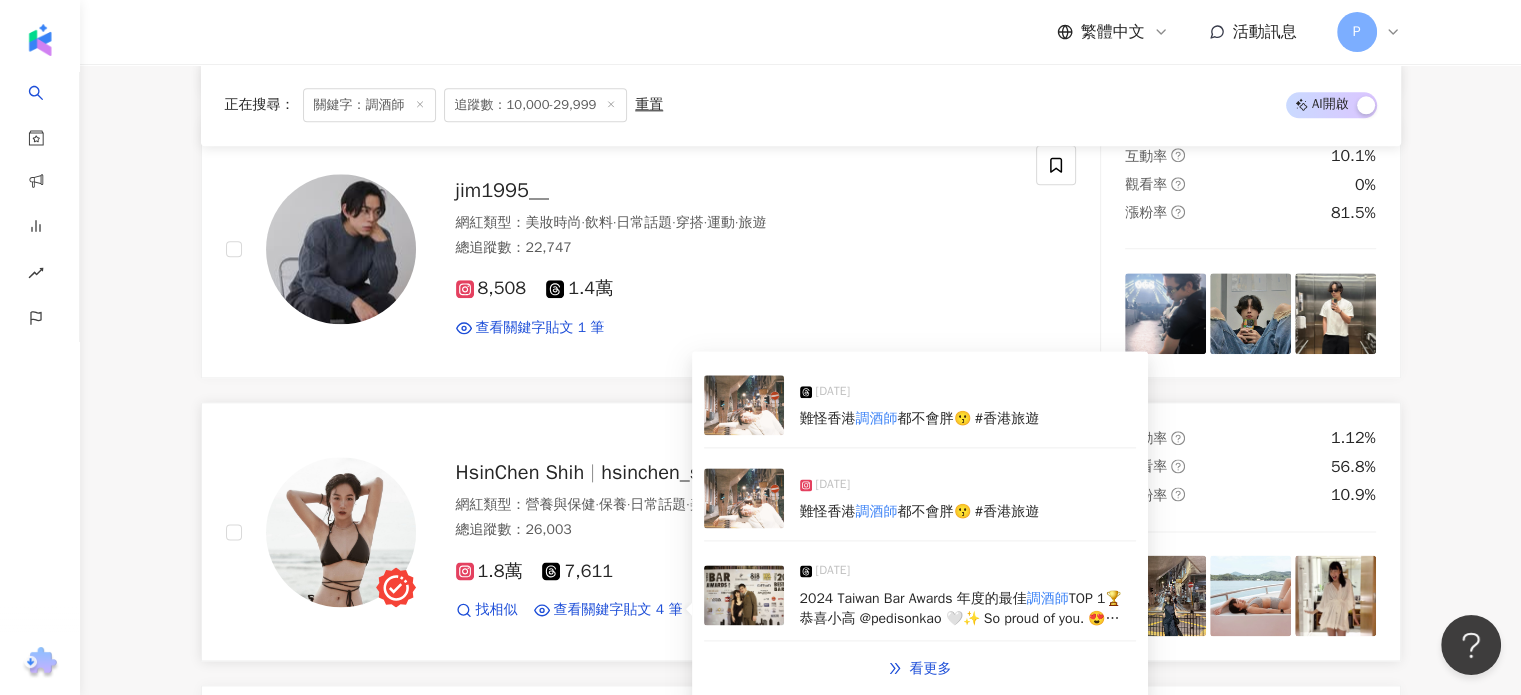 click on "TOP 1🏆
恭喜小高 @pedisonkao 🤍✨
So proud of you. 😍
#taiwanbarawards #taiwanbarawards2024" at bounding box center (961, 618) 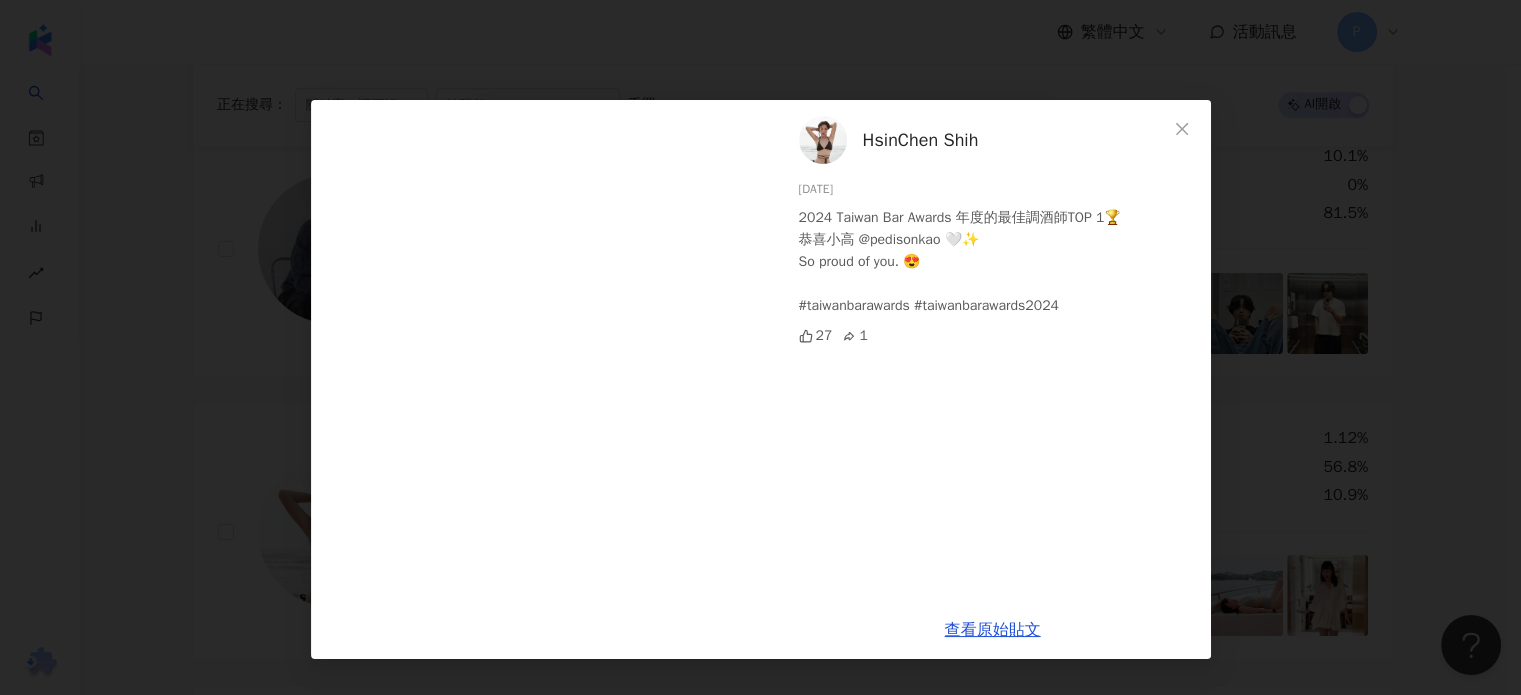 click on "HsinChen Shih 2024/12/2 2024 Taiwan Bar Awards 年度的最佳調酒師TOP 1🏆
恭喜小高 @pedisonkao 🤍✨
So proud of you. 😍
#taiwanbarawards #taiwanbarawards2024 27 1 查看原始貼文" at bounding box center [760, 347] 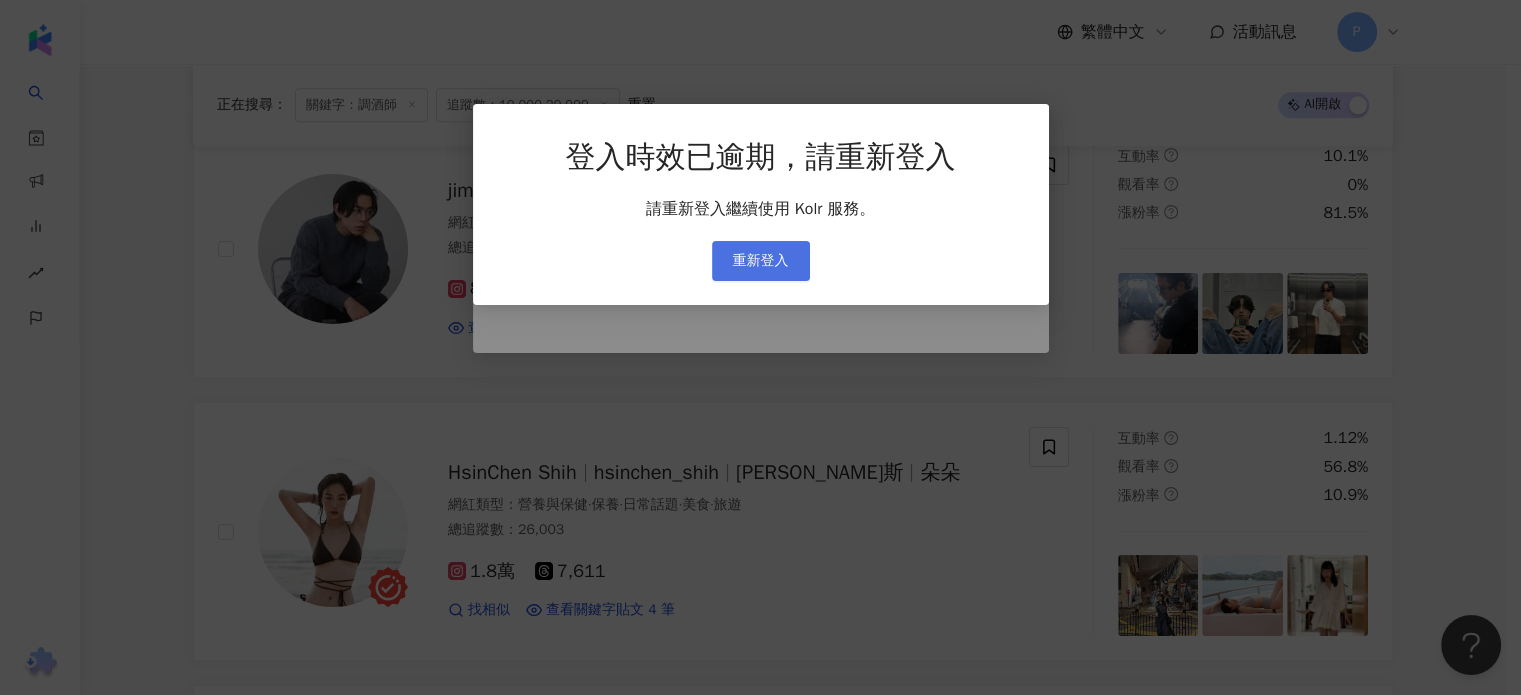 click on "重新登入" at bounding box center [761, 261] 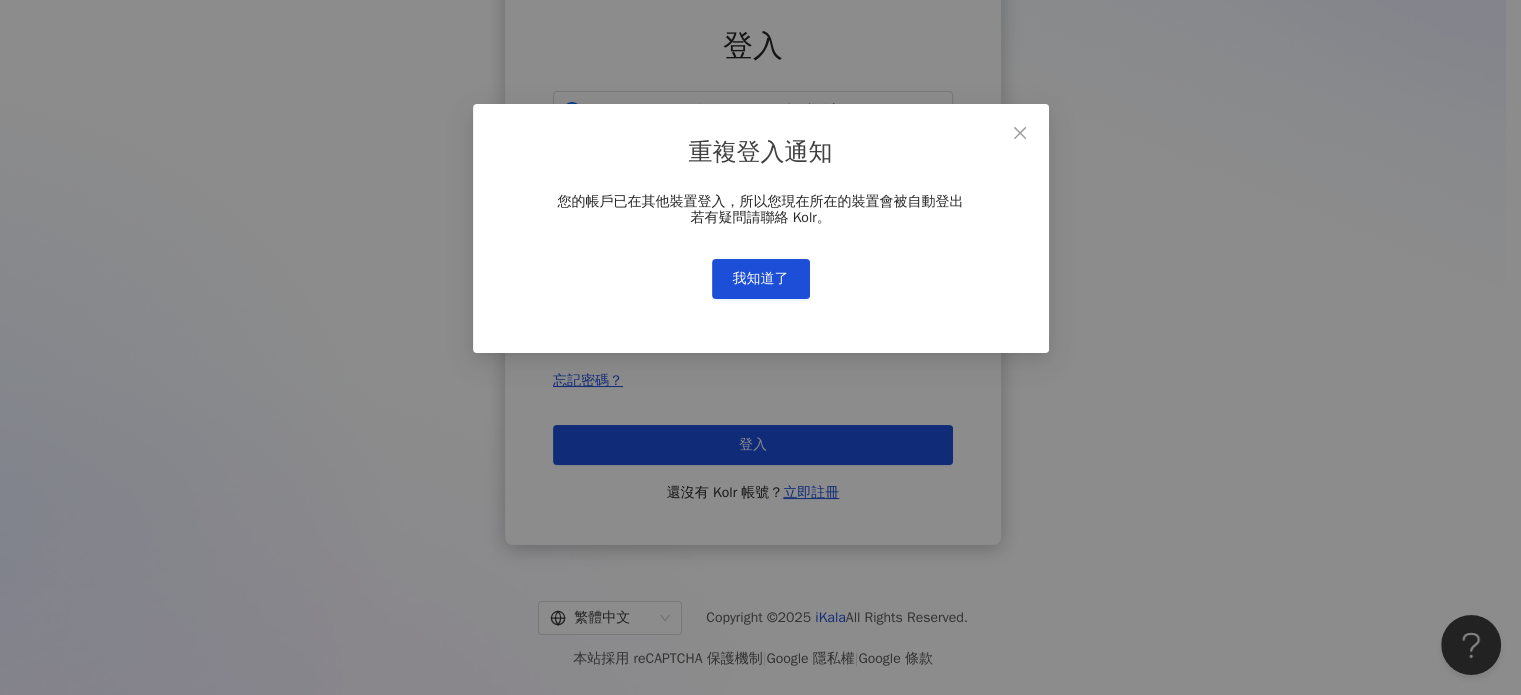 scroll, scrollTop: 0, scrollLeft: 0, axis: both 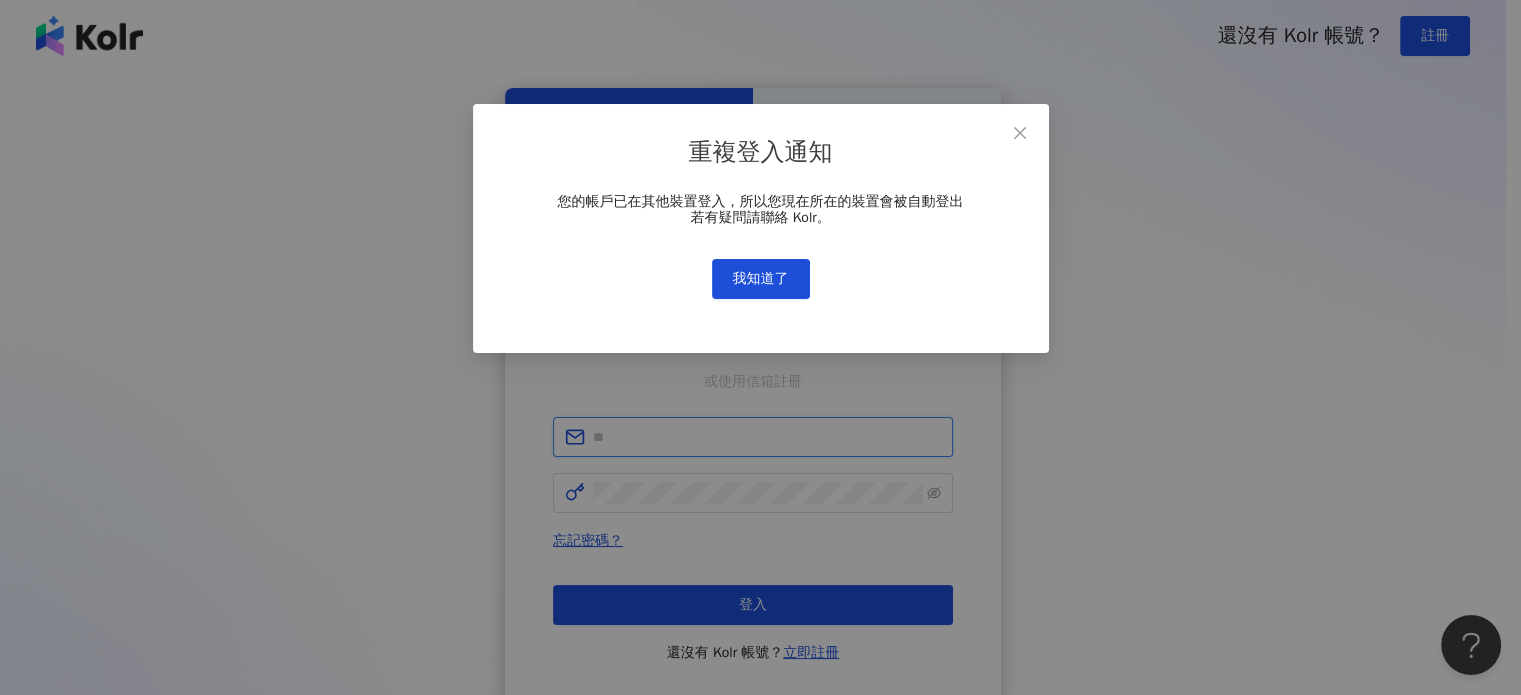 type on "**********" 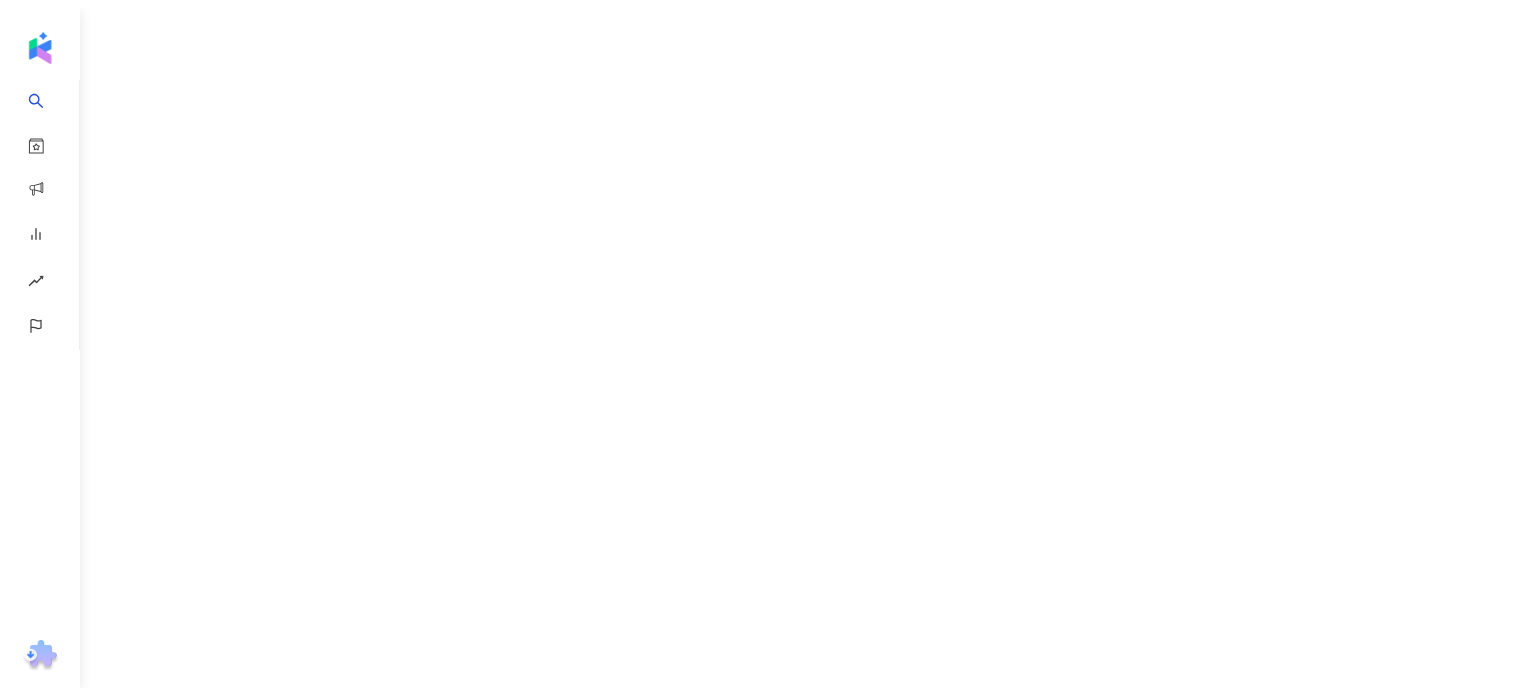 scroll, scrollTop: 0, scrollLeft: 0, axis: both 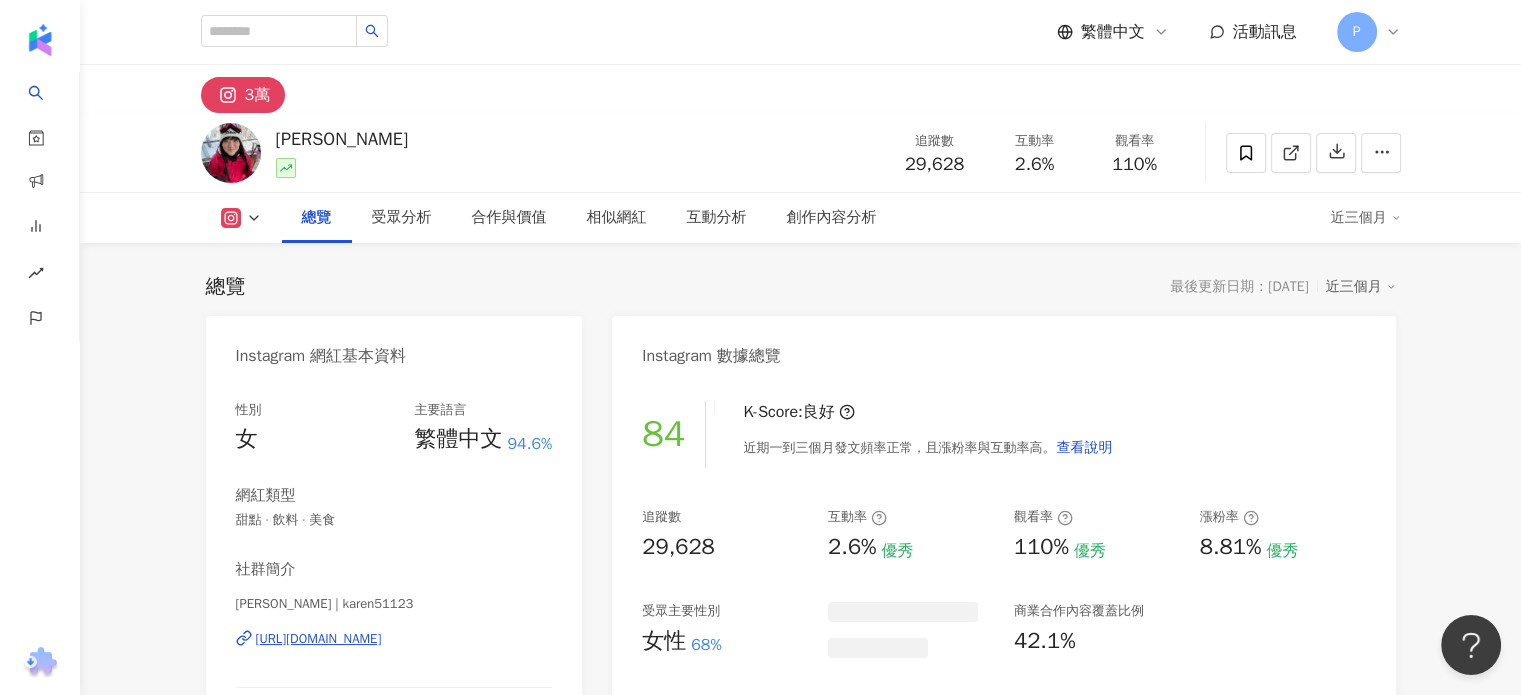 click on "https://www.instagram.com/karen51123/" at bounding box center [319, 639] 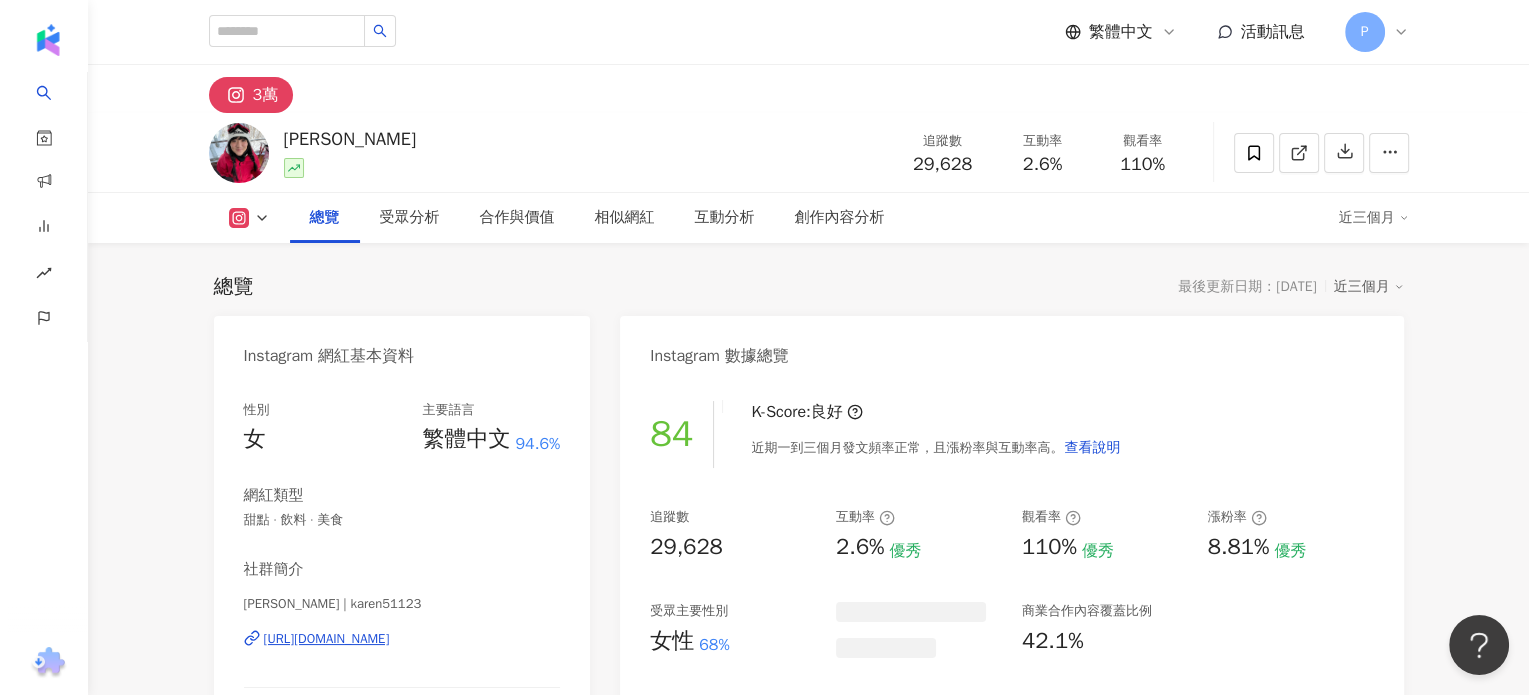 scroll, scrollTop: 200, scrollLeft: 0, axis: vertical 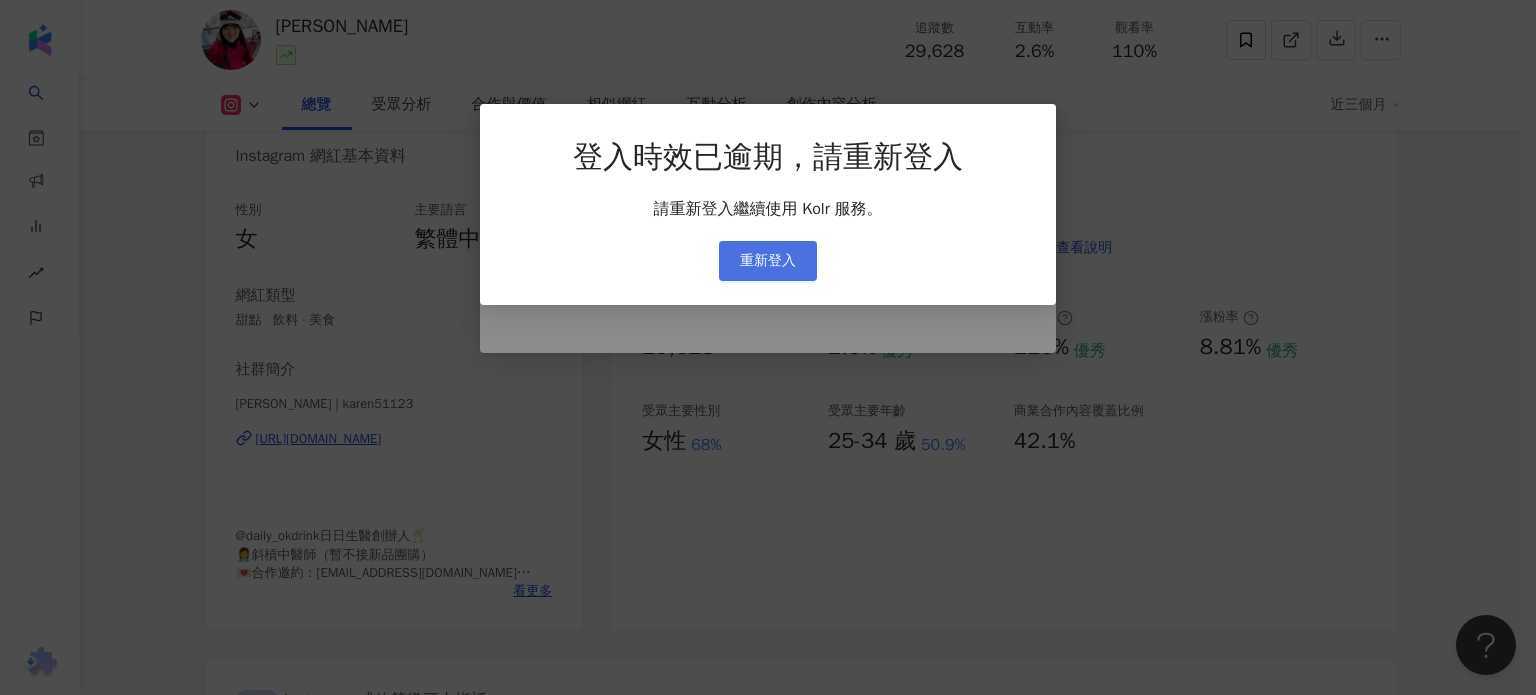 click on "重新登入" at bounding box center (768, 261) 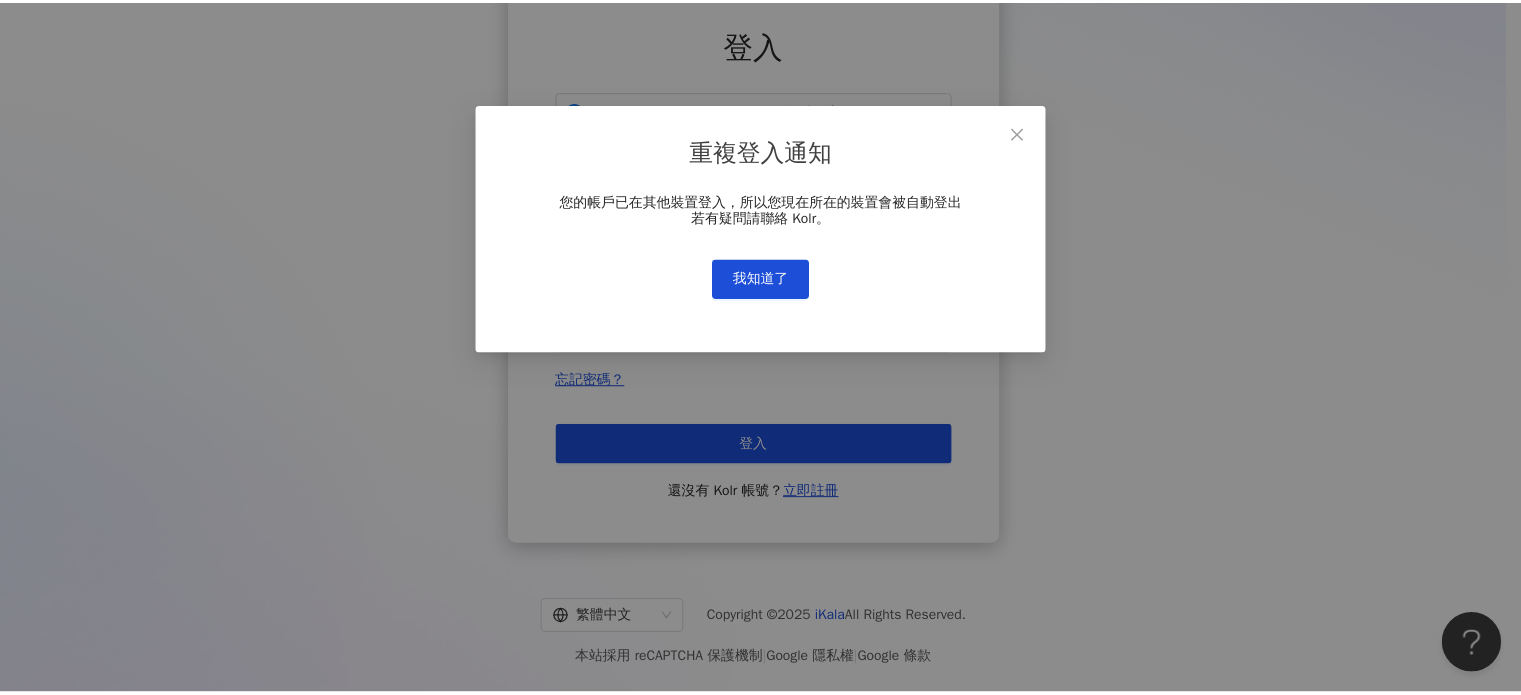 scroll, scrollTop: 0, scrollLeft: 0, axis: both 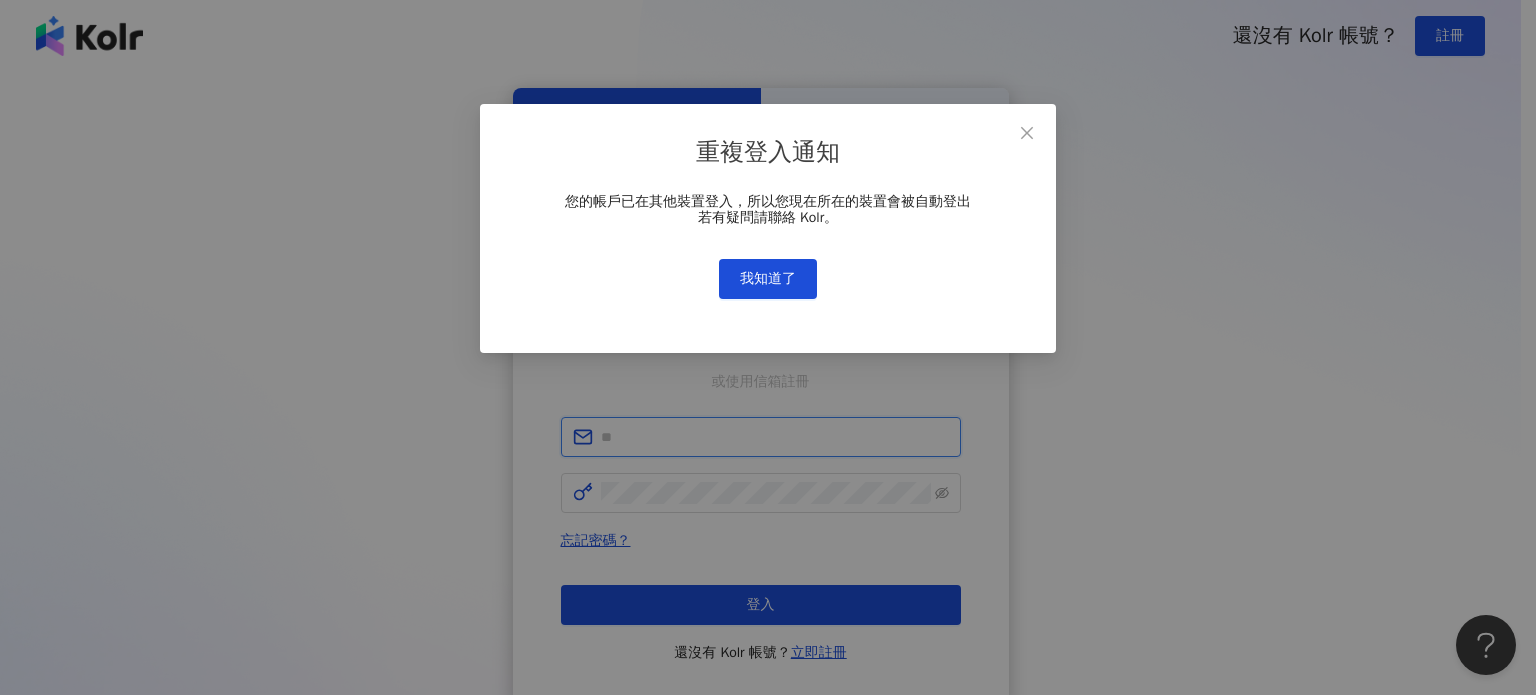 type on "**********" 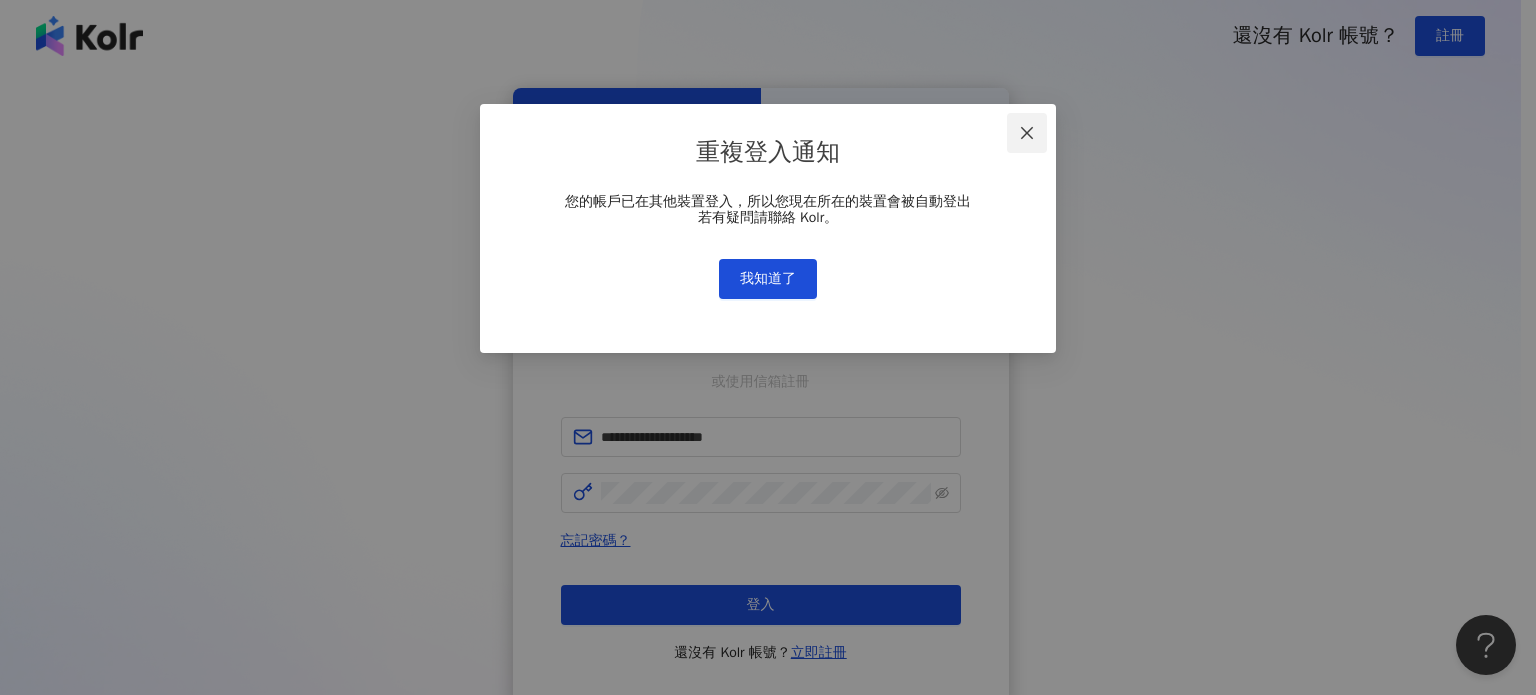 click at bounding box center [1027, 133] 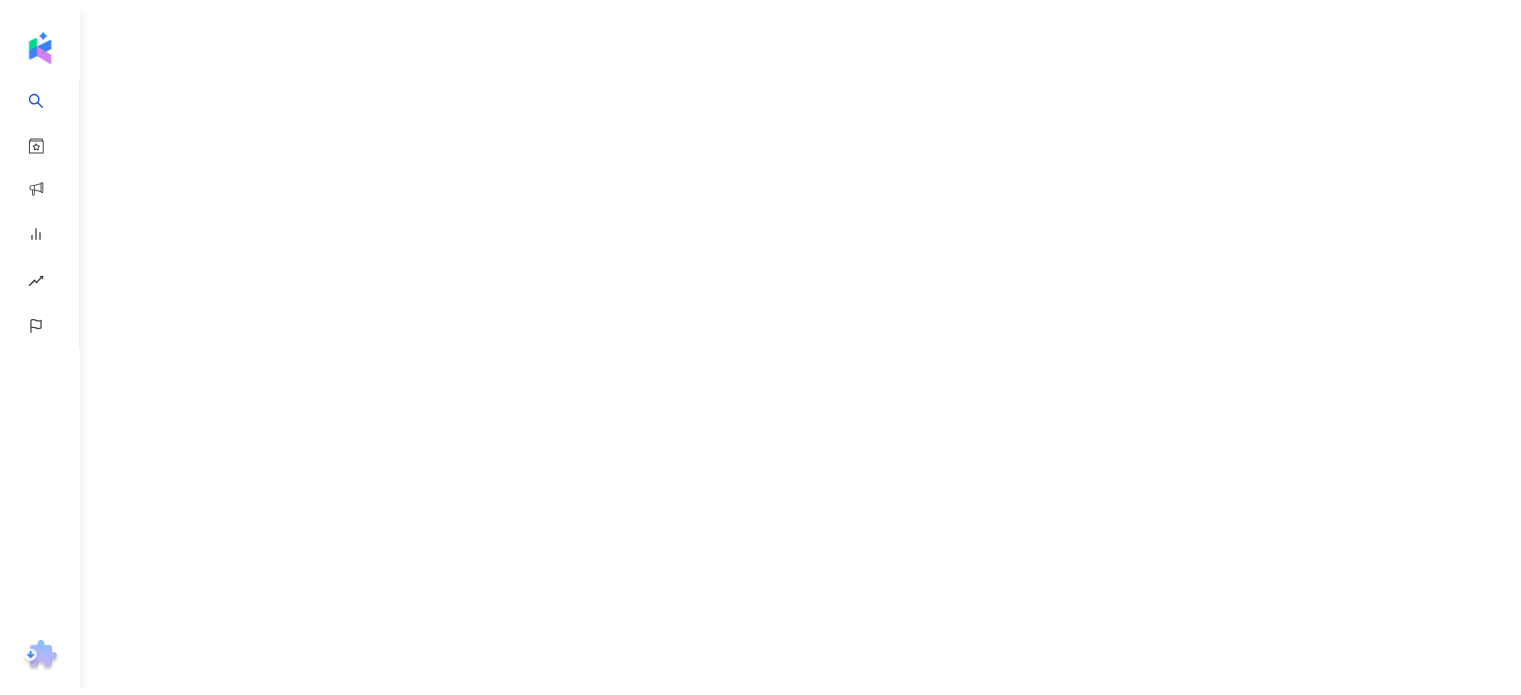 scroll, scrollTop: 0, scrollLeft: 0, axis: both 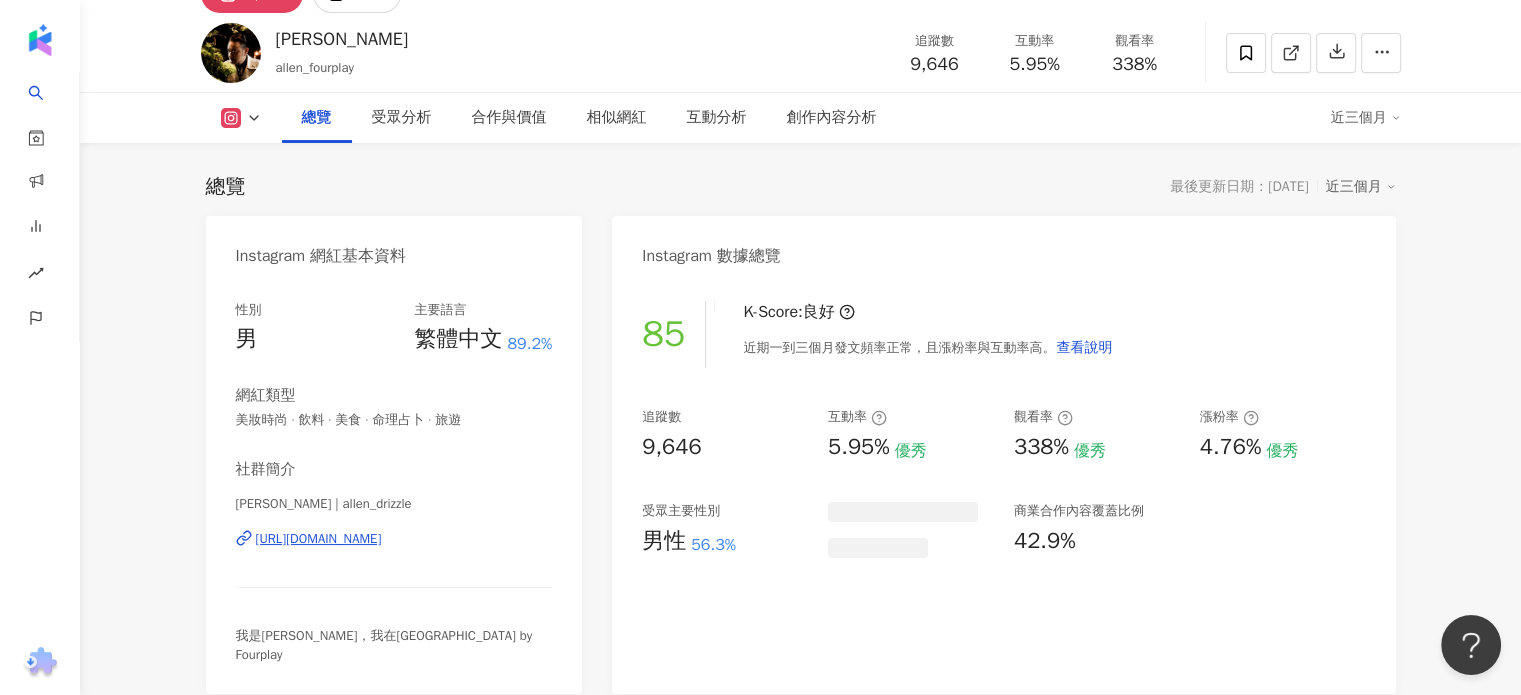 click on "[URL][DOMAIN_NAME]" at bounding box center (319, 539) 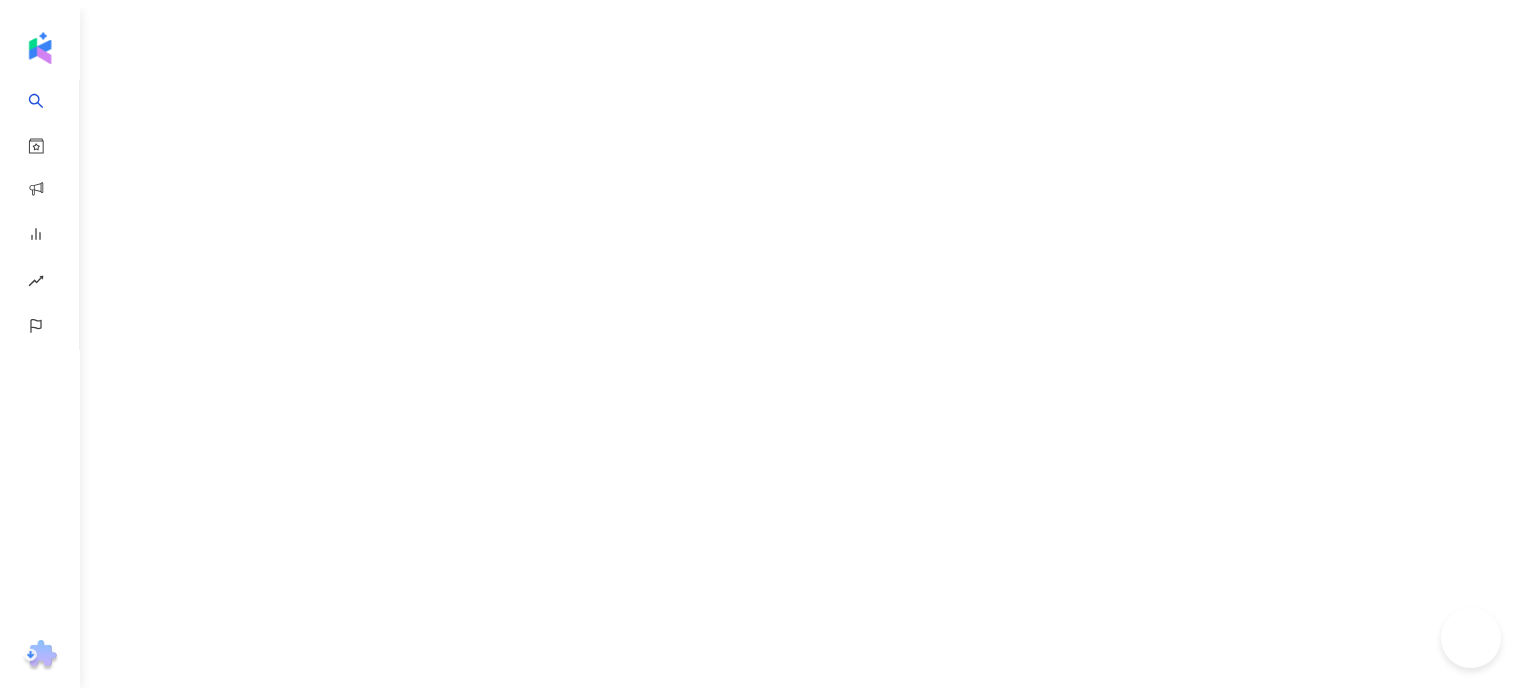 scroll, scrollTop: 0, scrollLeft: 0, axis: both 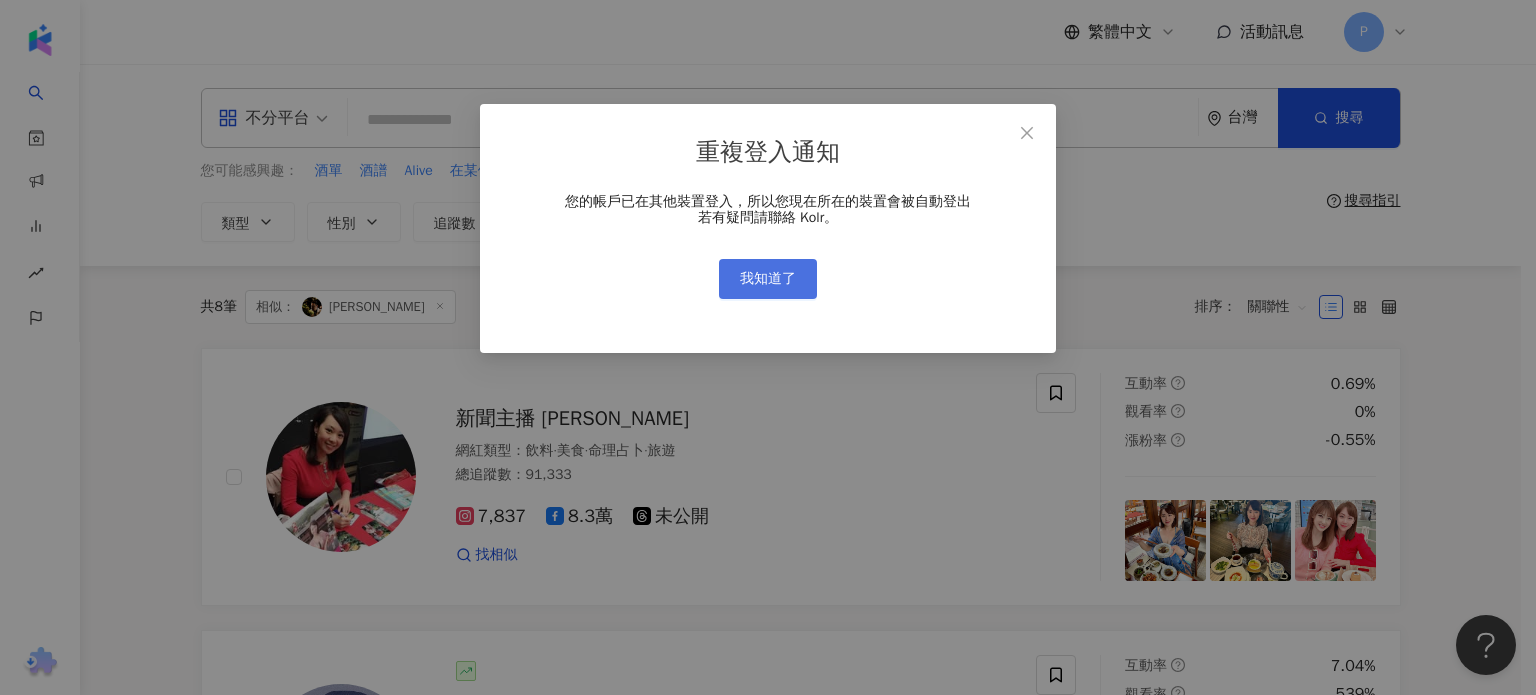 click on "我知道了" at bounding box center [768, 279] 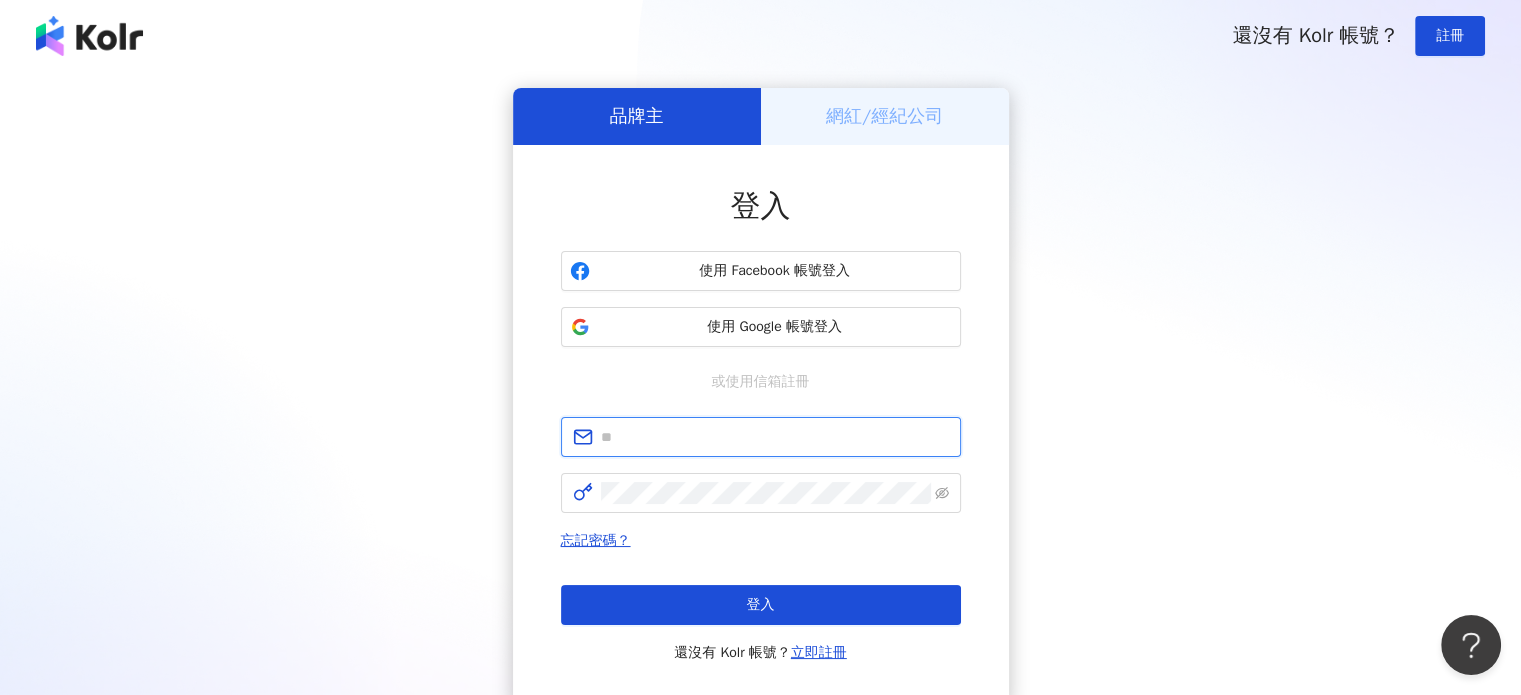 type on "**********" 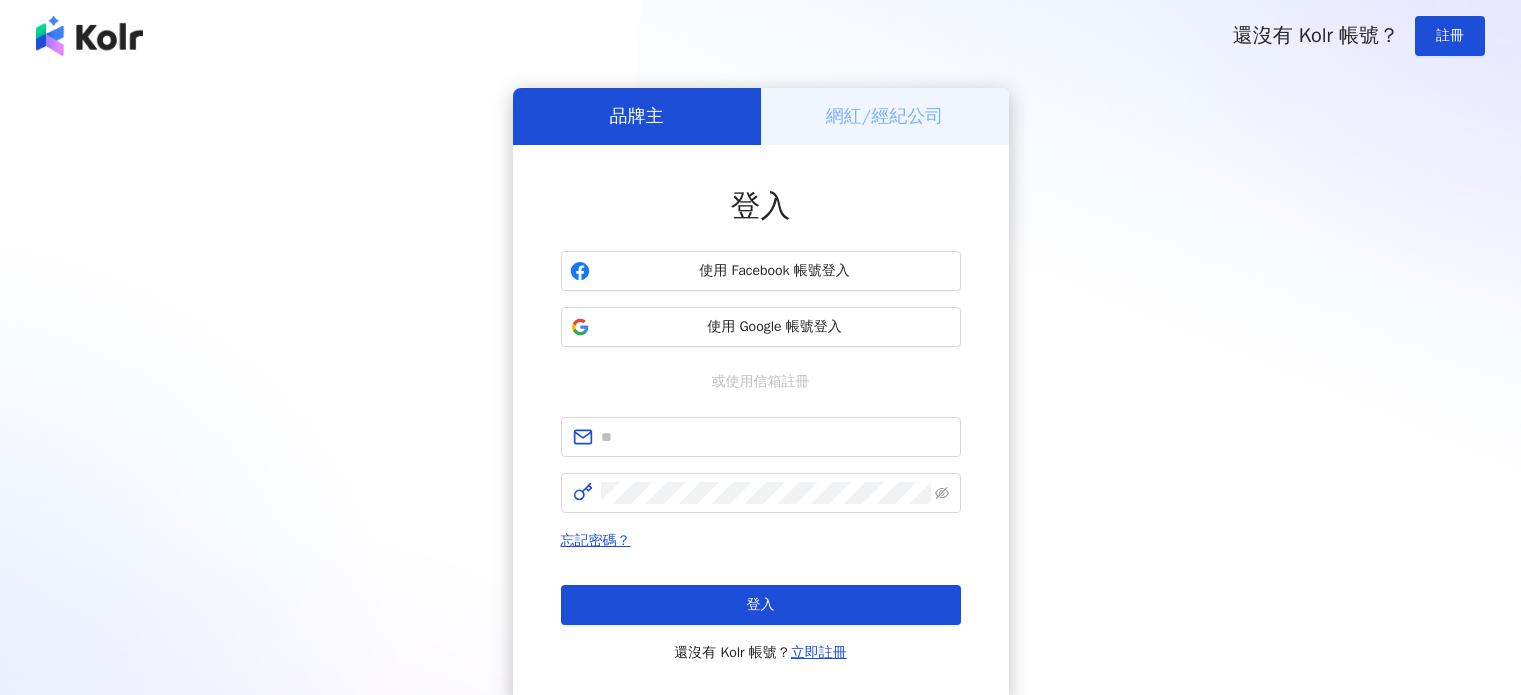 scroll, scrollTop: 0, scrollLeft: 0, axis: both 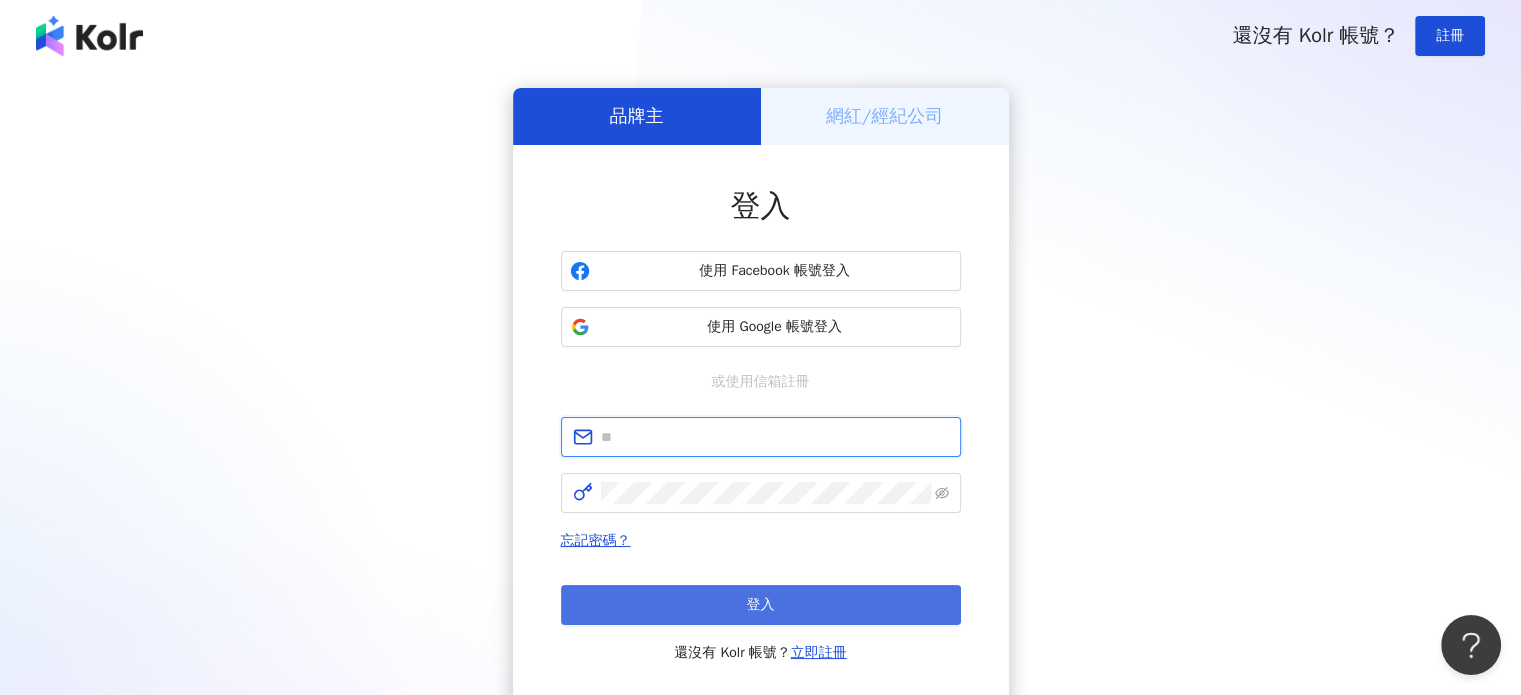 type on "**********" 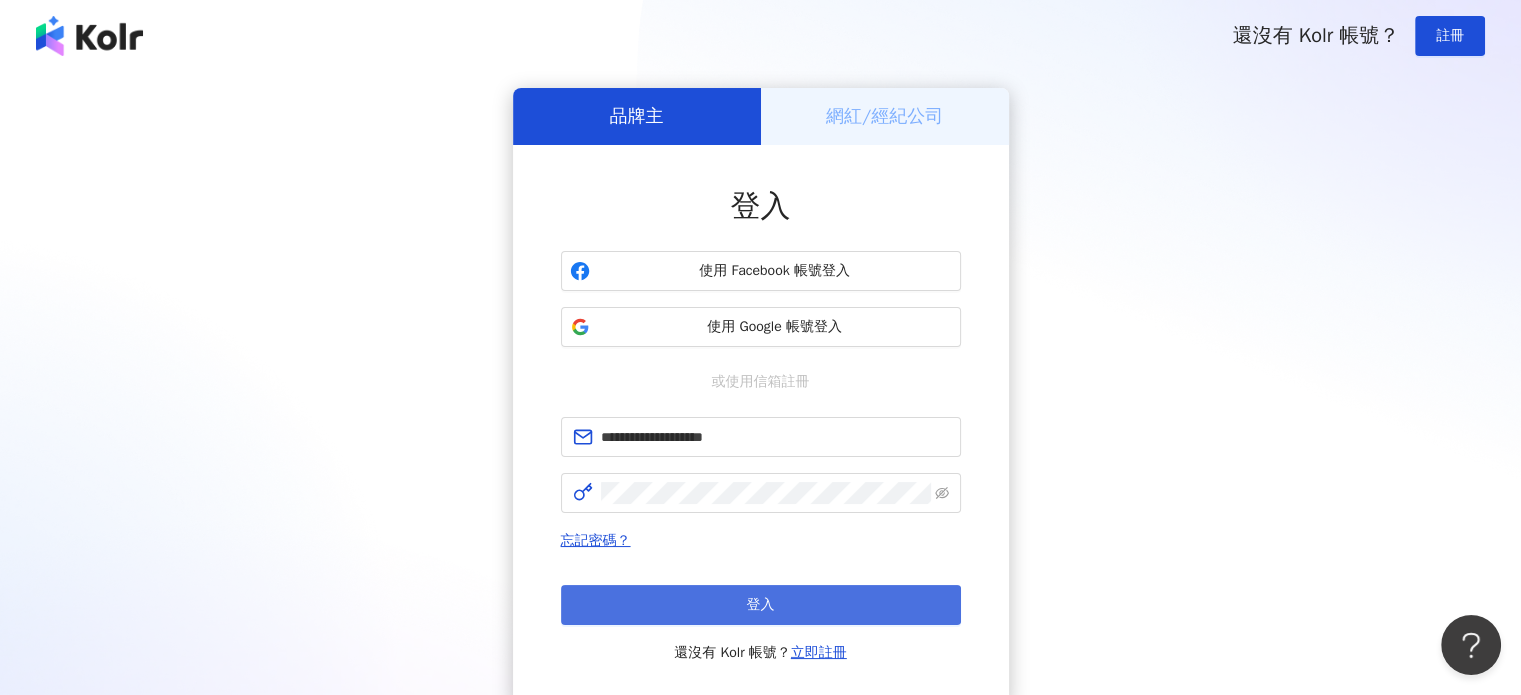 click on "登入" at bounding box center (761, 605) 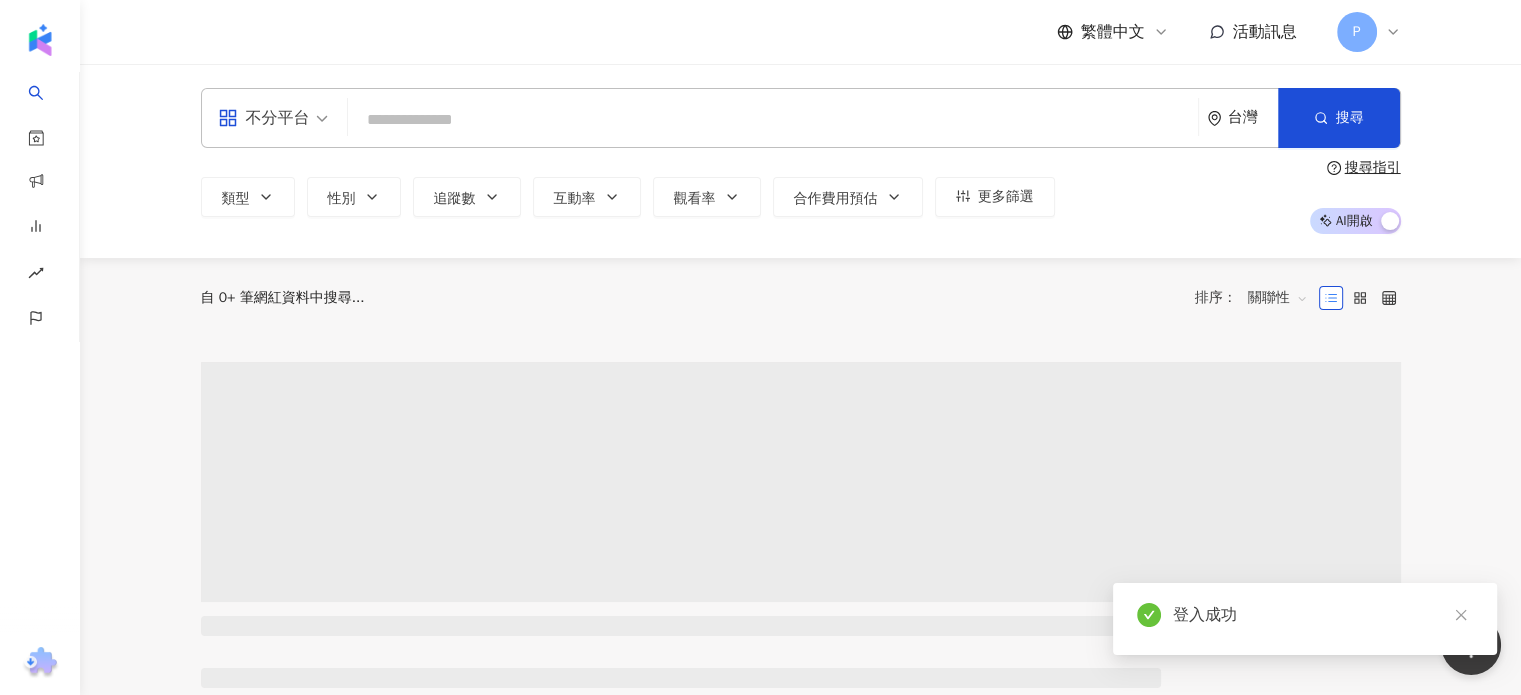 click at bounding box center [773, 120] 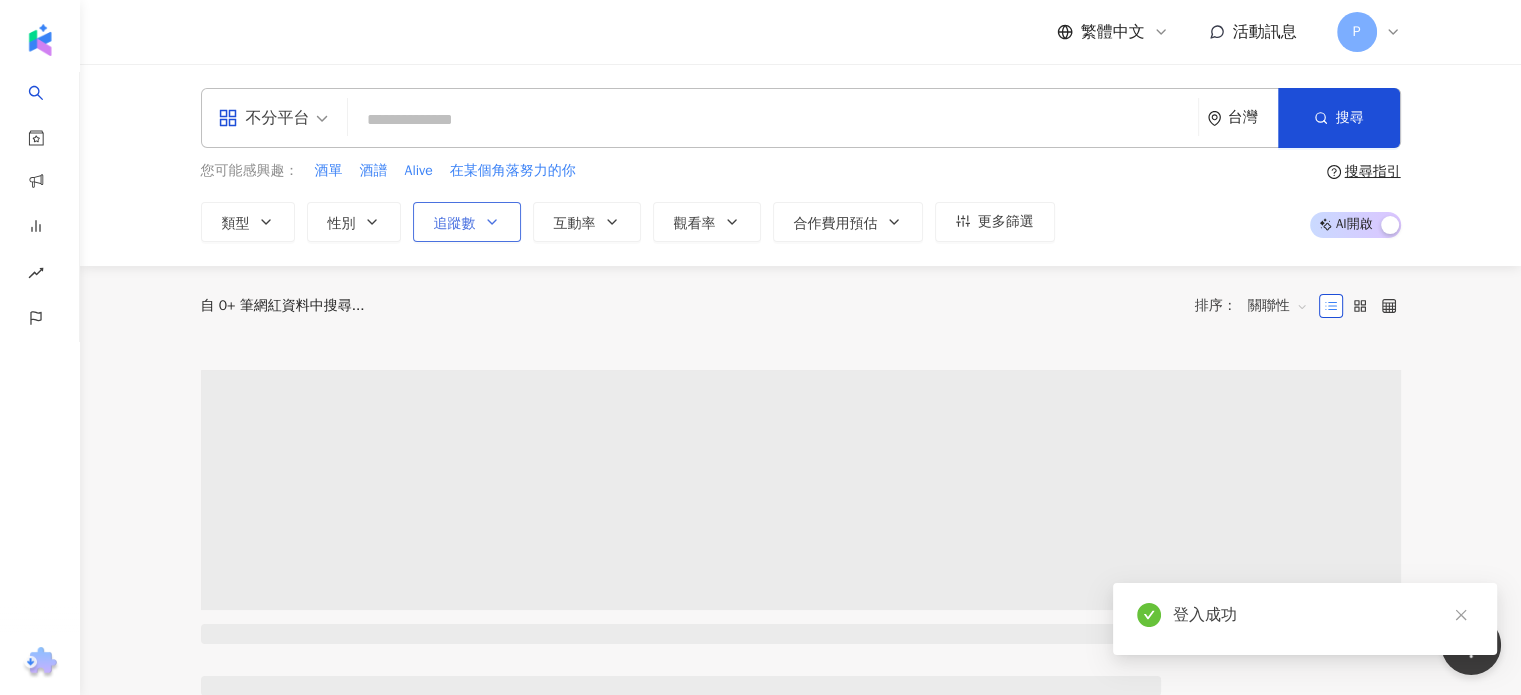 click 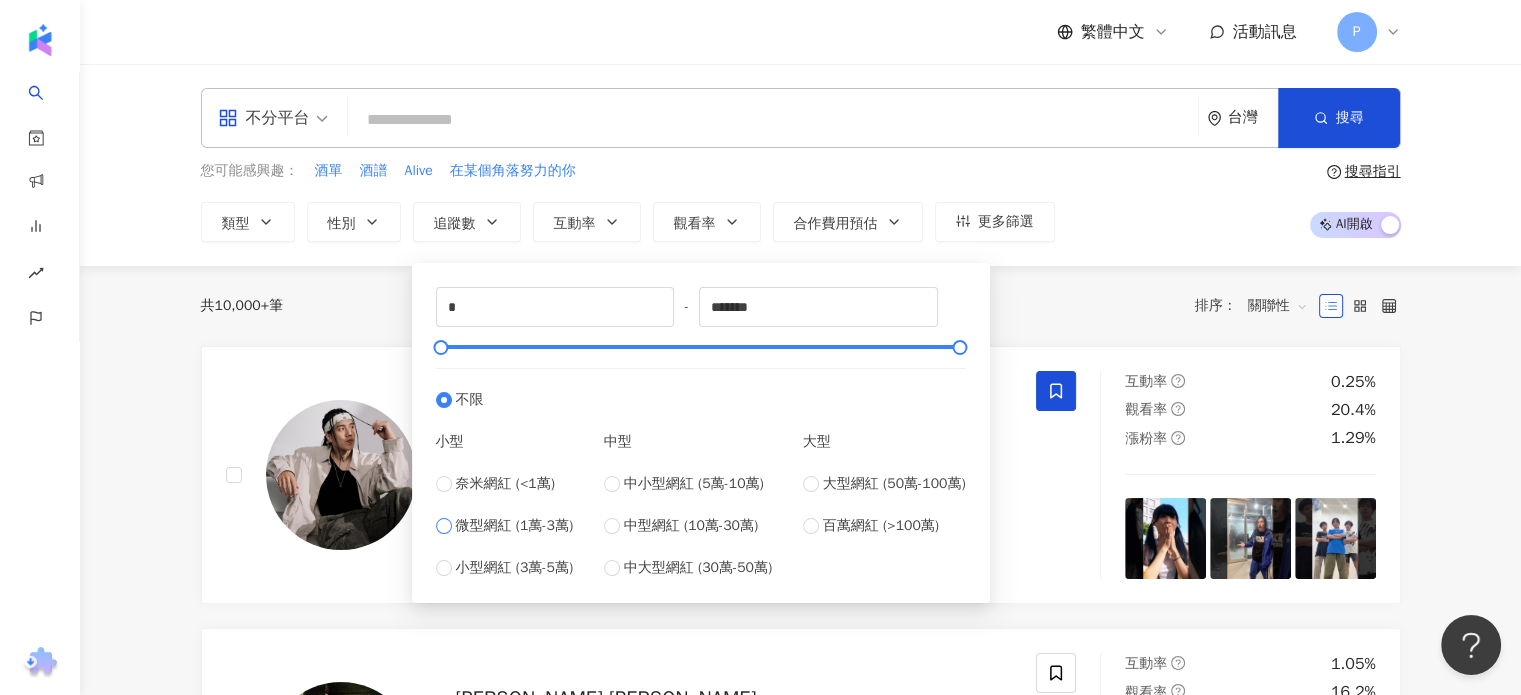 click on "微型網紅 (1萬-3萬)" at bounding box center [515, 526] 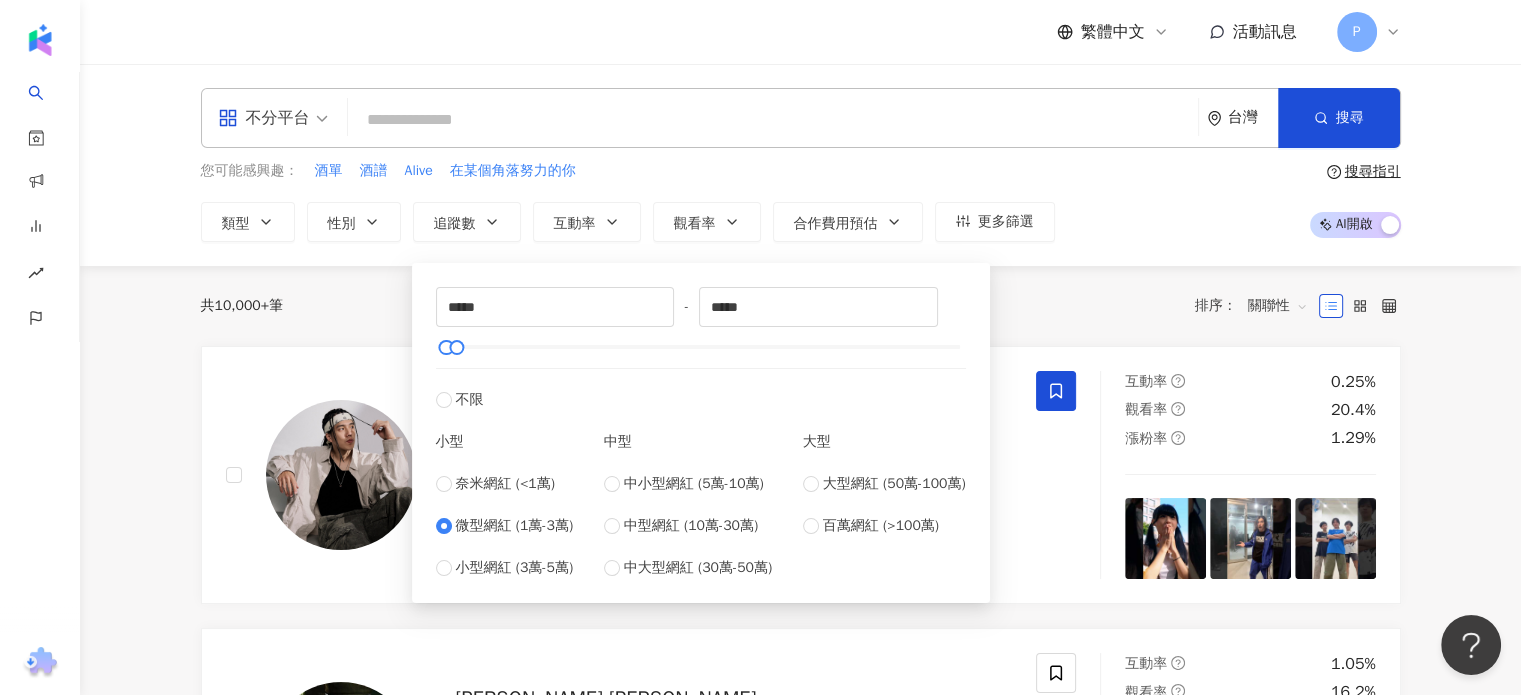 click at bounding box center (773, 120) 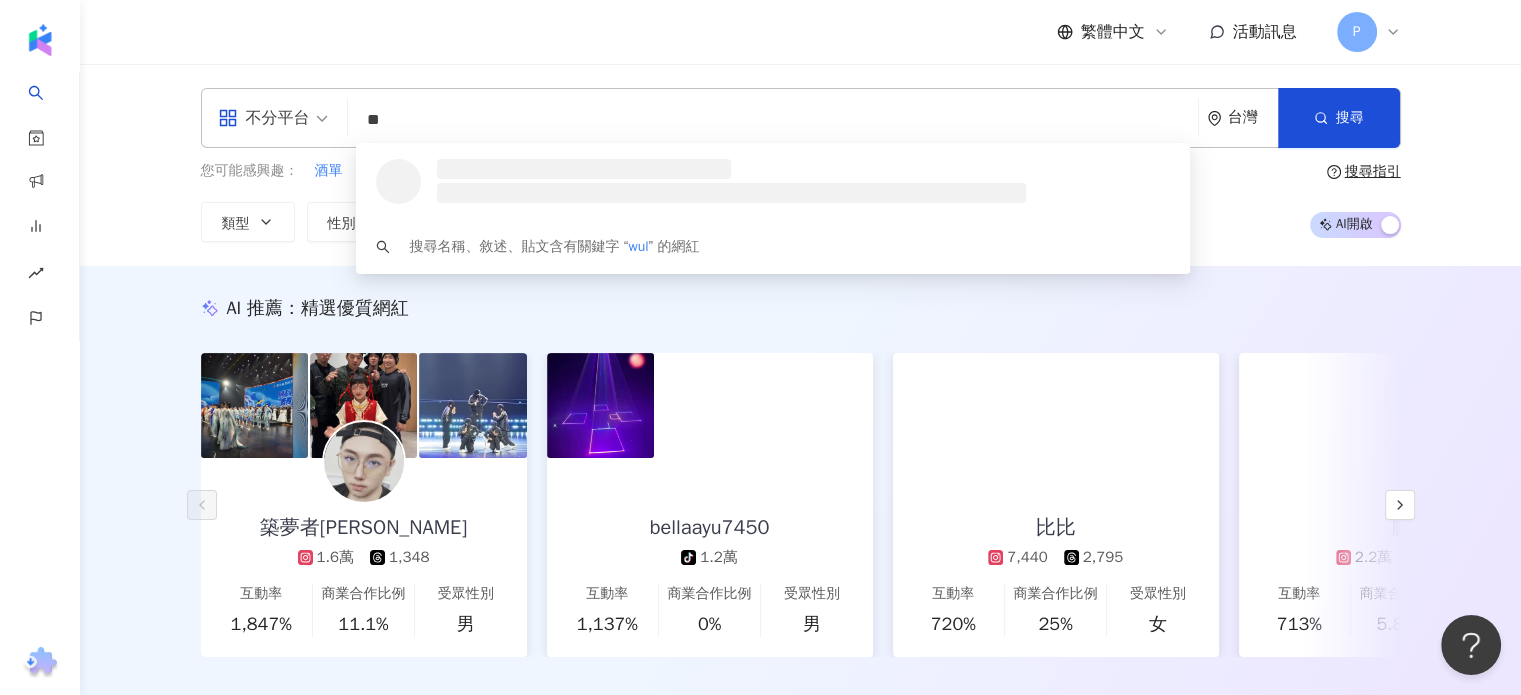 type on "*" 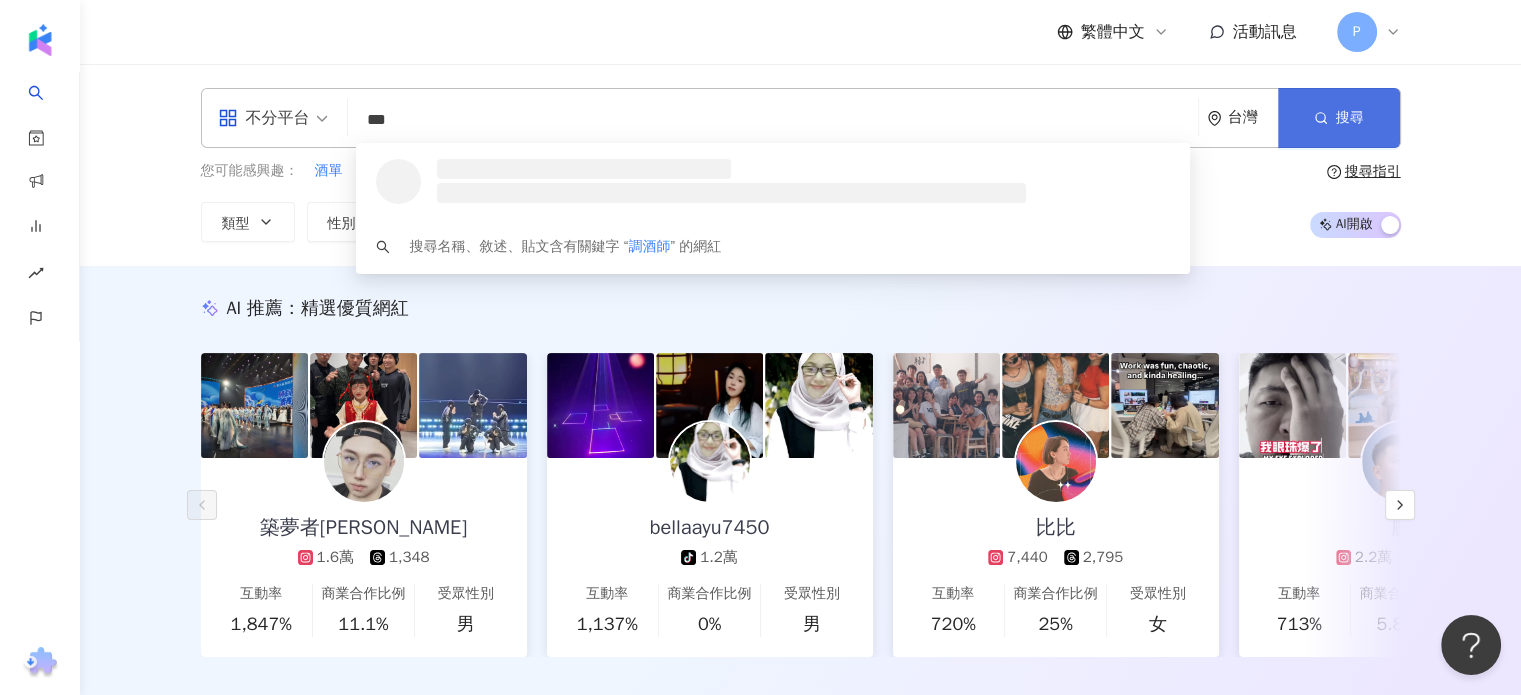 type on "***" 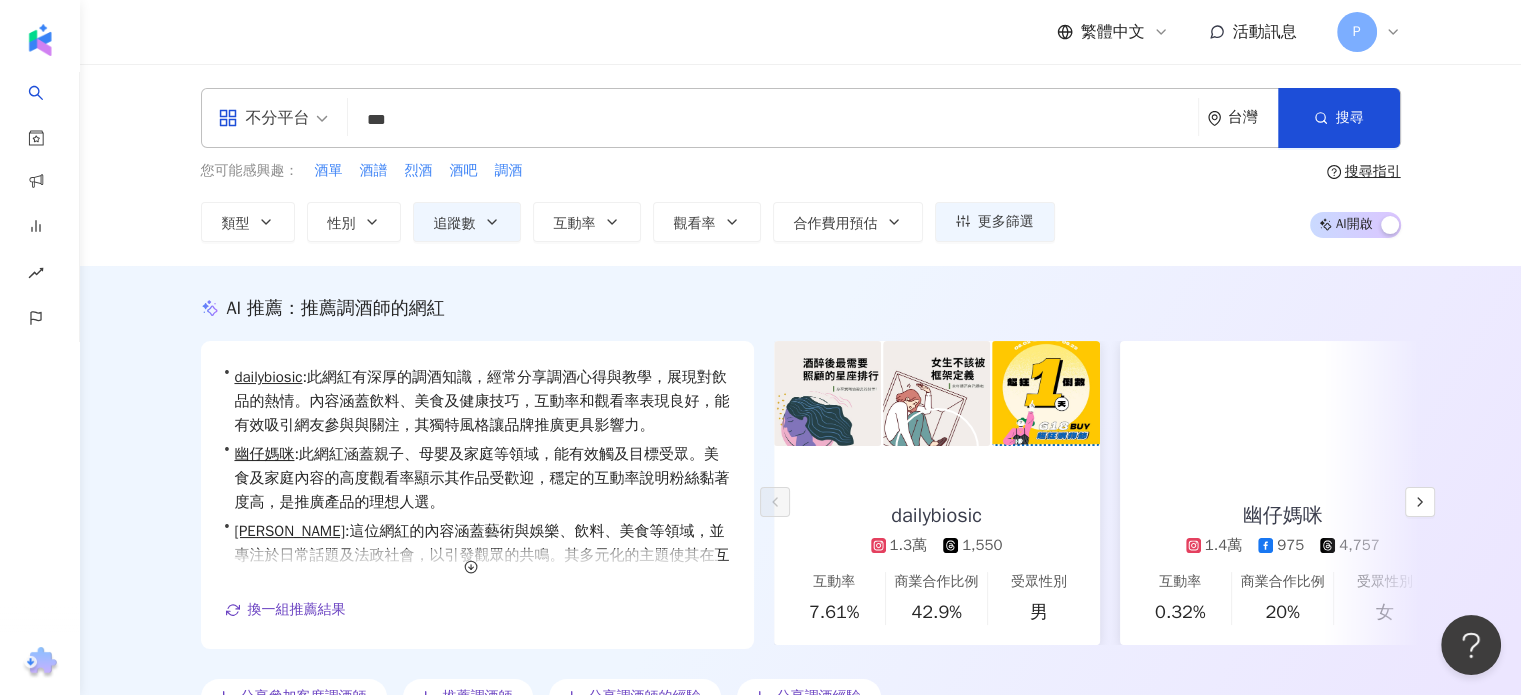 scroll, scrollTop: 100, scrollLeft: 0, axis: vertical 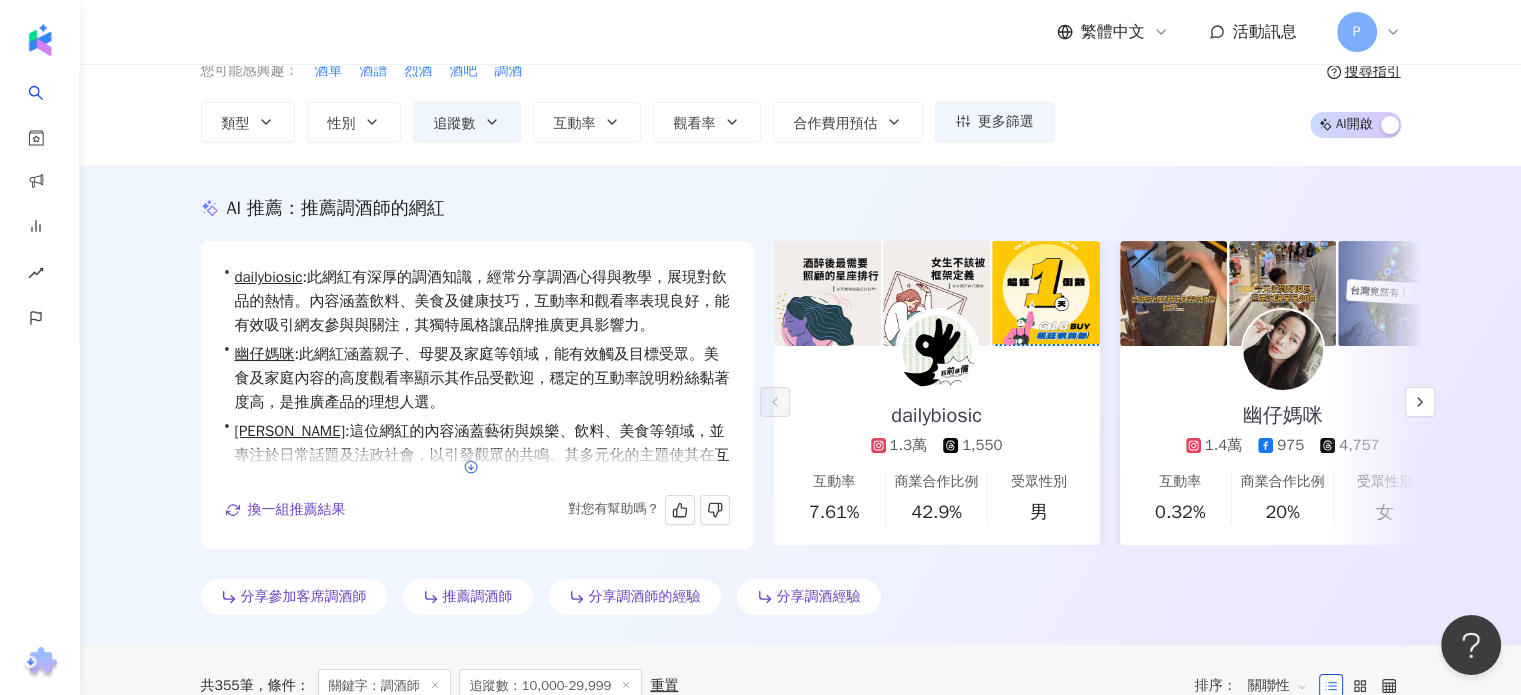 click at bounding box center (471, 467) 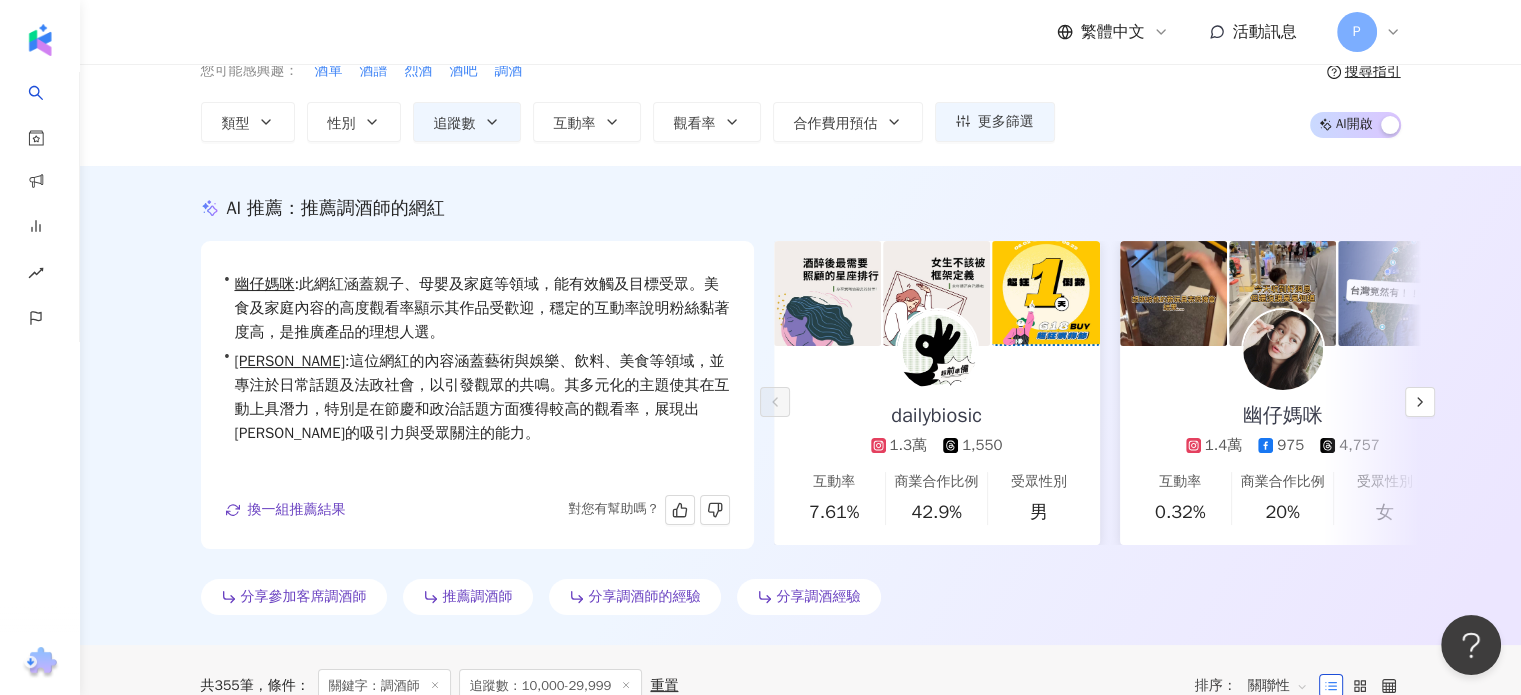 scroll, scrollTop: 96, scrollLeft: 0, axis: vertical 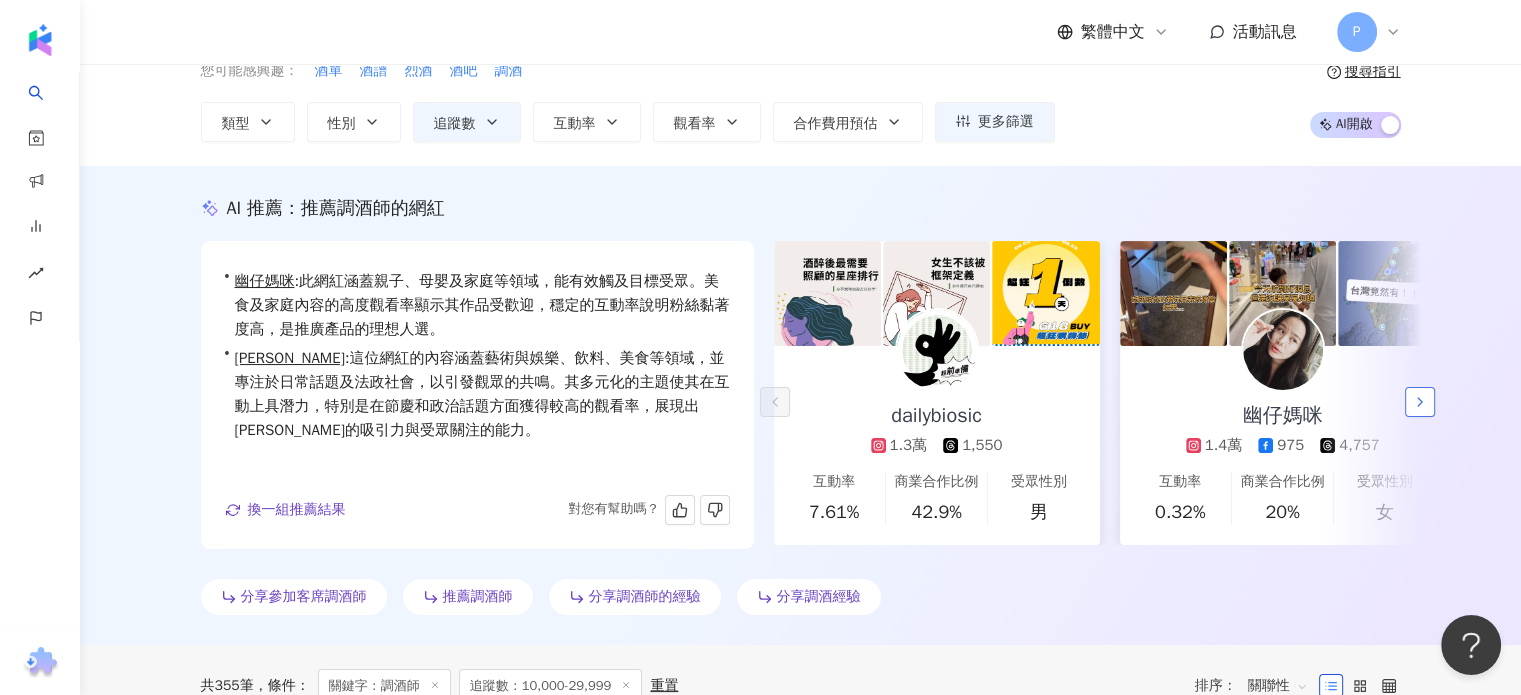 click 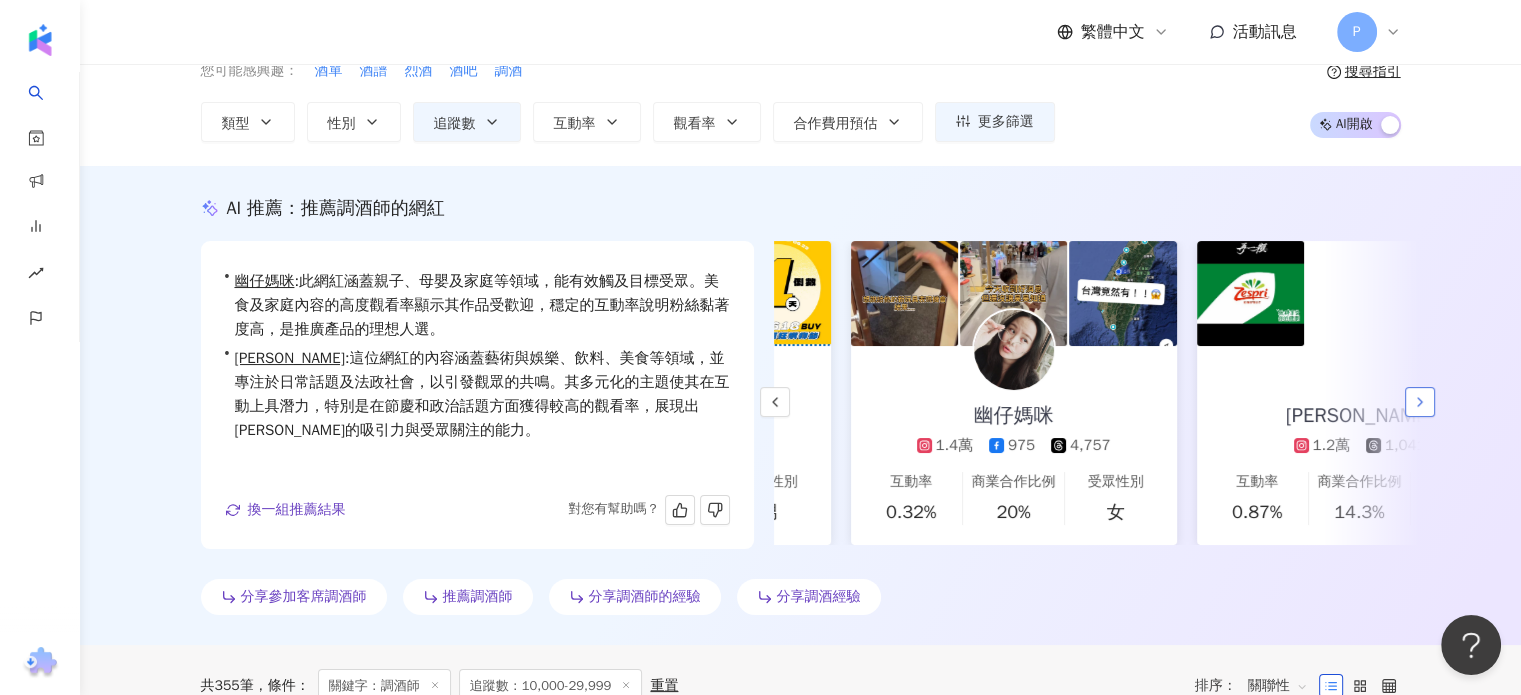 scroll, scrollTop: 0, scrollLeft: 346, axis: horizontal 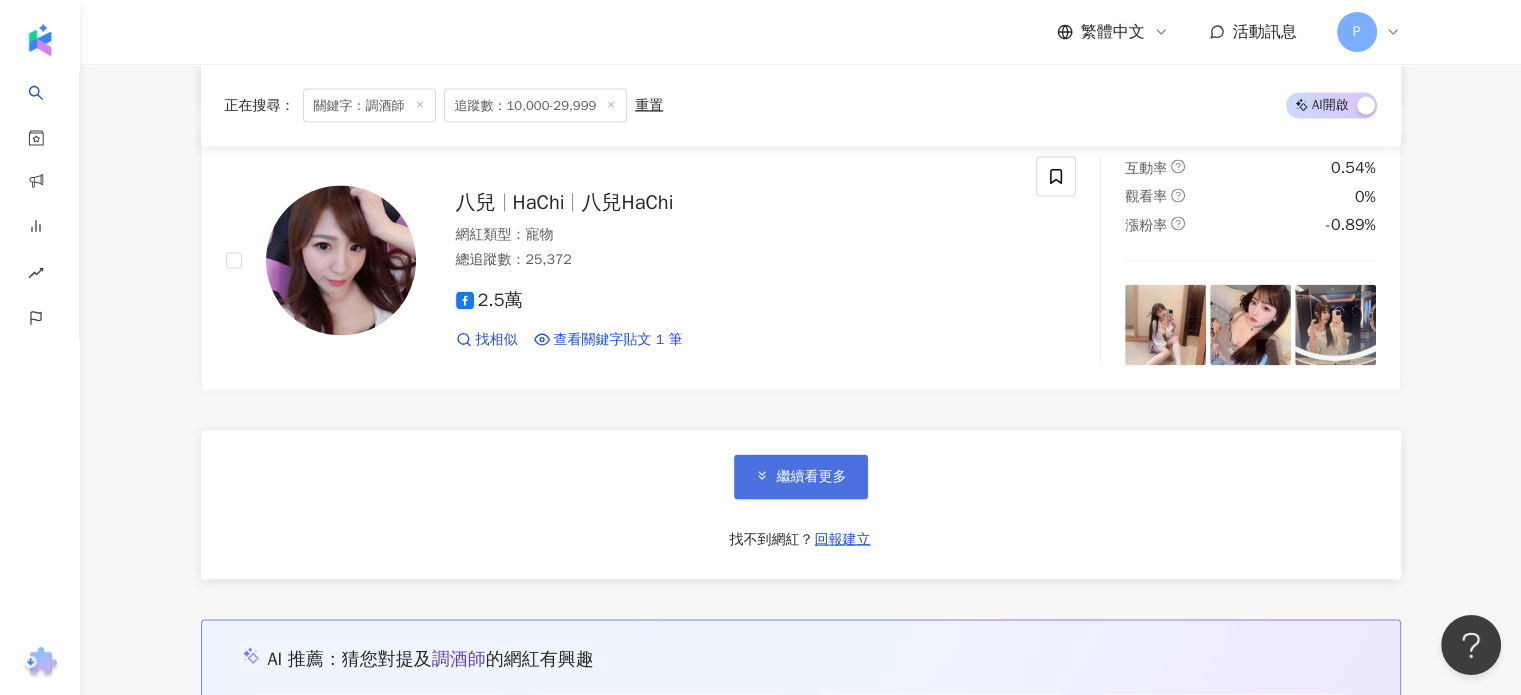 click on "繼續看更多" at bounding box center [812, 476] 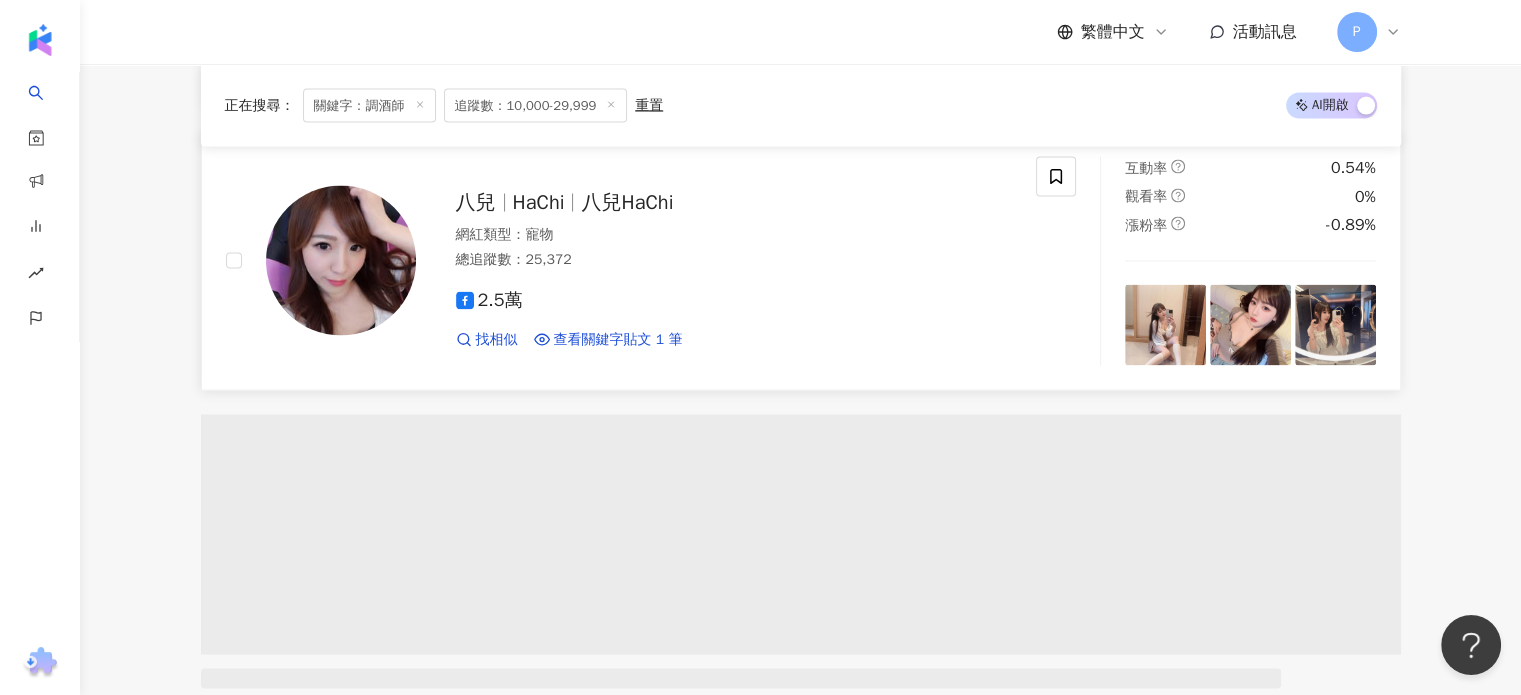 scroll, scrollTop: 0, scrollLeft: 0, axis: both 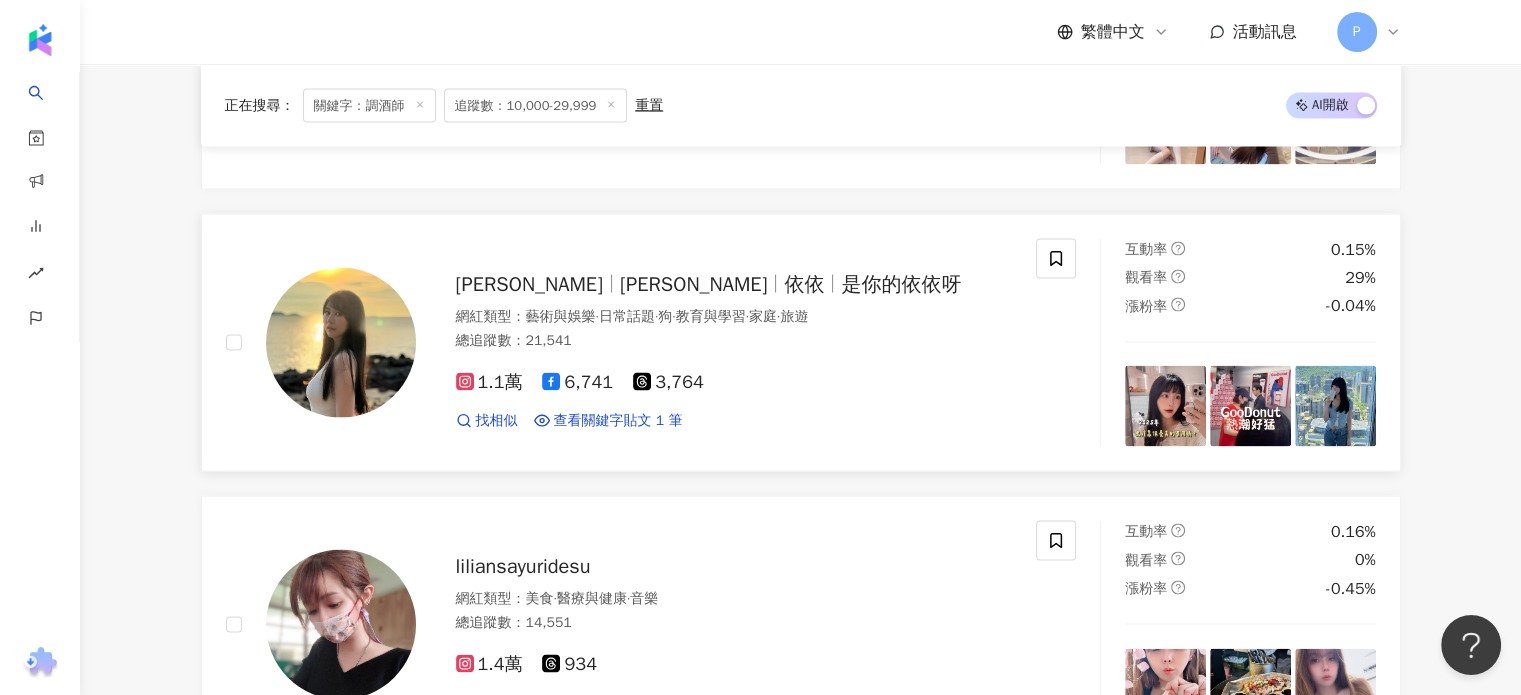click on "林依" at bounding box center [702, 284] 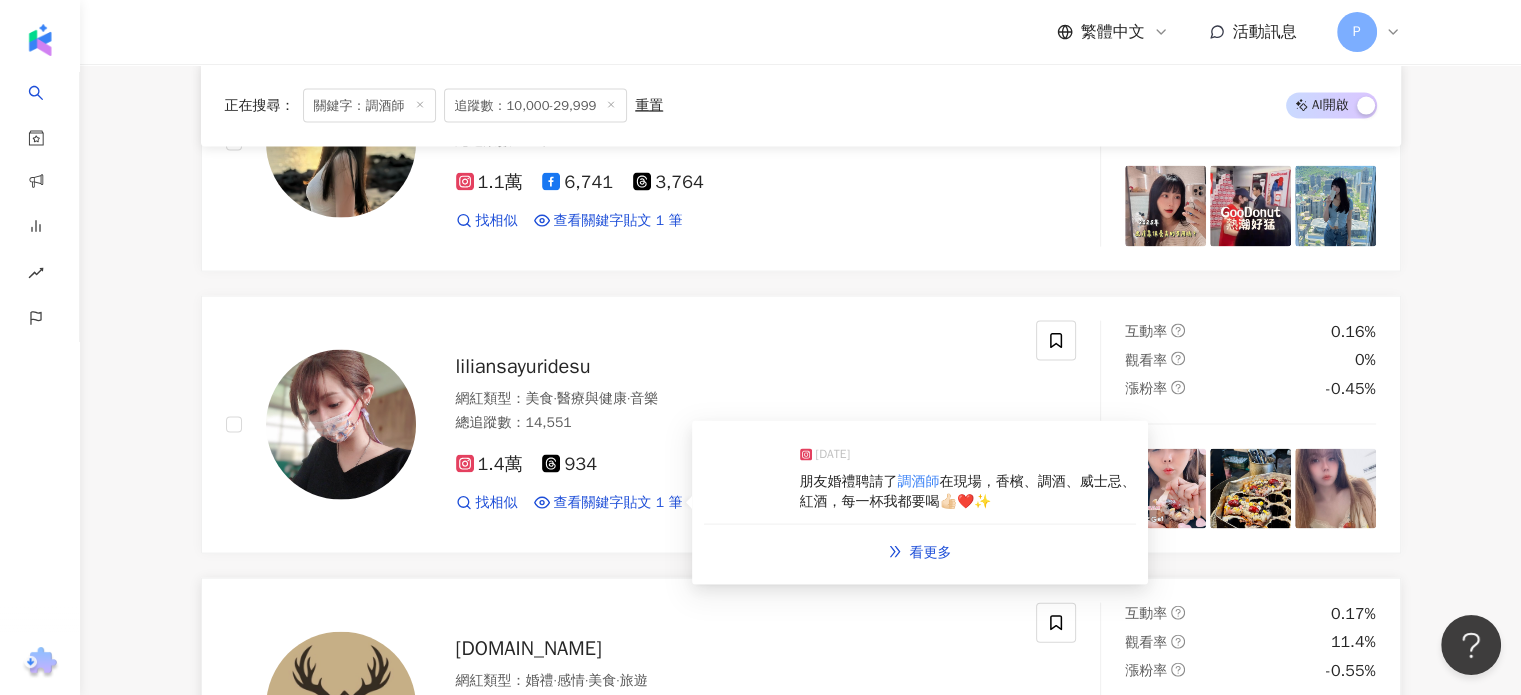 scroll, scrollTop: 4500, scrollLeft: 0, axis: vertical 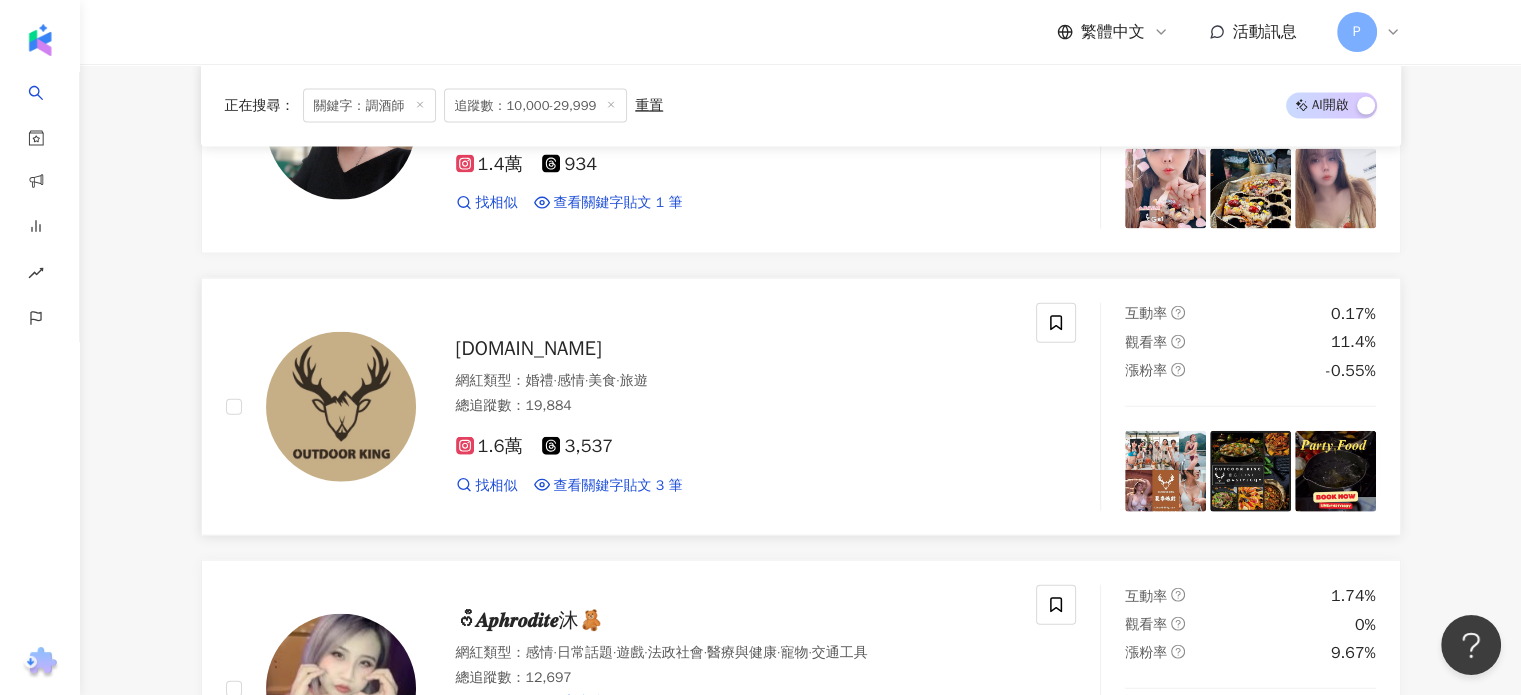 click on "outdoorking.tw" at bounding box center [529, 348] 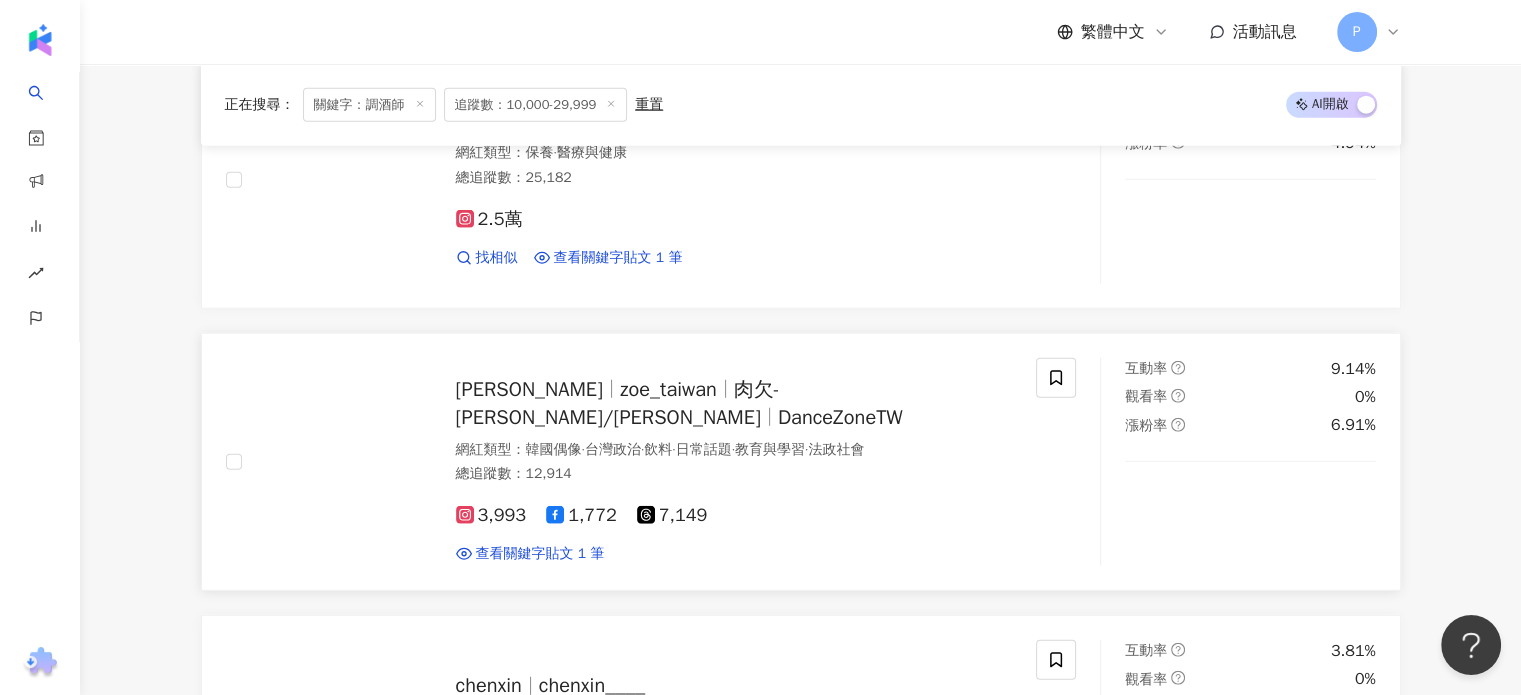 scroll, scrollTop: 5400, scrollLeft: 0, axis: vertical 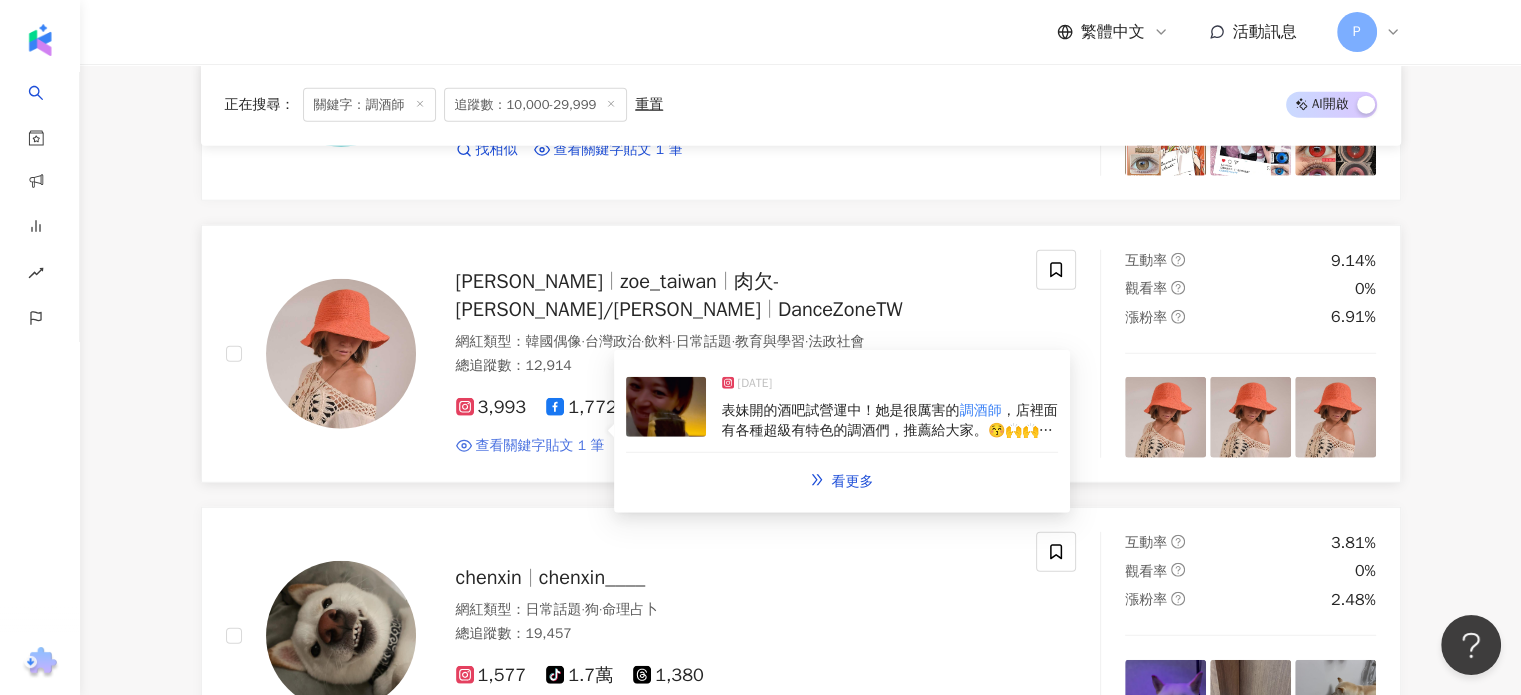 click on "查看關鍵字貼文 1 筆" at bounding box center (540, 446) 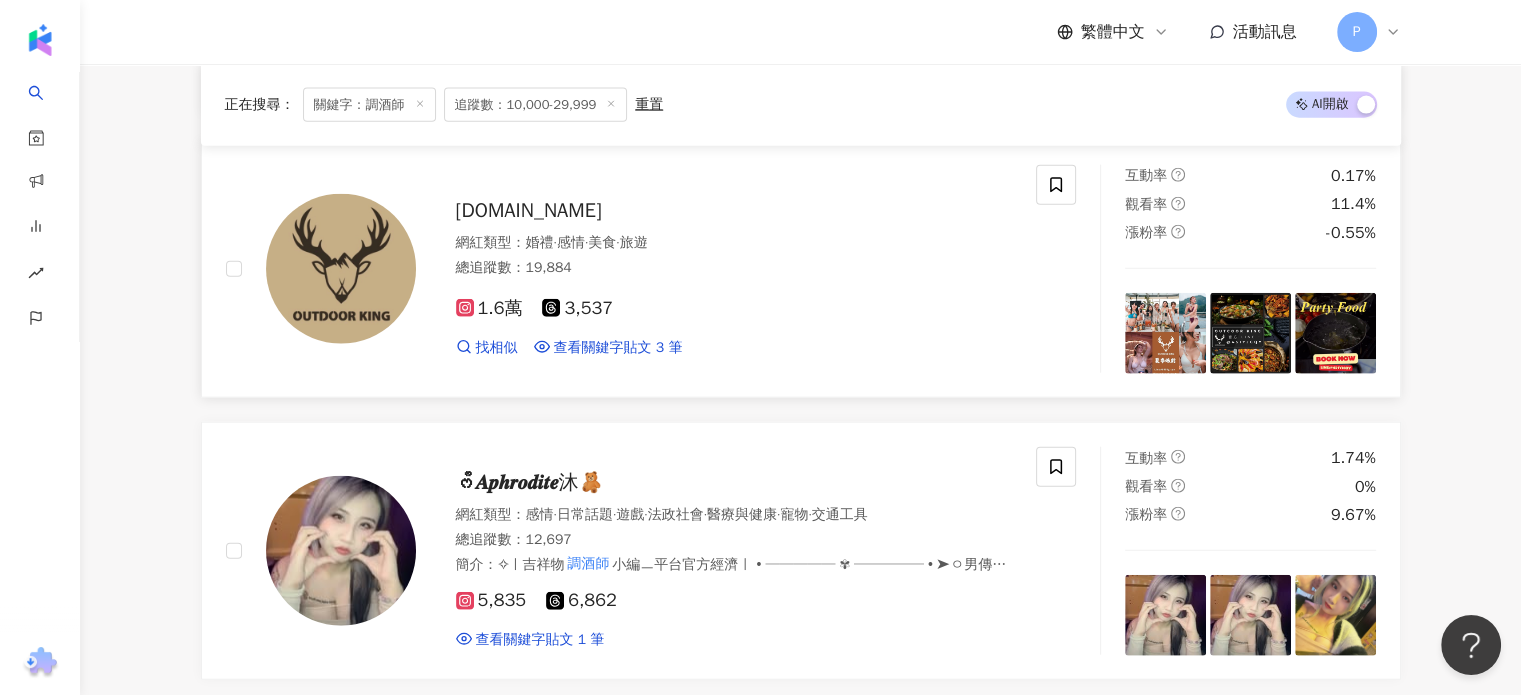 scroll, scrollTop: 4400, scrollLeft: 0, axis: vertical 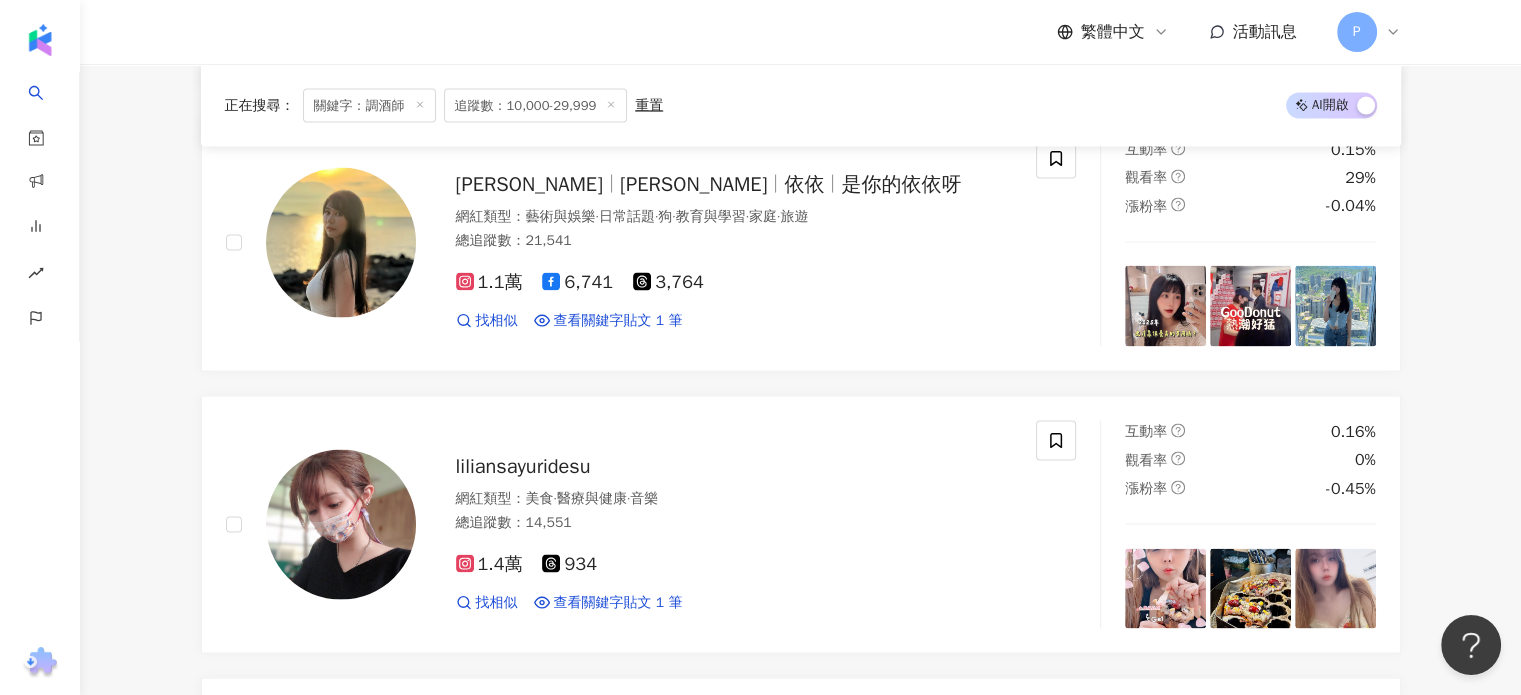 click on "重置" at bounding box center (649, 105) 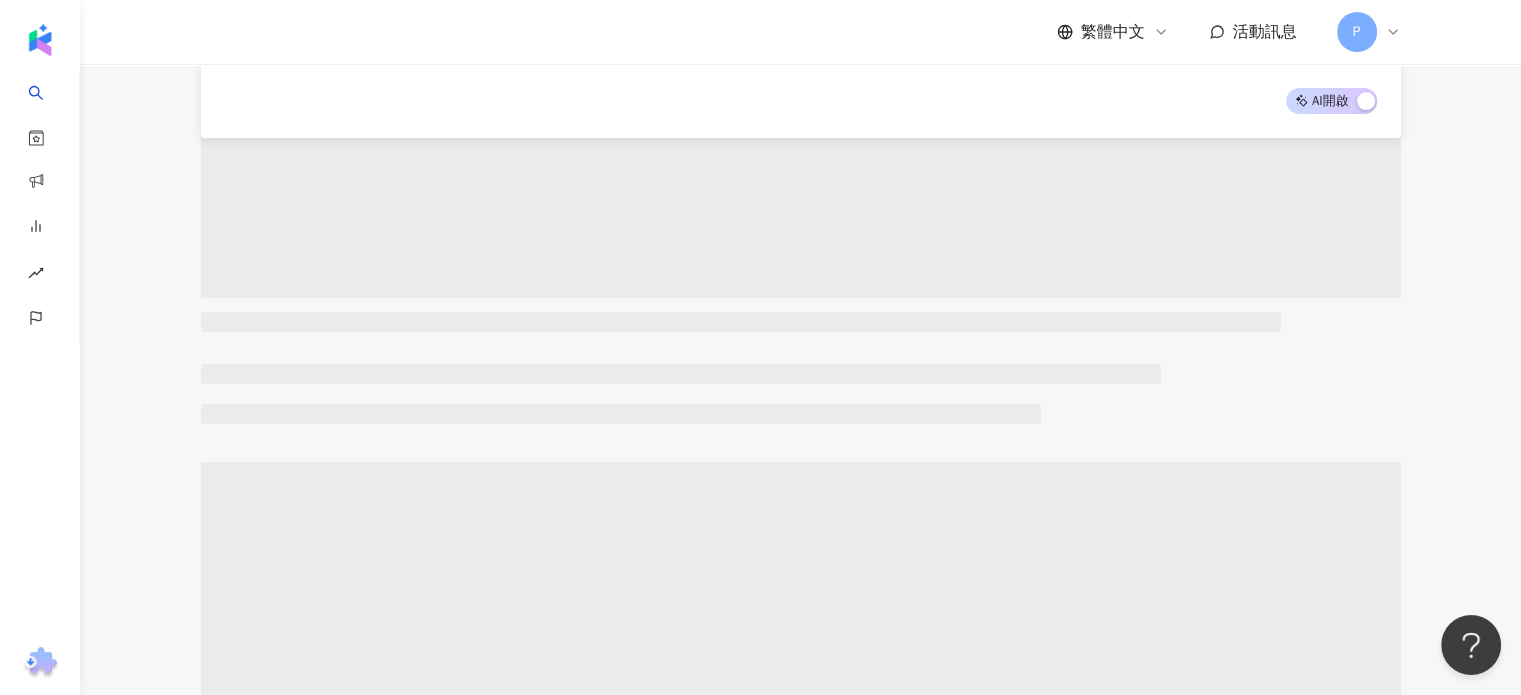 scroll, scrollTop: 0, scrollLeft: 0, axis: both 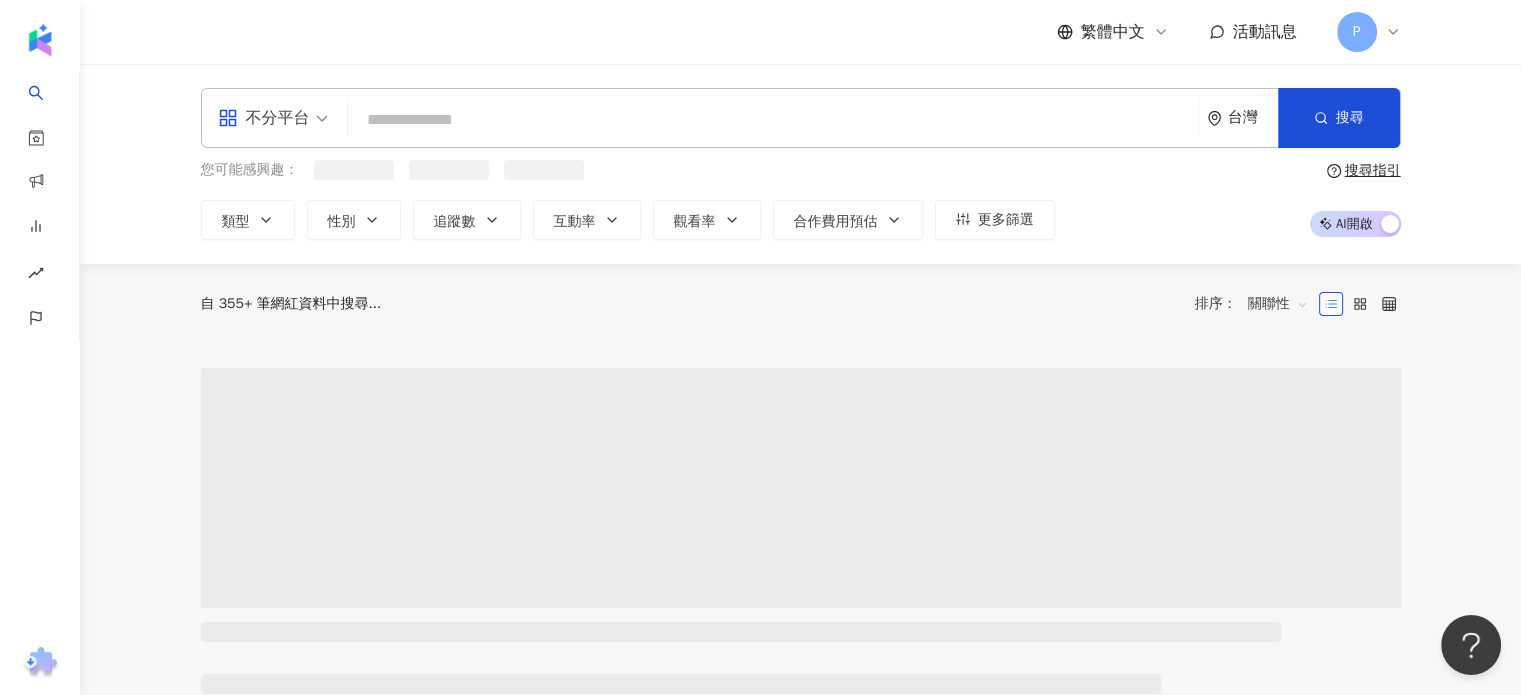 click at bounding box center [773, 120] 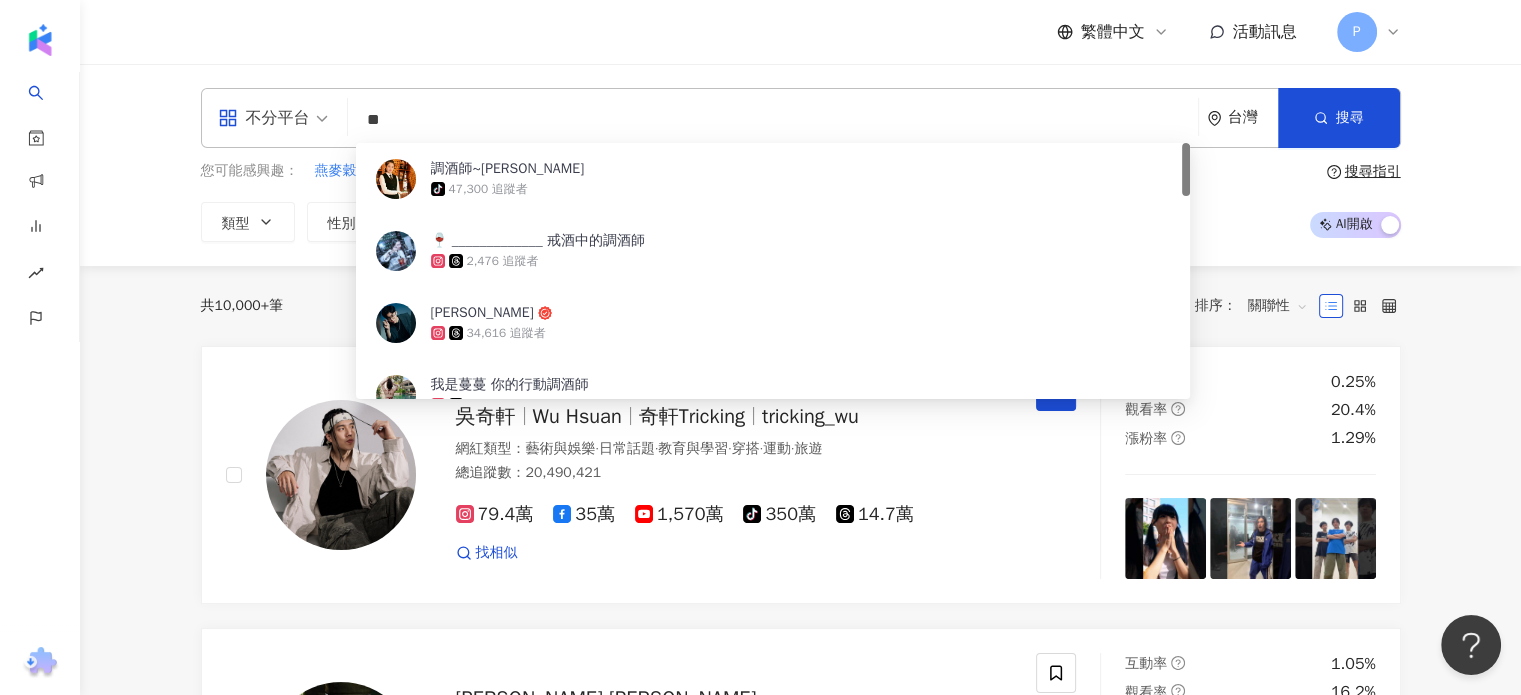type on "*" 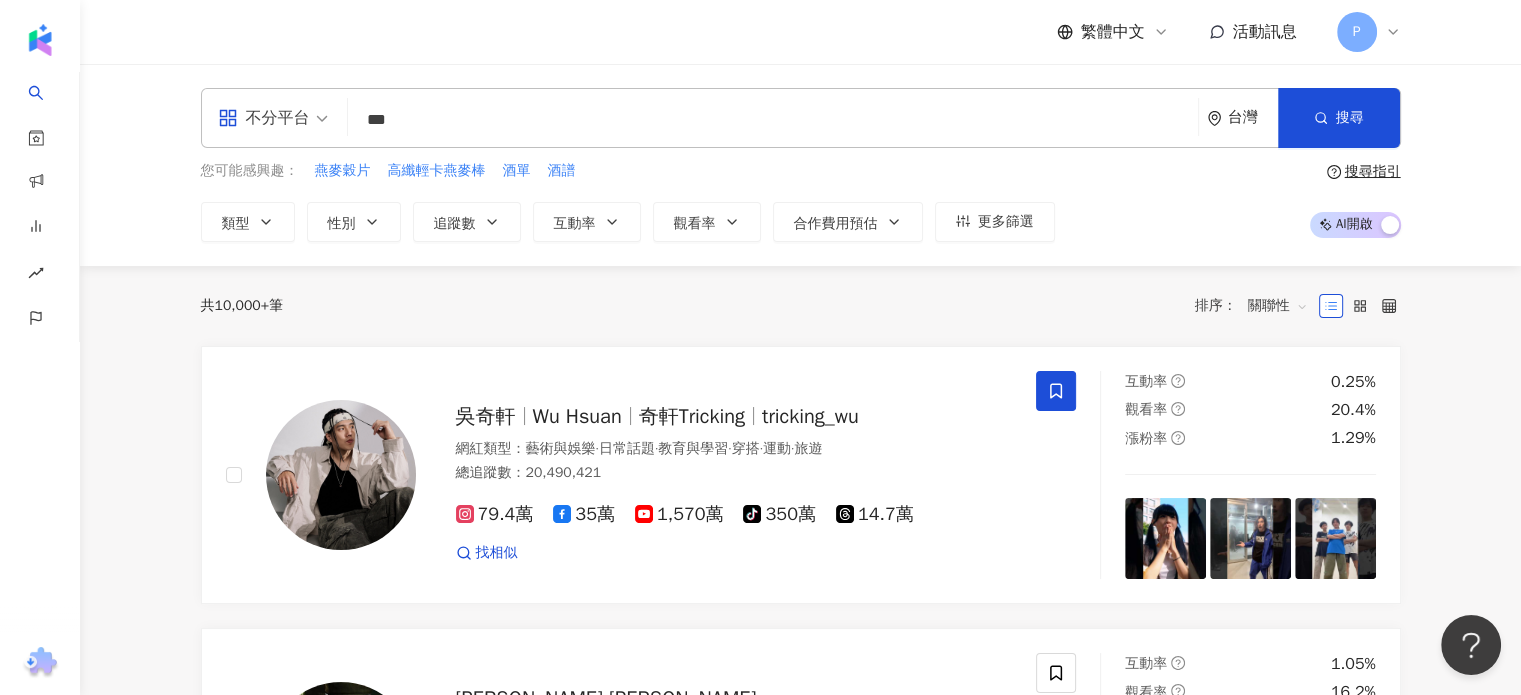 type on "***" 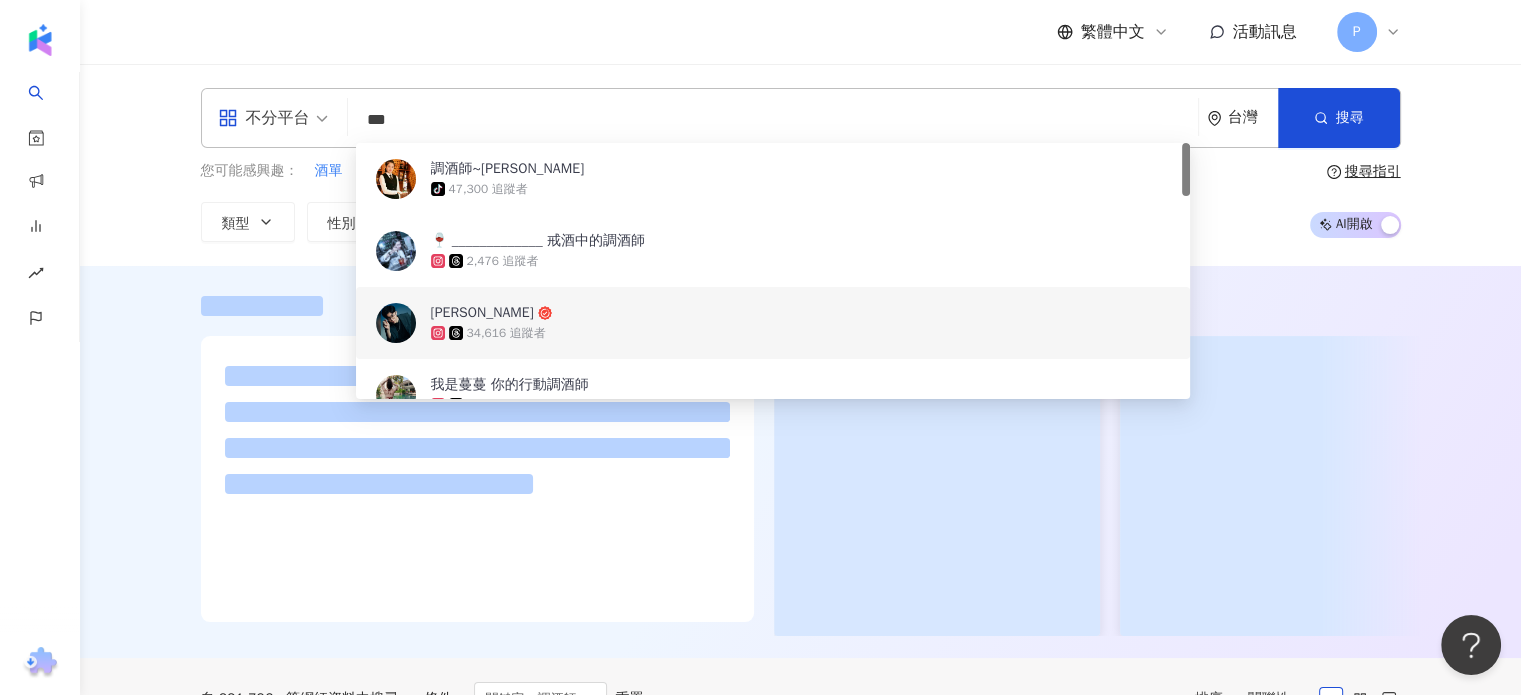 click at bounding box center (800, 462) 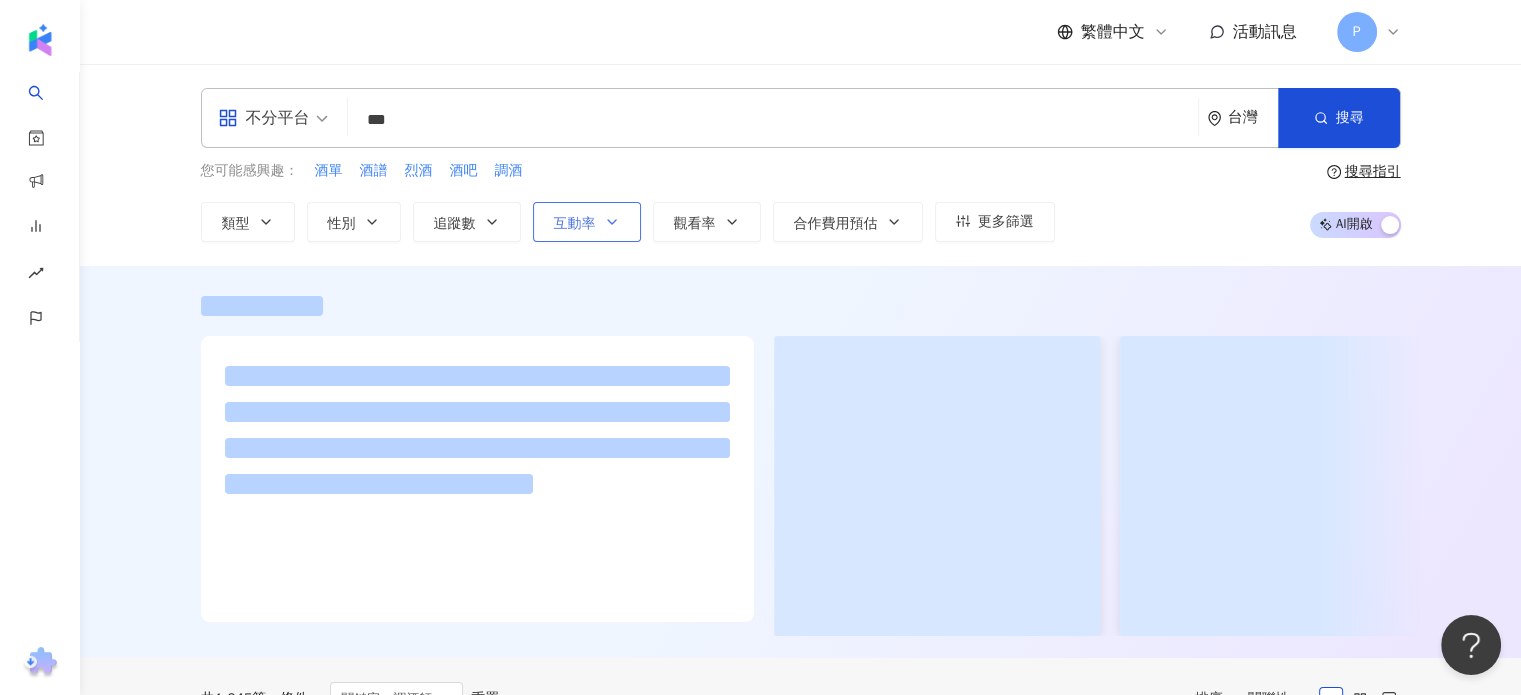 click on "互動率" at bounding box center (575, 224) 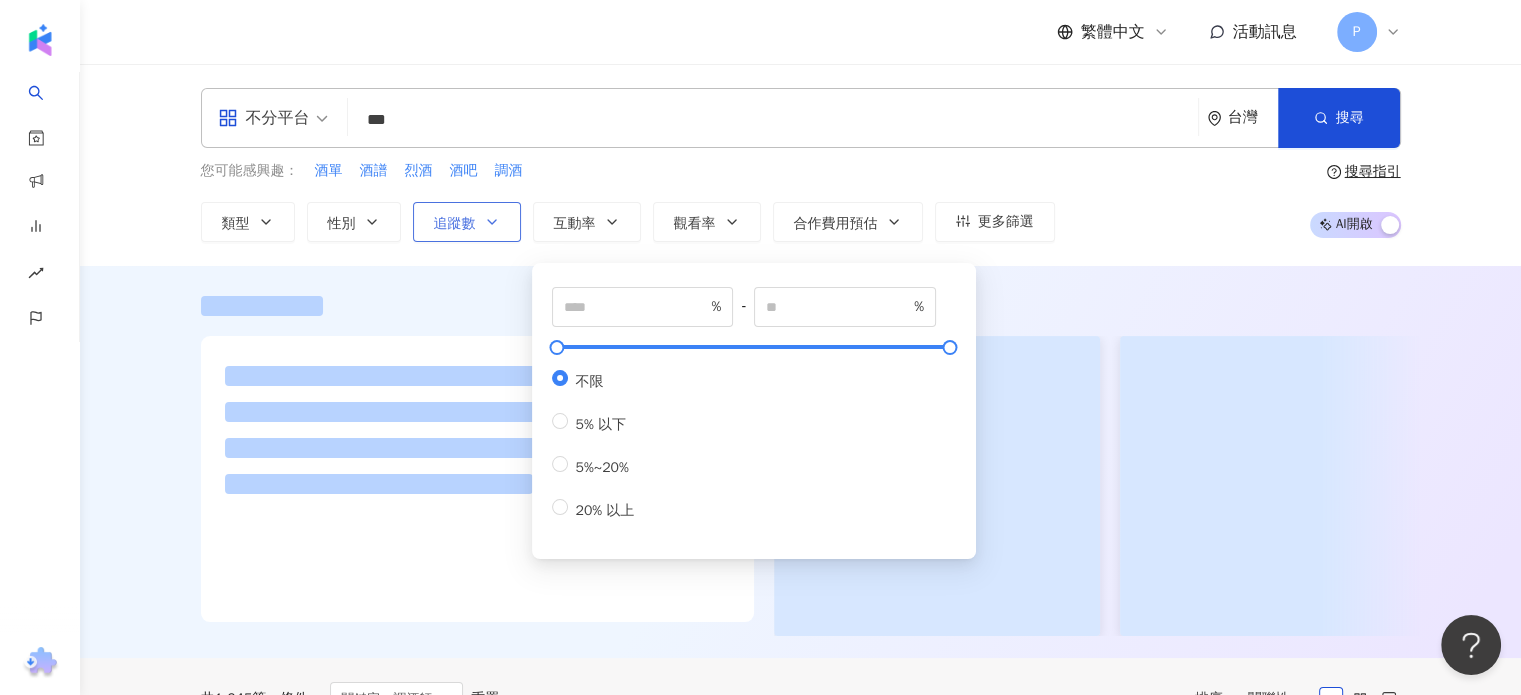 click on "追蹤數" at bounding box center [467, 222] 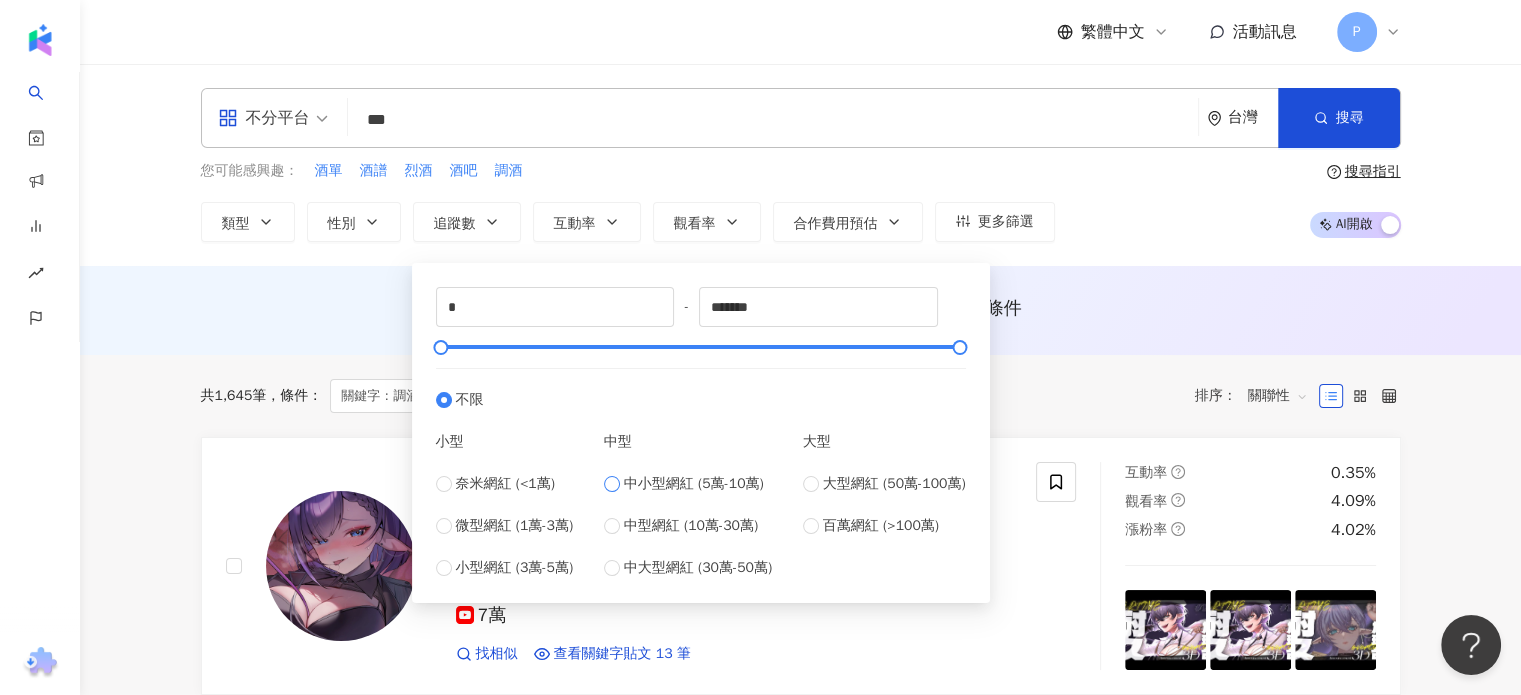 click on "中小型網紅 (5萬-10萬)" at bounding box center (694, 484) 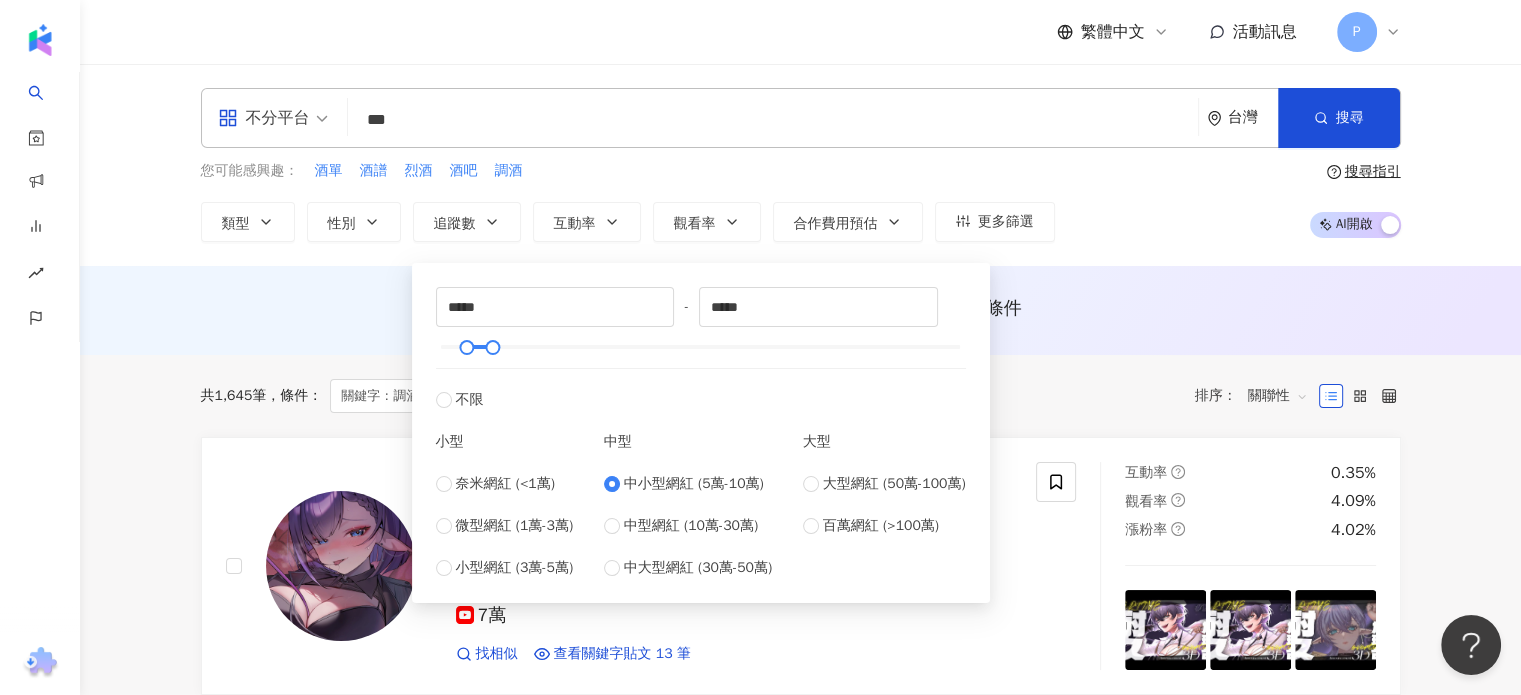 click on "AI 推薦 ： 無結果，請嘗試搜尋其他語言關鍵字或條件" at bounding box center (800, 310) 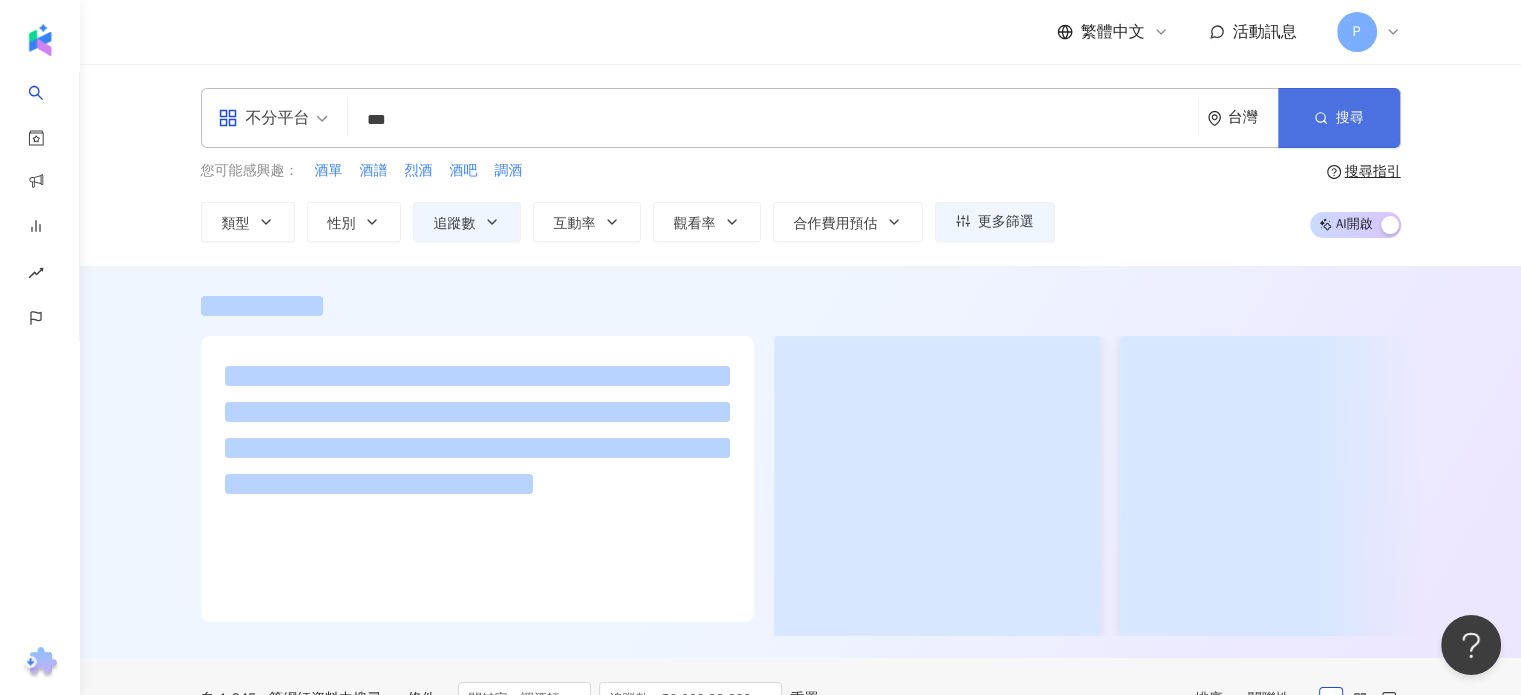 click on "搜尋" at bounding box center [1339, 118] 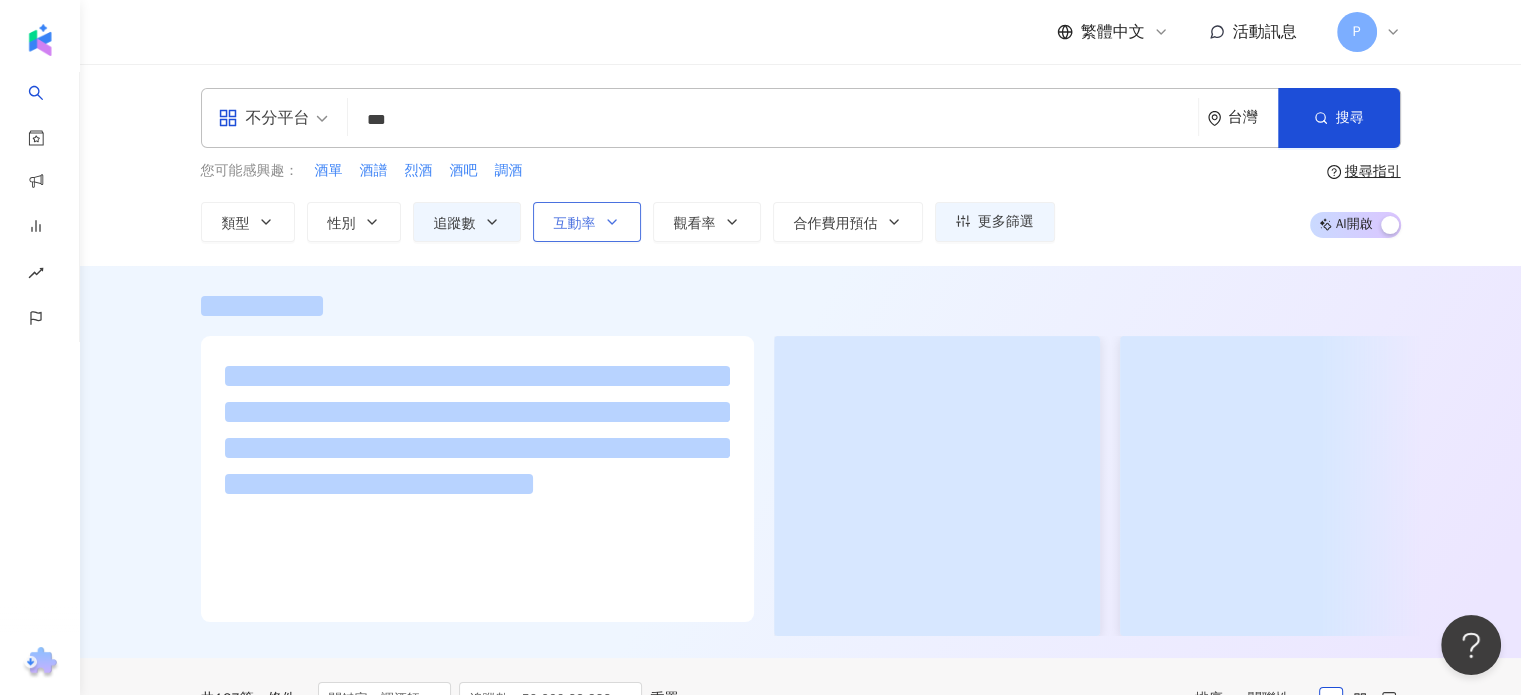 click on "互動率" at bounding box center (575, 224) 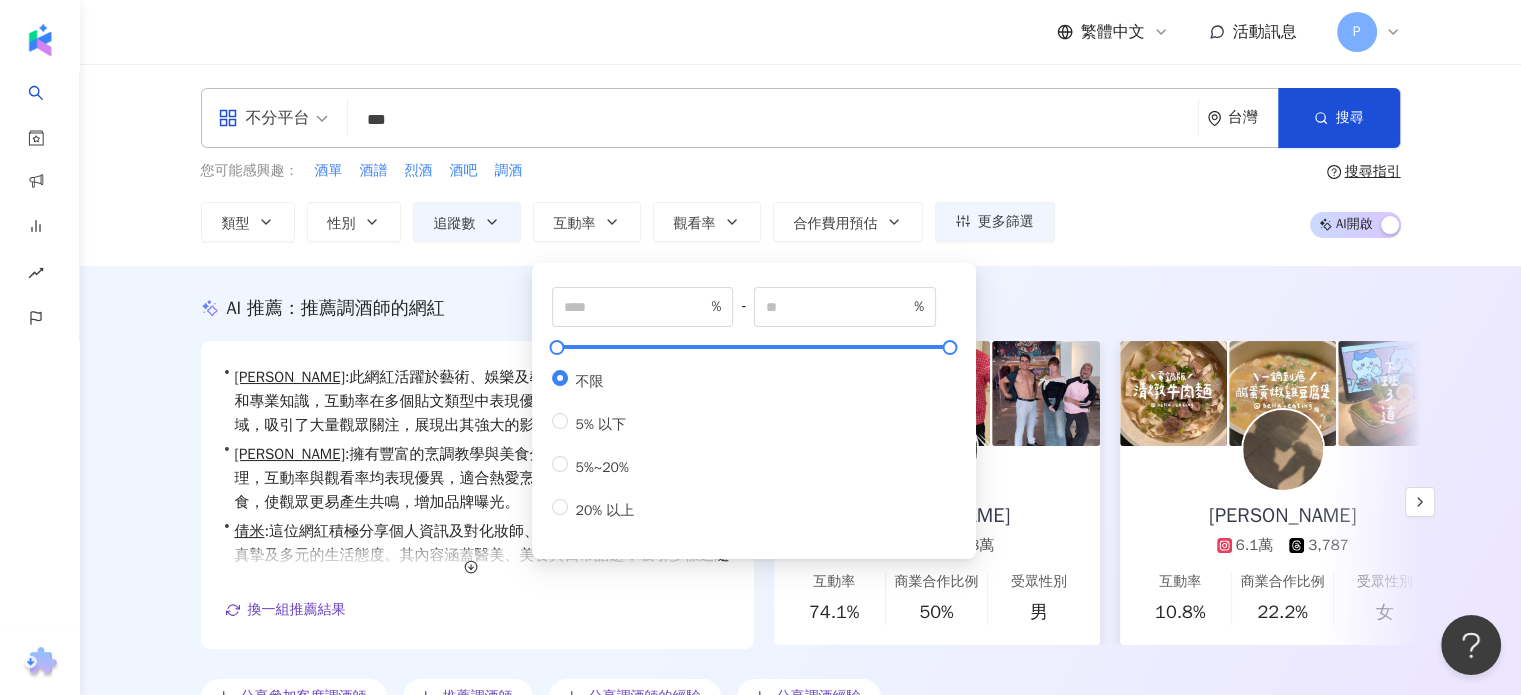 click on "AI 推薦 ： 推薦調酒師的網紅 • 佩德羅  :  此網紅活躍於藝術、娛樂及教育領域，經常分享個人故事和專業知識，互動率在多個貼文類型中表現優異，特別是在教育與學習領域，吸引了大量觀眾關注，展現出其強大的影響力和深度。 • 黃鈺鈴  :  擁有豐富的烹調教學與美食分享，專注於氣炸鍋與宵夜料理，互動率與觀看率均表現優異，適合熱愛烹飪的受眾。其日常話題融合美食，使觀眾更易產生共鳴，增加品牌曝光。 • 倩米  :  這位網紅積極分享個人資訊及對化妝師、老師和攝影師的感謝，展現真摯及多元的生活態度。其內容涵蓋醫美、美食與日常話題，吸引多樣追隨者，展現良好的互動回應。 換一組推薦結果 對您有幫助嗎？ 佩德羅 4萬 2.8萬 互動率 74.1% 商業合作比例 50% 受眾性別 男 黃鈺鈴 6.1萬 3,787 互動率 10.8% 商業合作比例 22.2% 受眾性別 女 倩米 6.9萬 2.1萬" at bounding box center [800, 505] 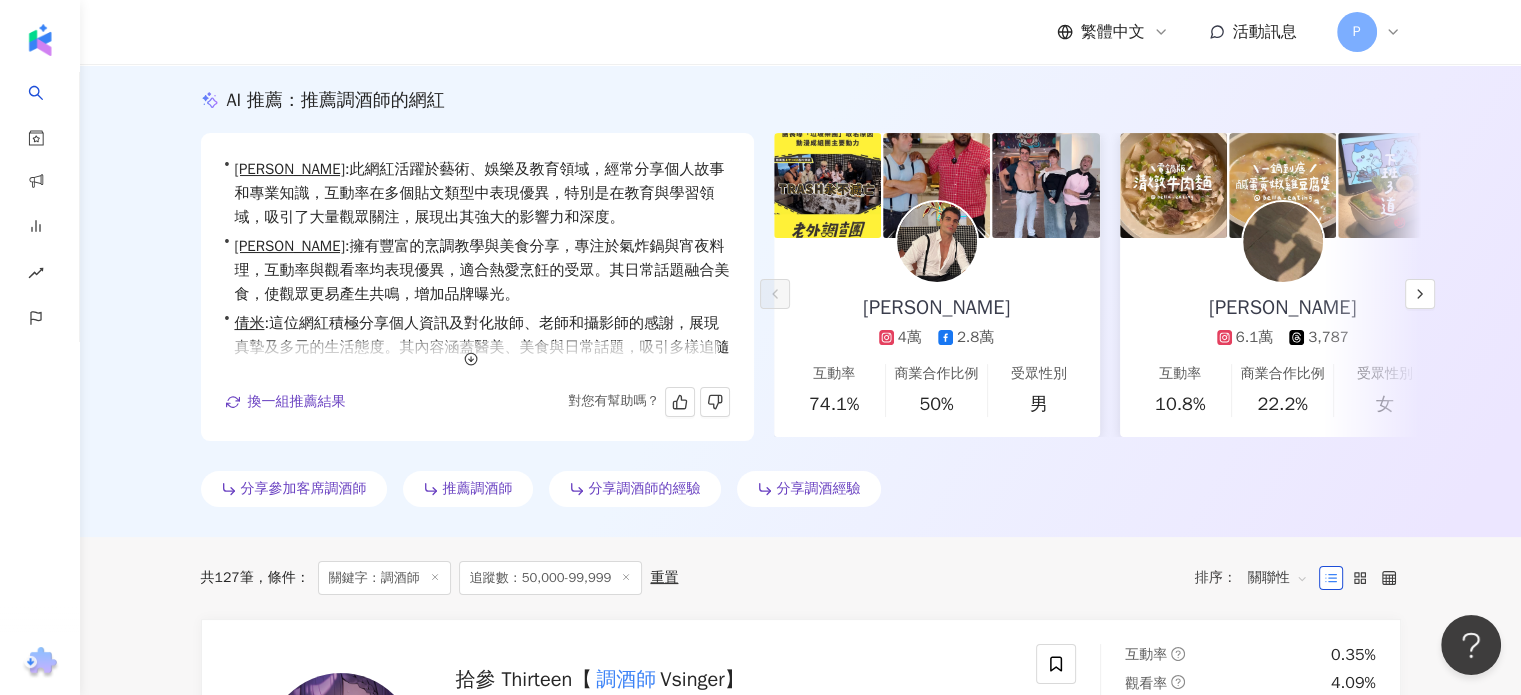 scroll, scrollTop: 400, scrollLeft: 0, axis: vertical 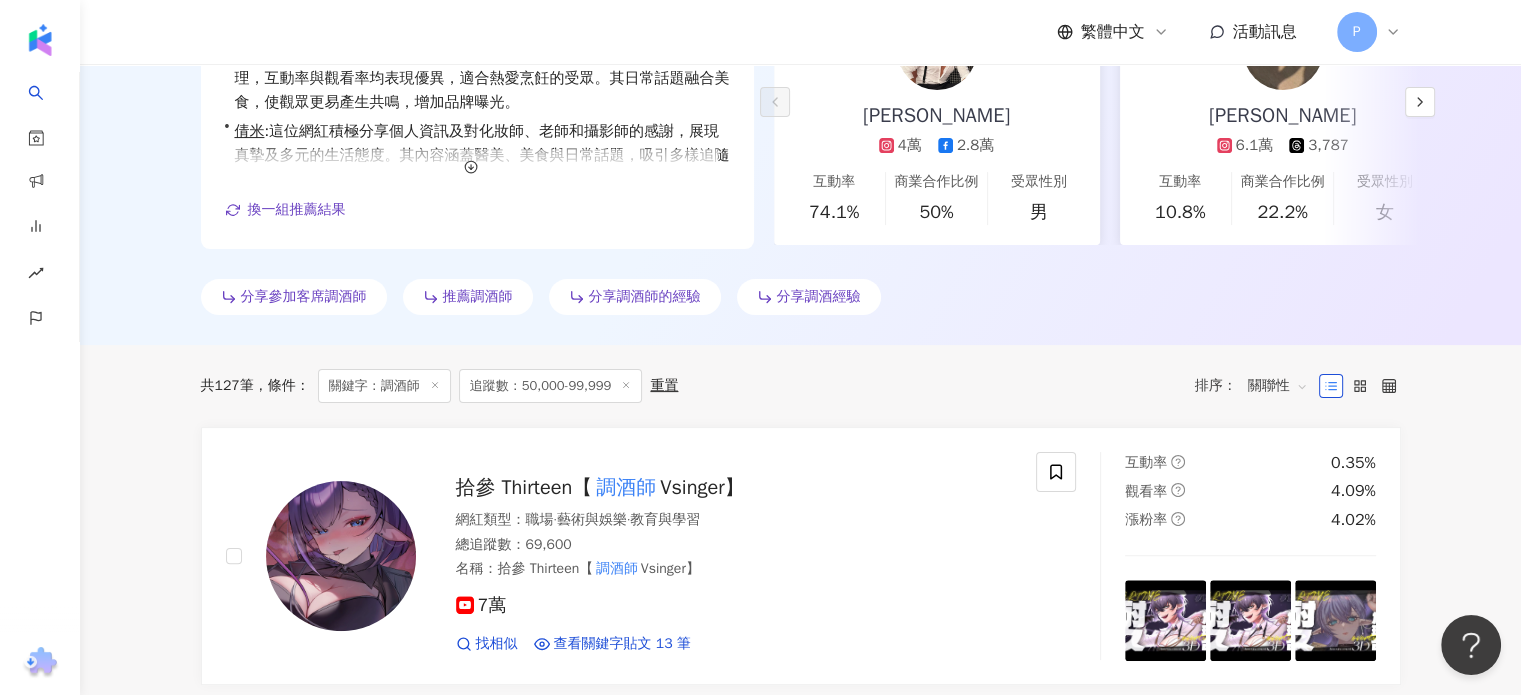click on "關聯性" at bounding box center [1278, 386] 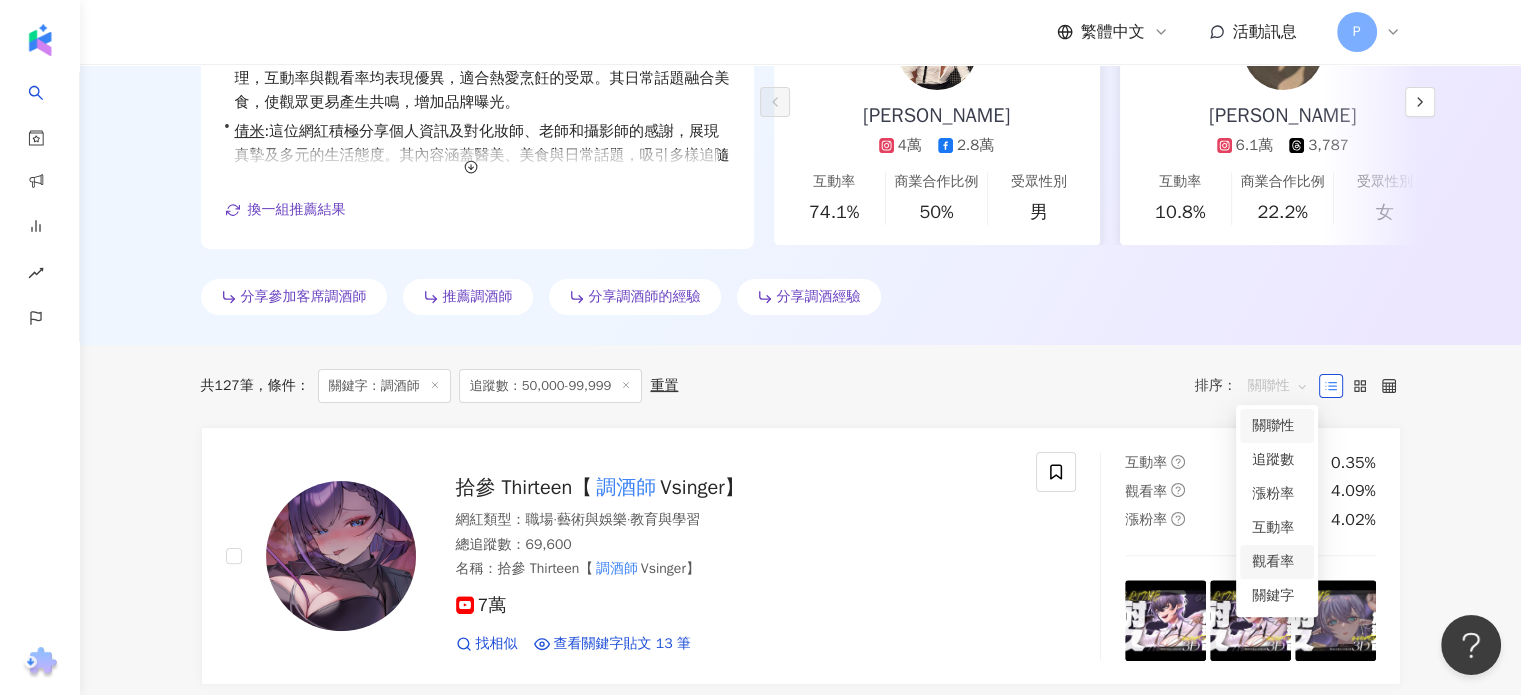 click on "觀看率" at bounding box center (1277, 562) 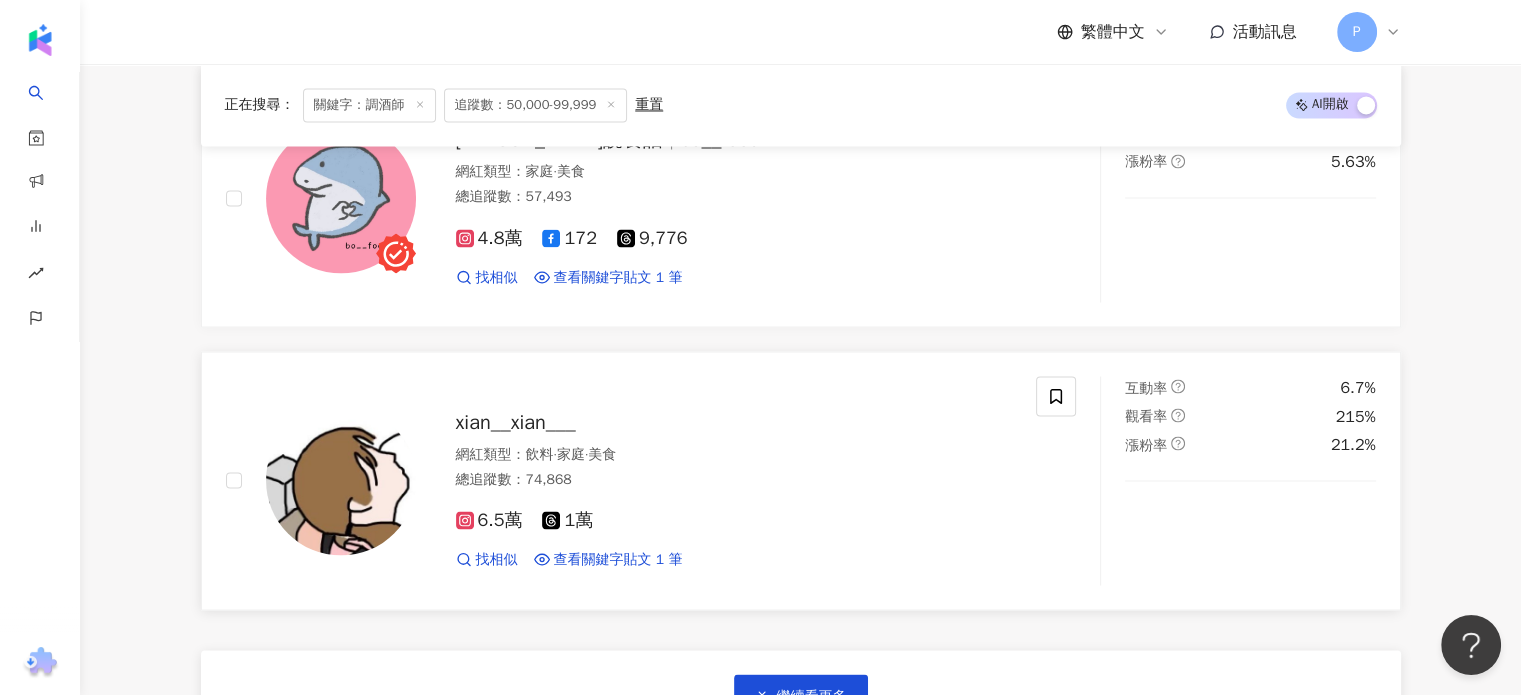 scroll, scrollTop: 3600, scrollLeft: 0, axis: vertical 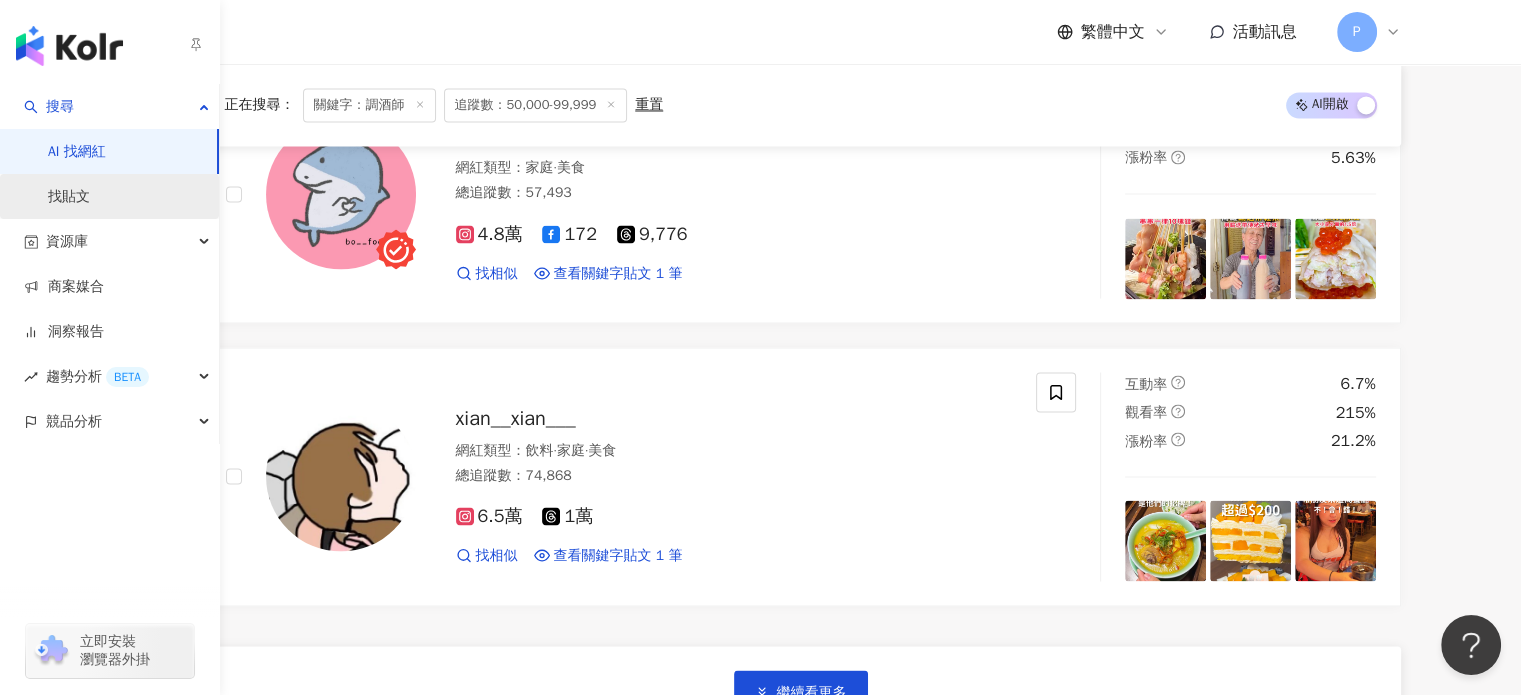 click on "找貼文" at bounding box center [69, 197] 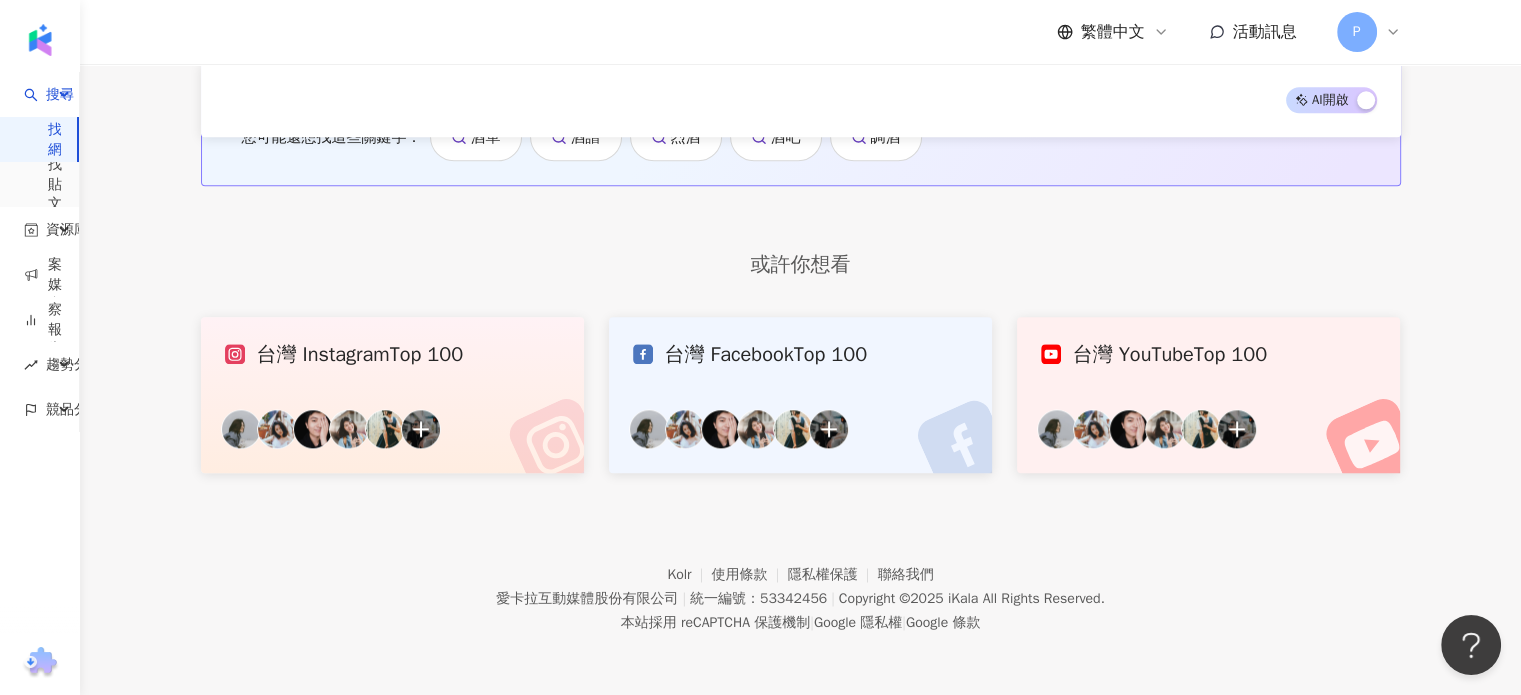 type 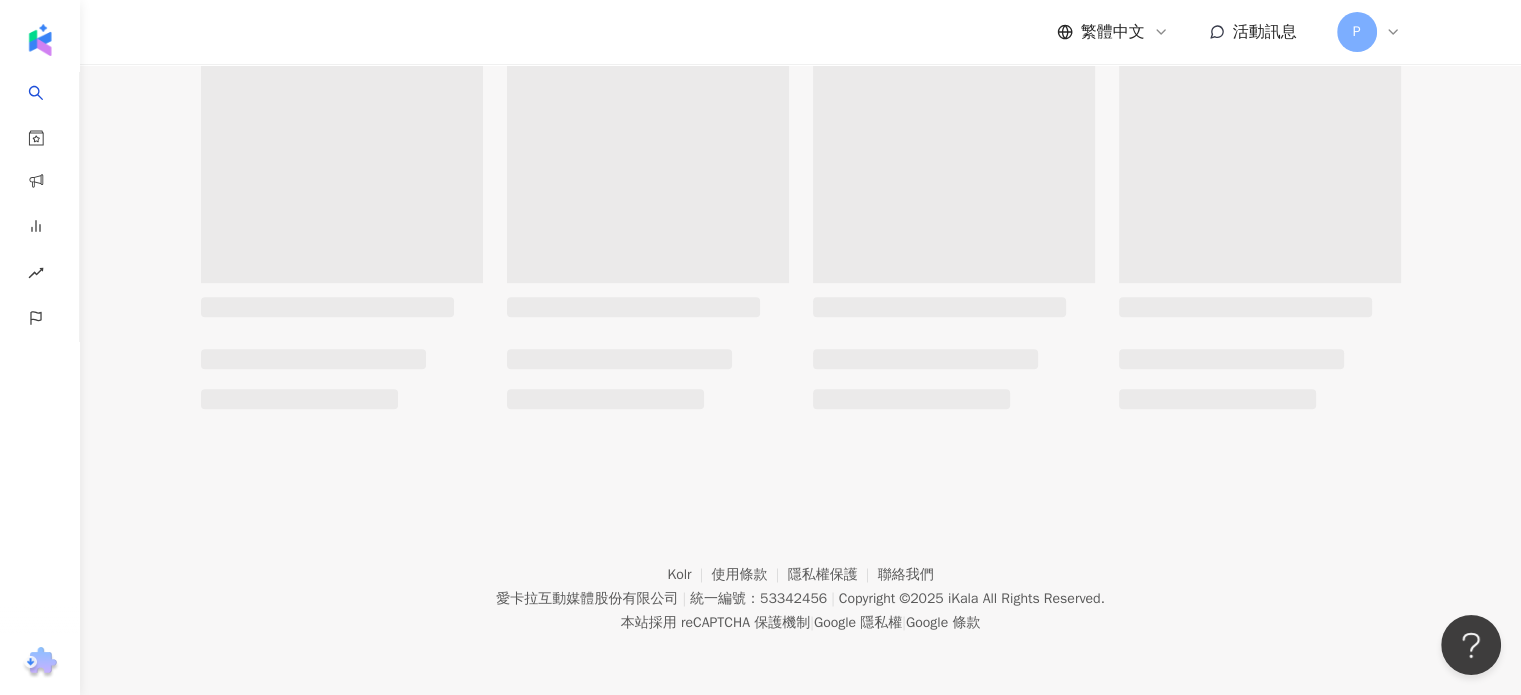 scroll, scrollTop: 0, scrollLeft: 0, axis: both 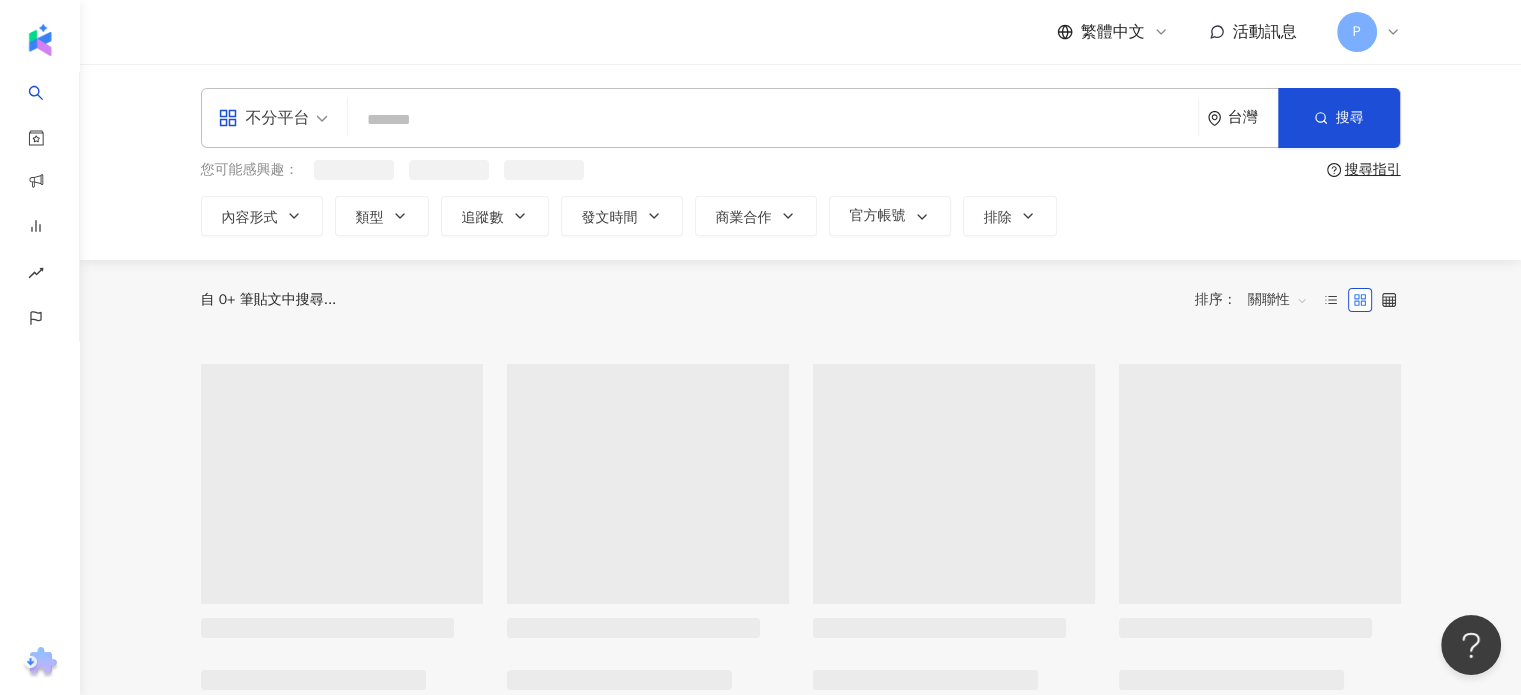 click at bounding box center (773, 119) 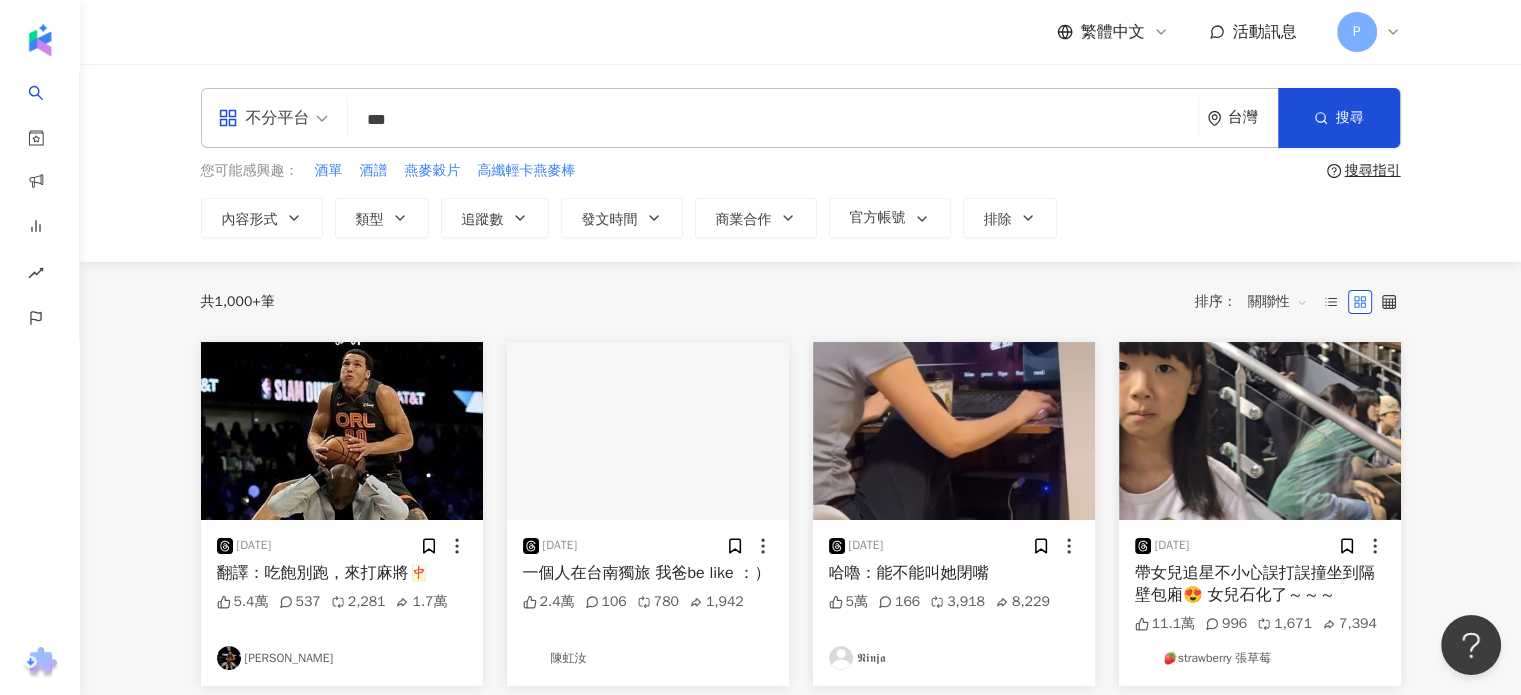 type on "***" 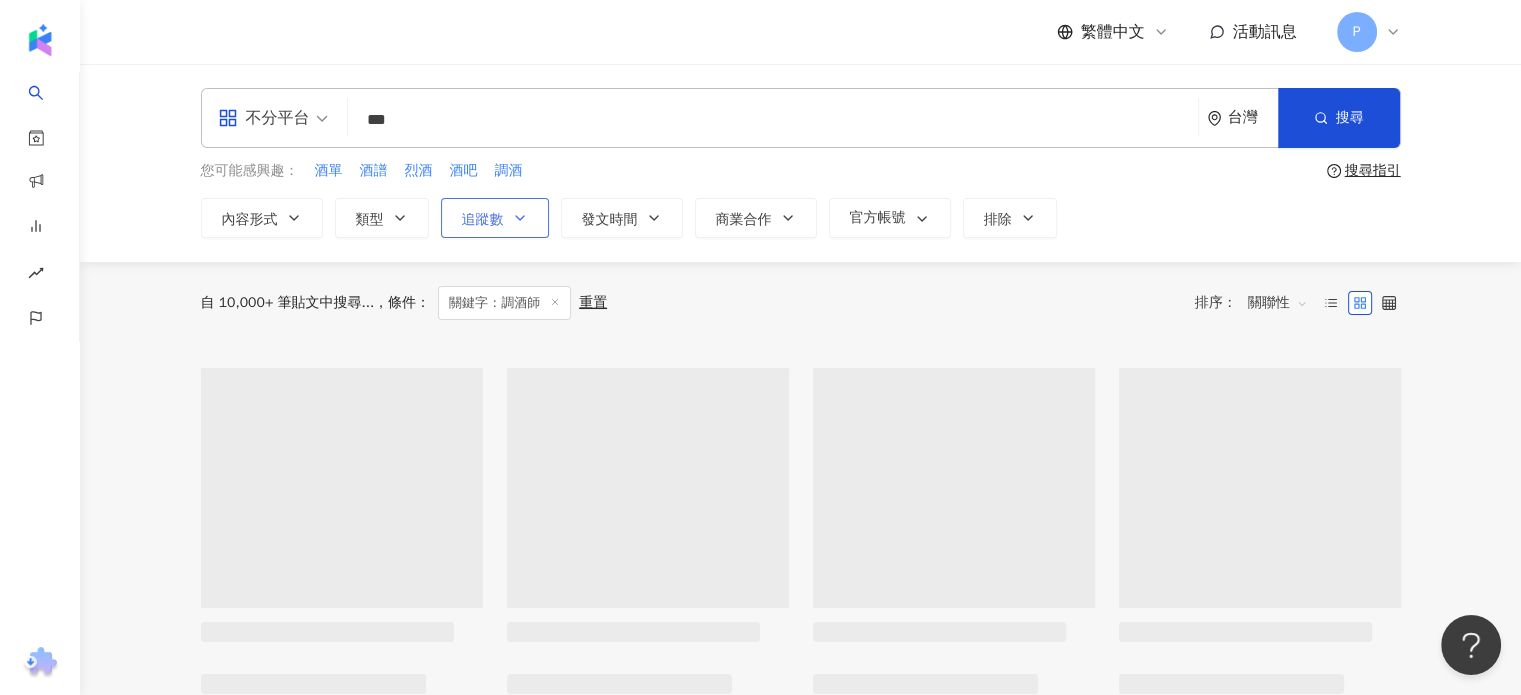 click 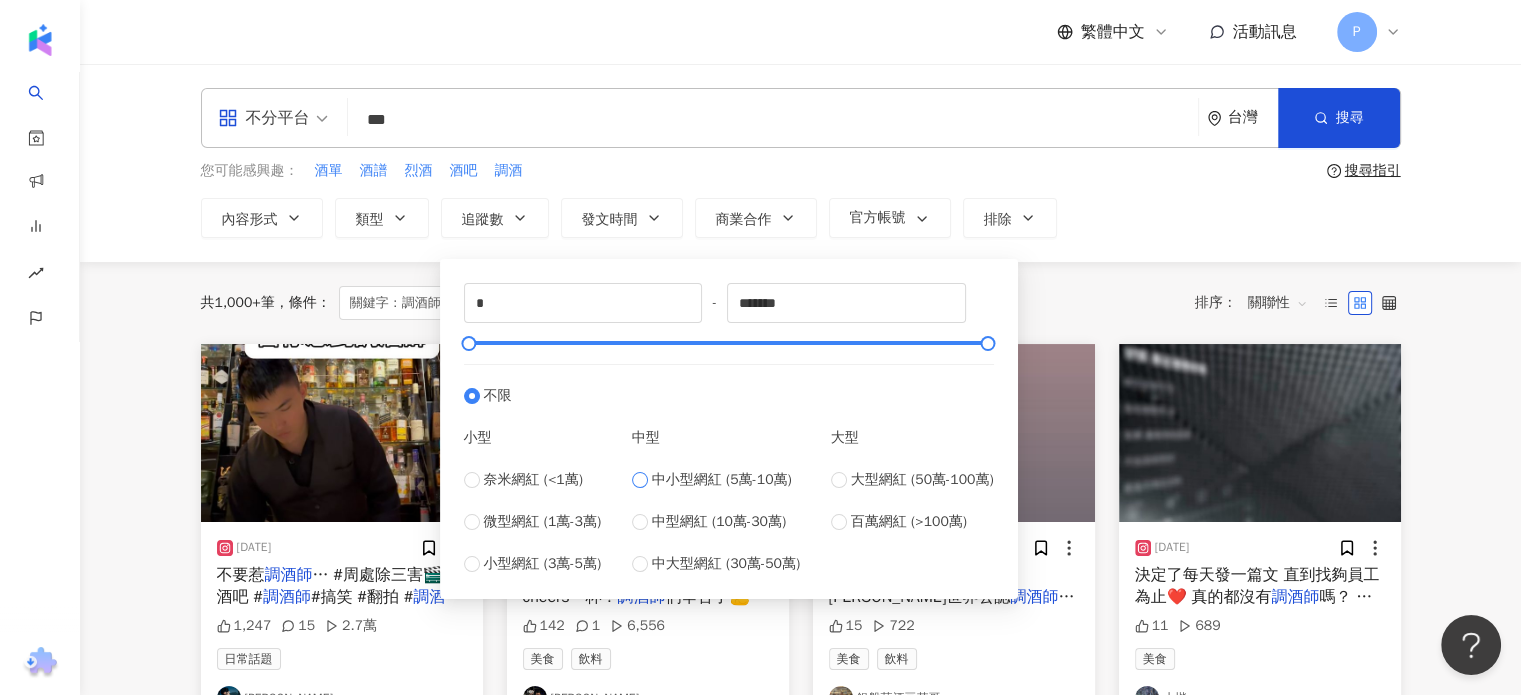 click on "中小型網紅 (5萬-10萬)" at bounding box center (722, 480) 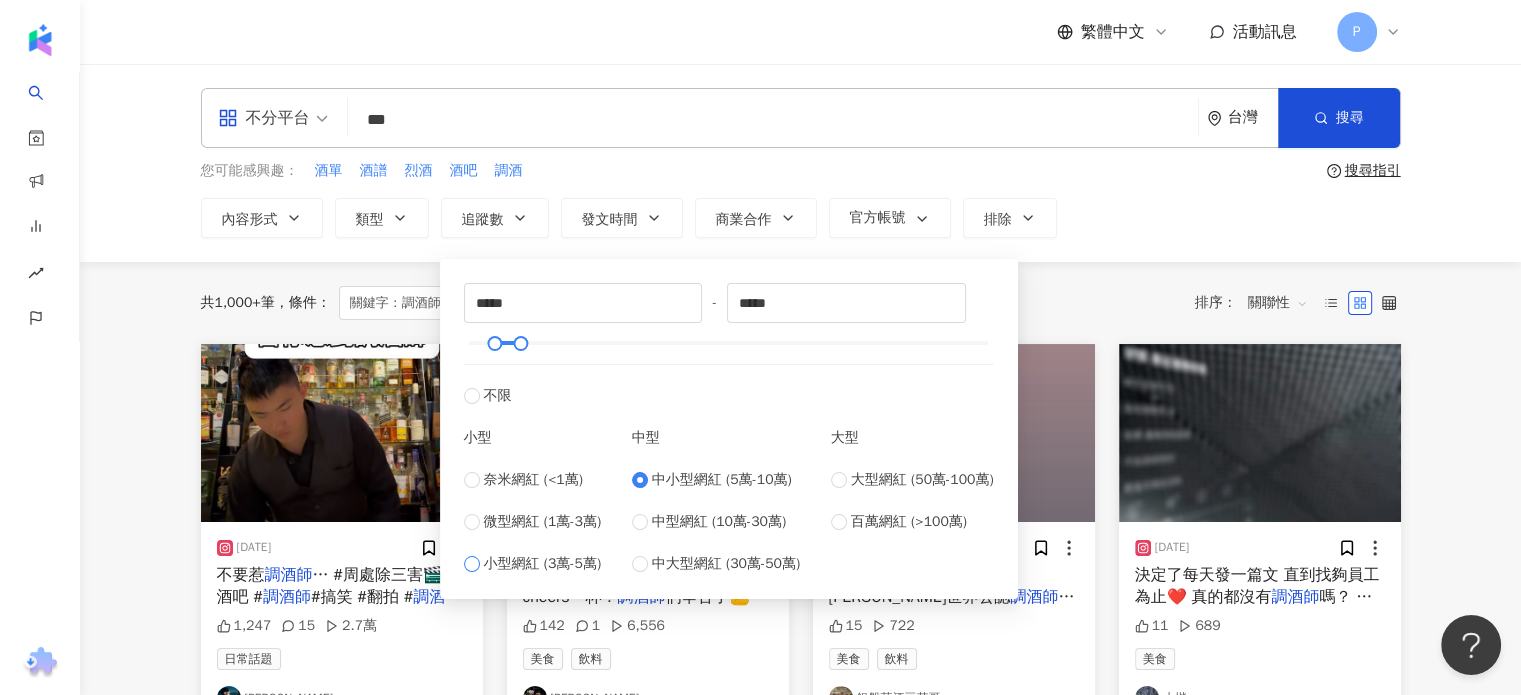 click on "小型網紅 (3萬-5萬)" at bounding box center (543, 564) 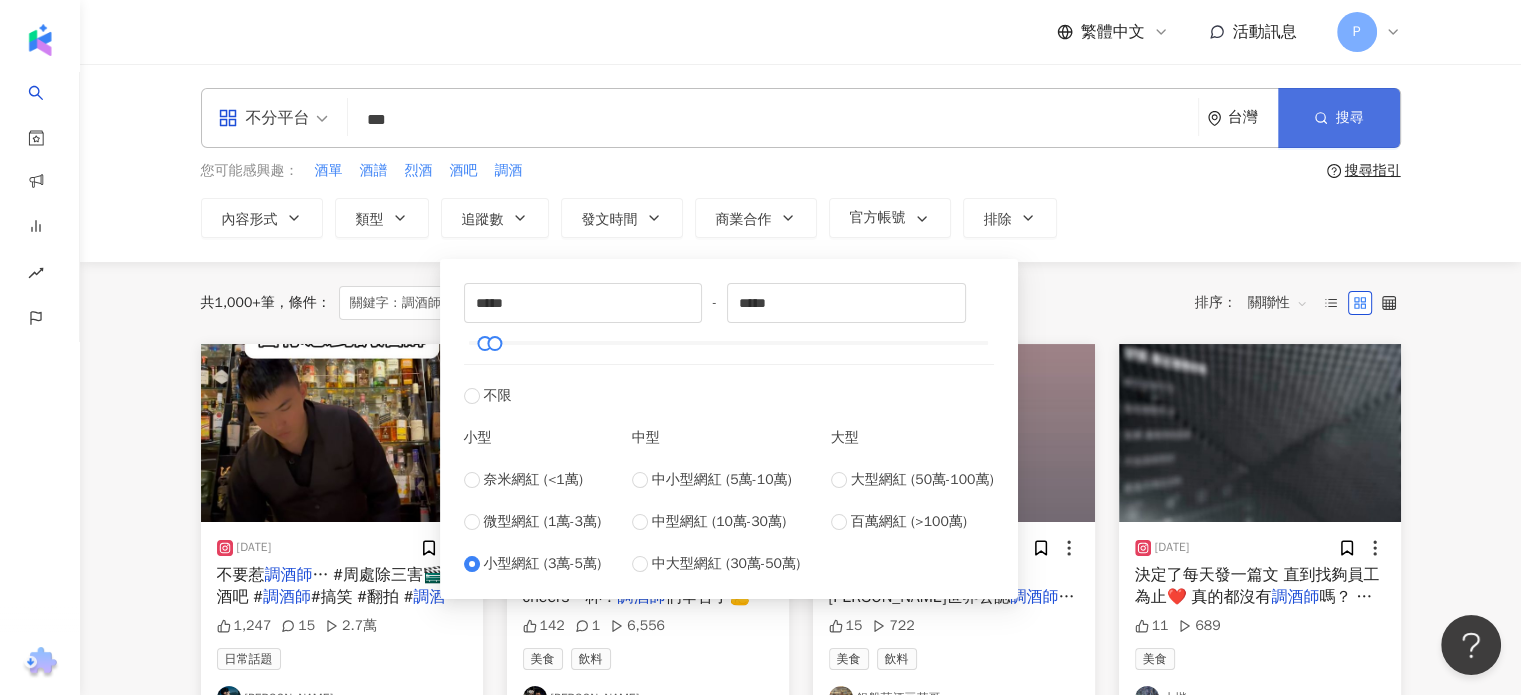 click on "搜尋" at bounding box center [1339, 118] 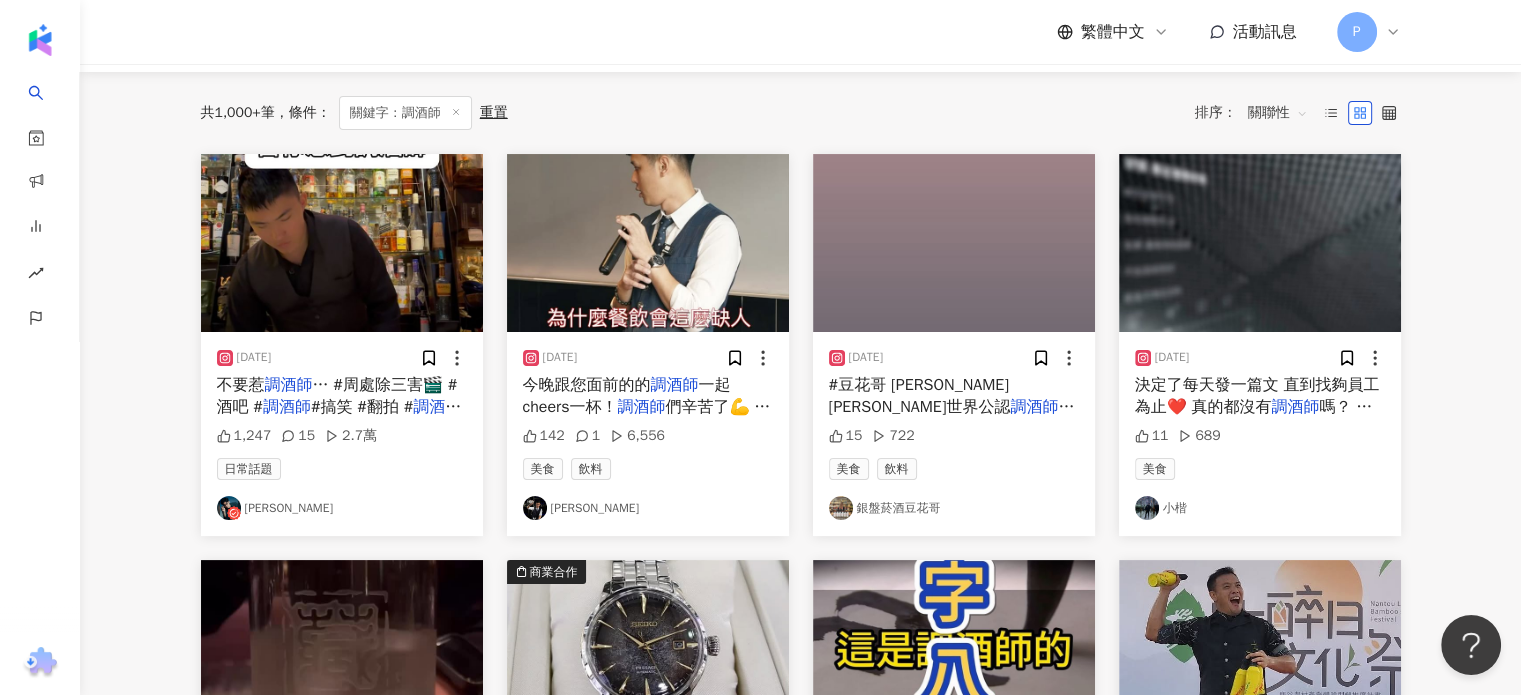 scroll, scrollTop: 200, scrollLeft: 0, axis: vertical 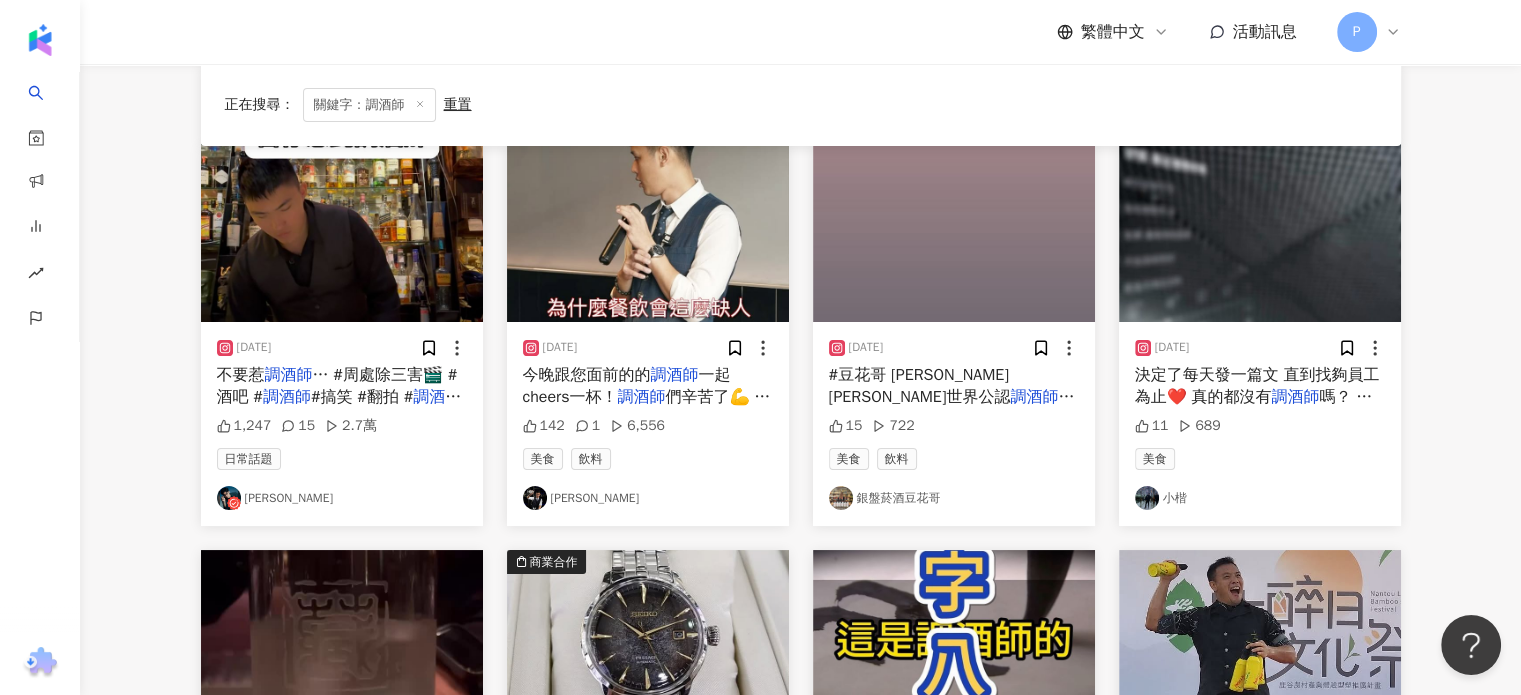 click on "…
#周處除三害🎬 #酒吧 #" at bounding box center [337, 386] 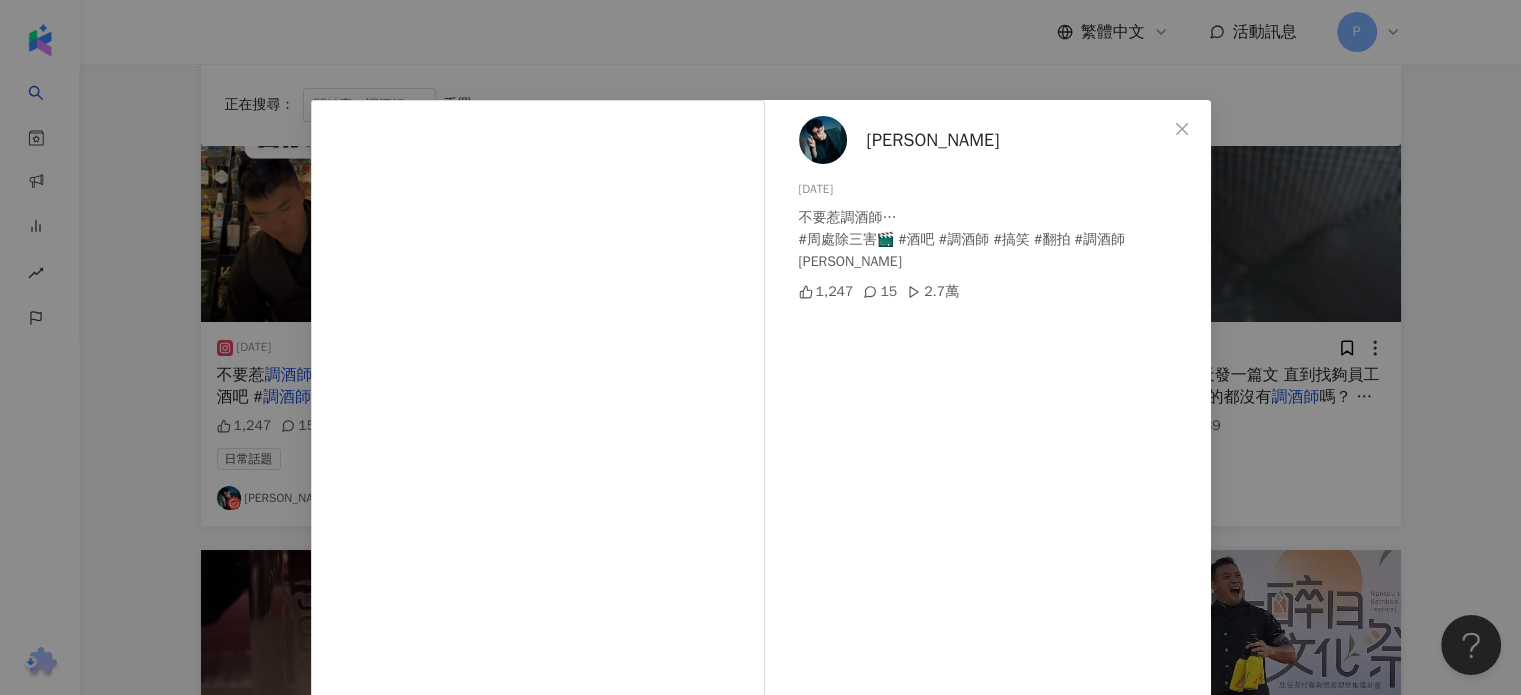 click on "吳冠宇 2024/3/20 不要惹調酒師…
#周處除三害🎬 #酒吧 #調酒師 #搞笑 #翻拍 #調酒師ted 1,247 15 2.7萬 查看原始貼文" at bounding box center (760, 347) 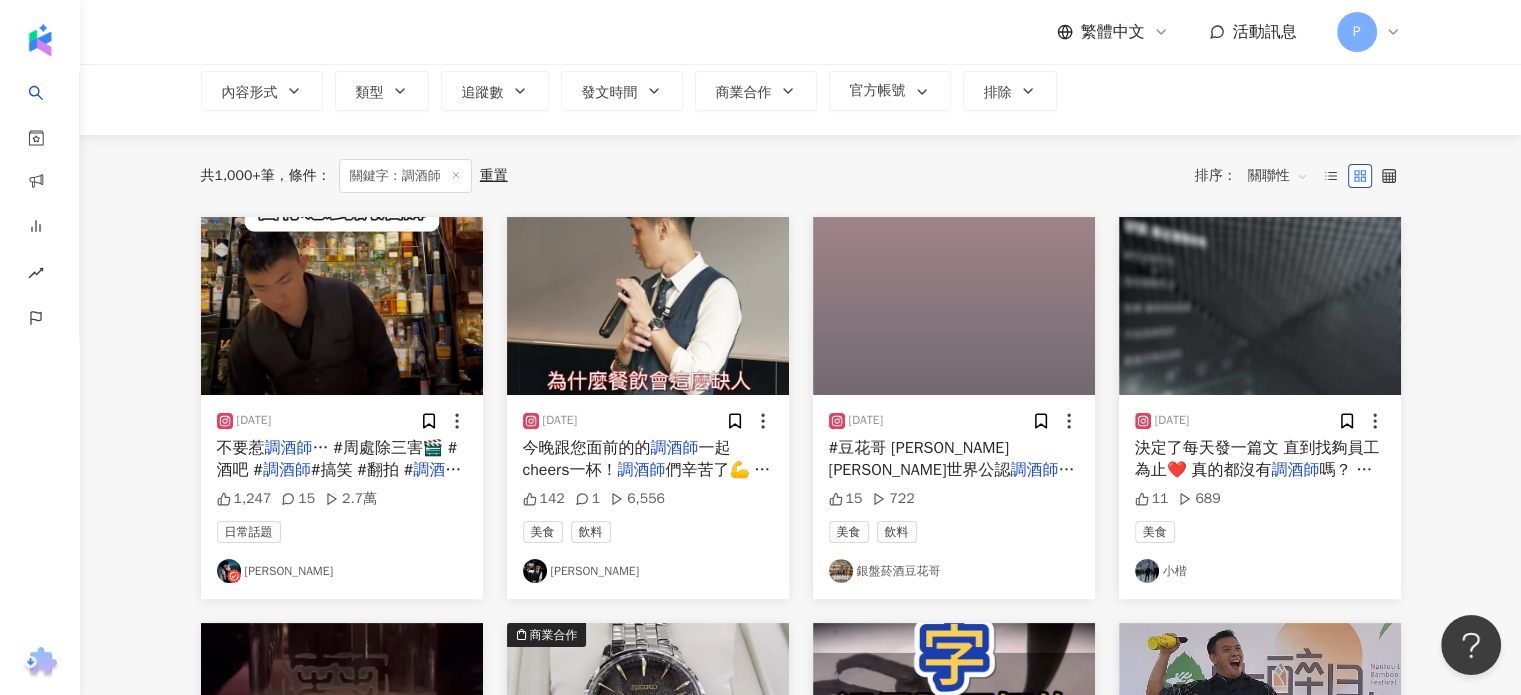 scroll, scrollTop: 0, scrollLeft: 0, axis: both 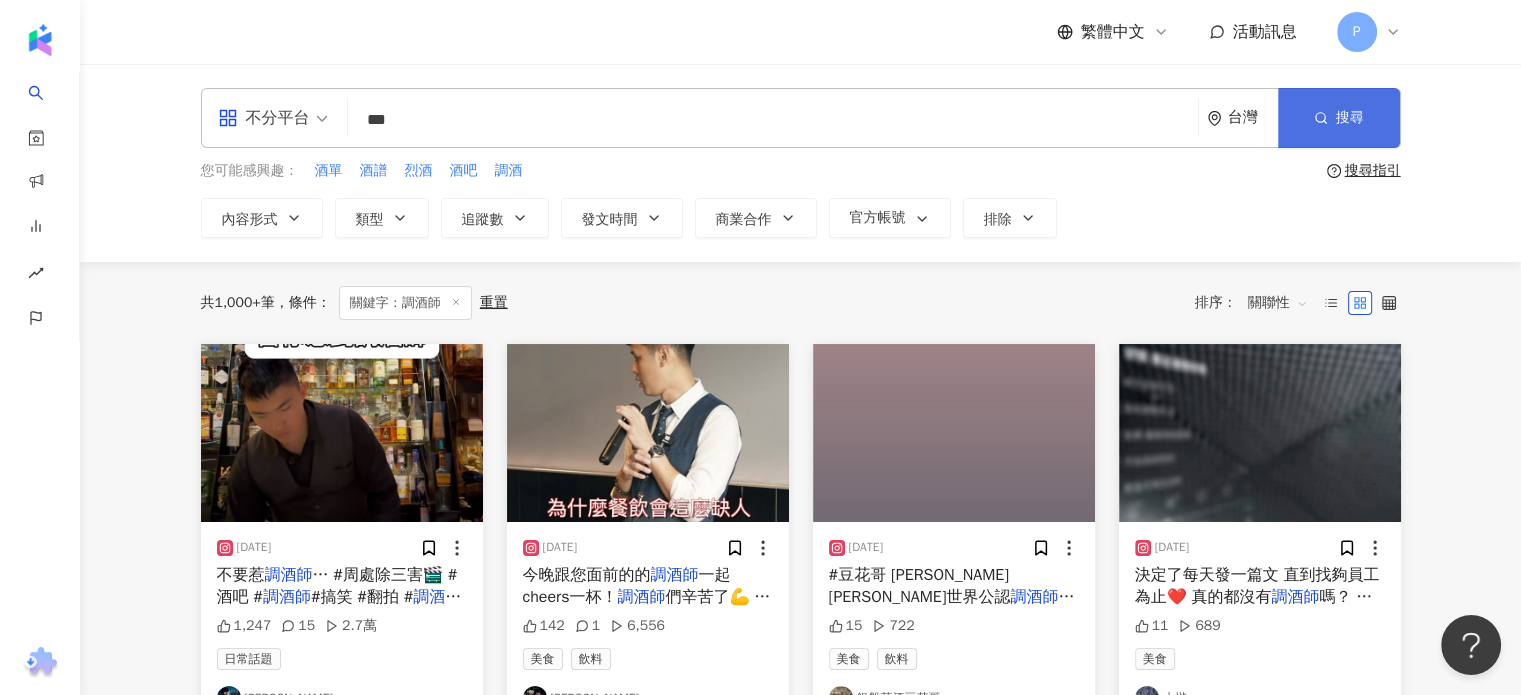 click on "搜尋" at bounding box center (1339, 118) 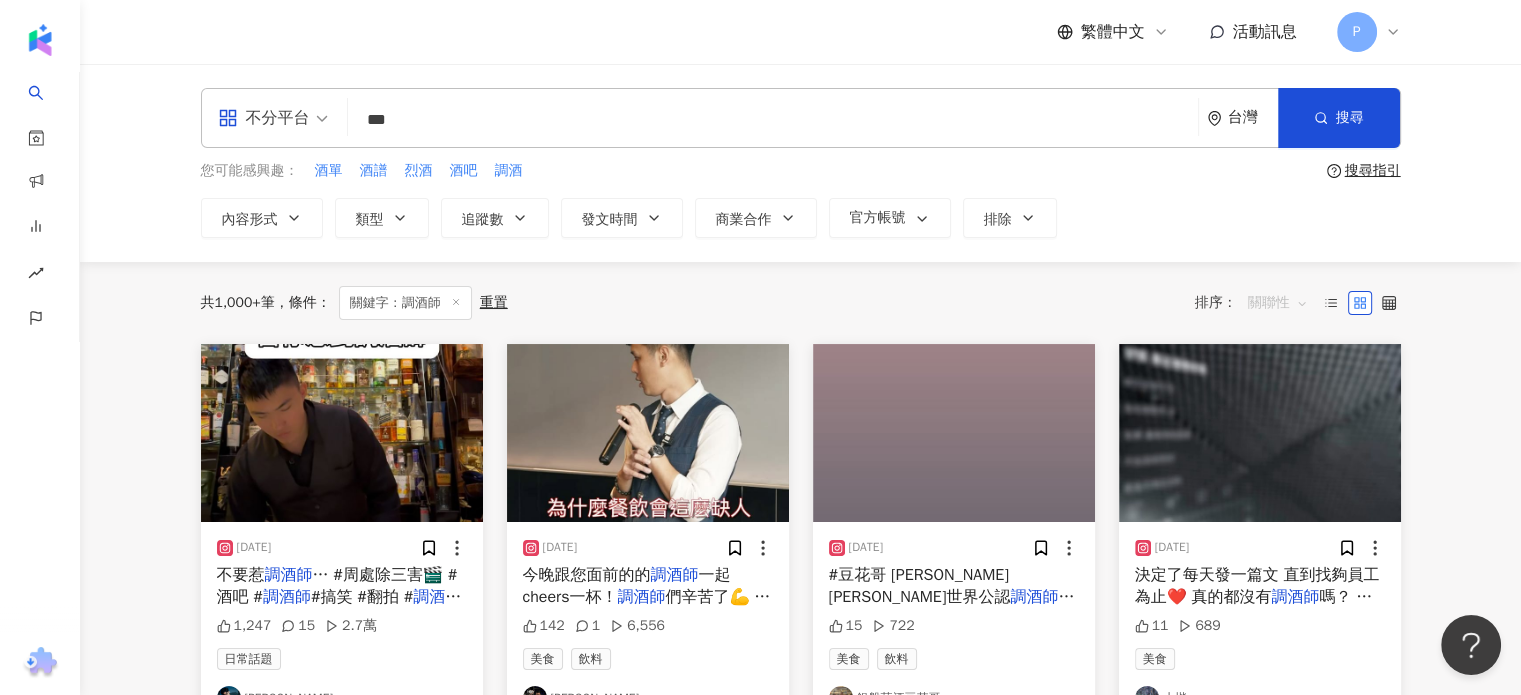 click on "關聯性" at bounding box center [1278, 303] 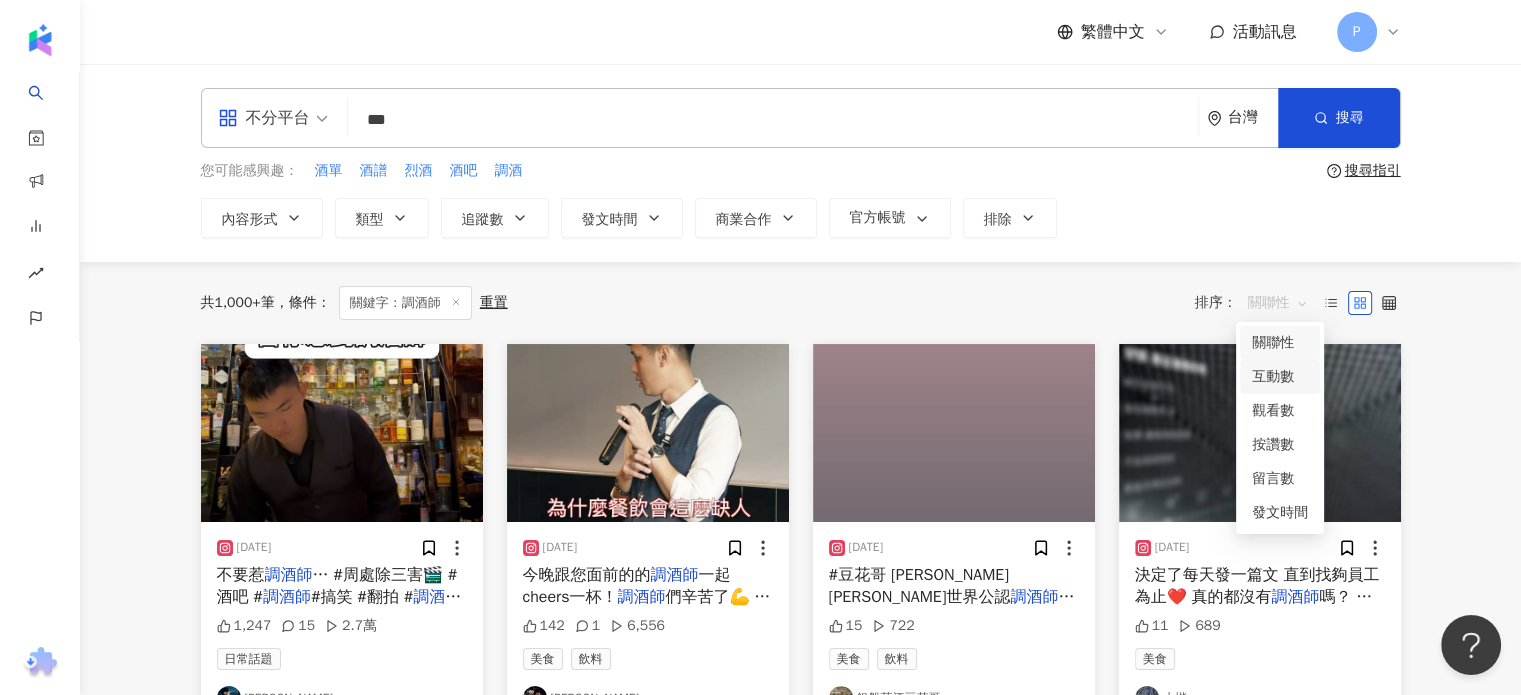 click on "互動數" at bounding box center [1280, 377] 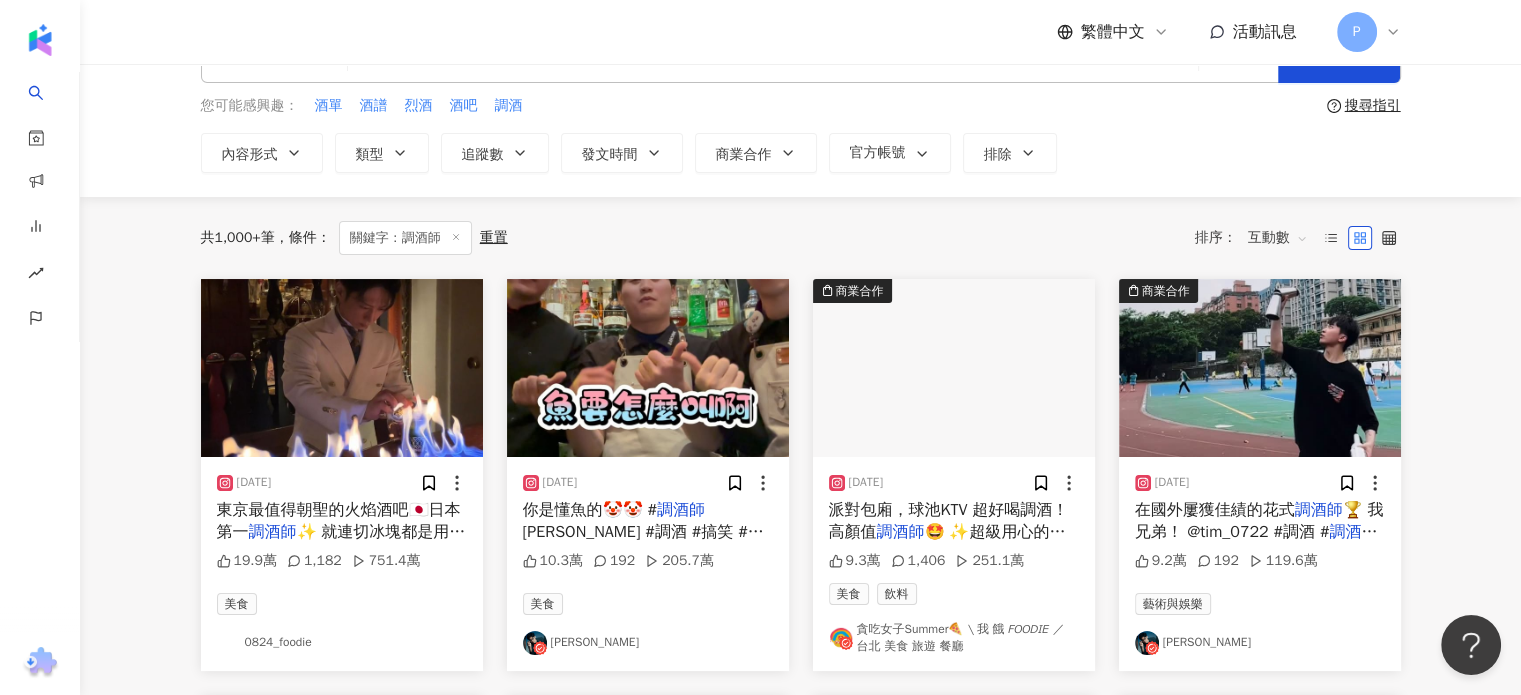 scroll, scrollTop: 100, scrollLeft: 0, axis: vertical 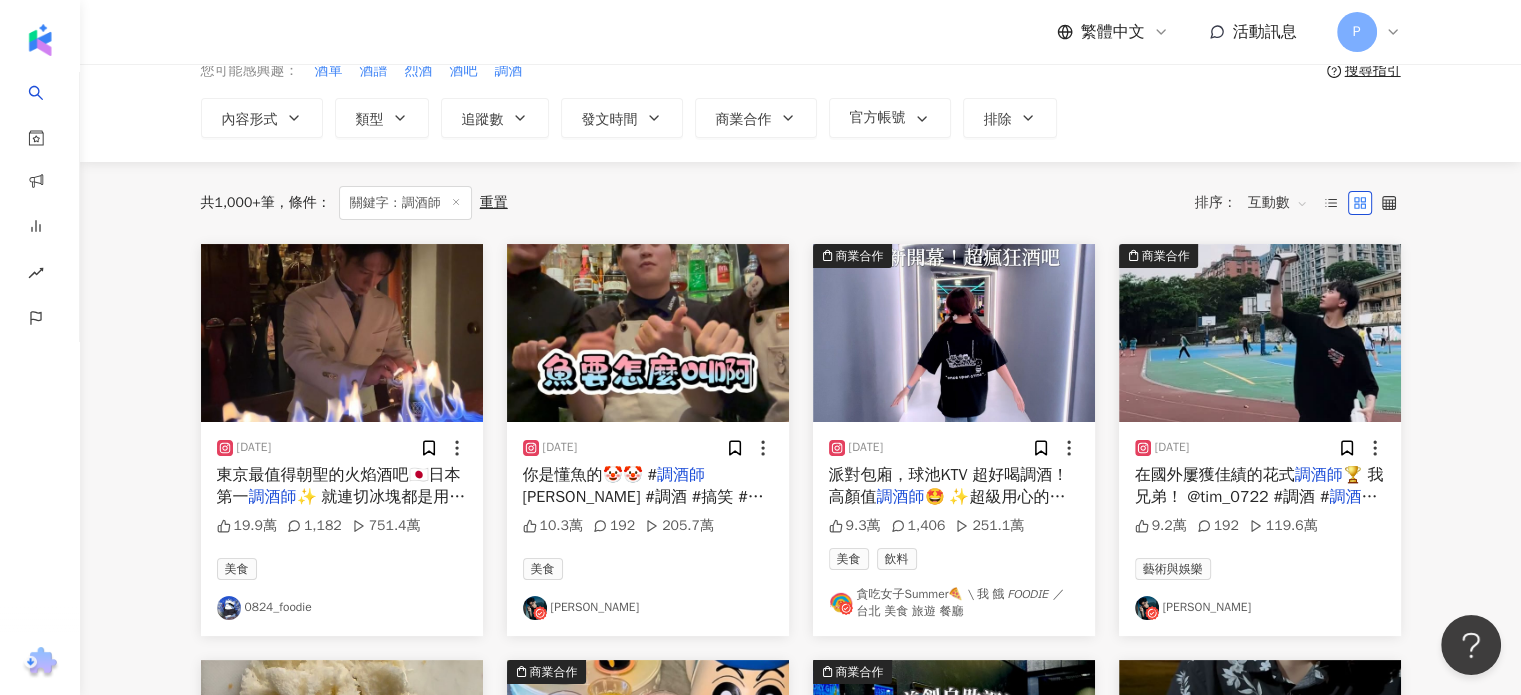 click on "東京最值得朝聖的火焰酒吧🇯🇵日本第一" at bounding box center [339, 486] 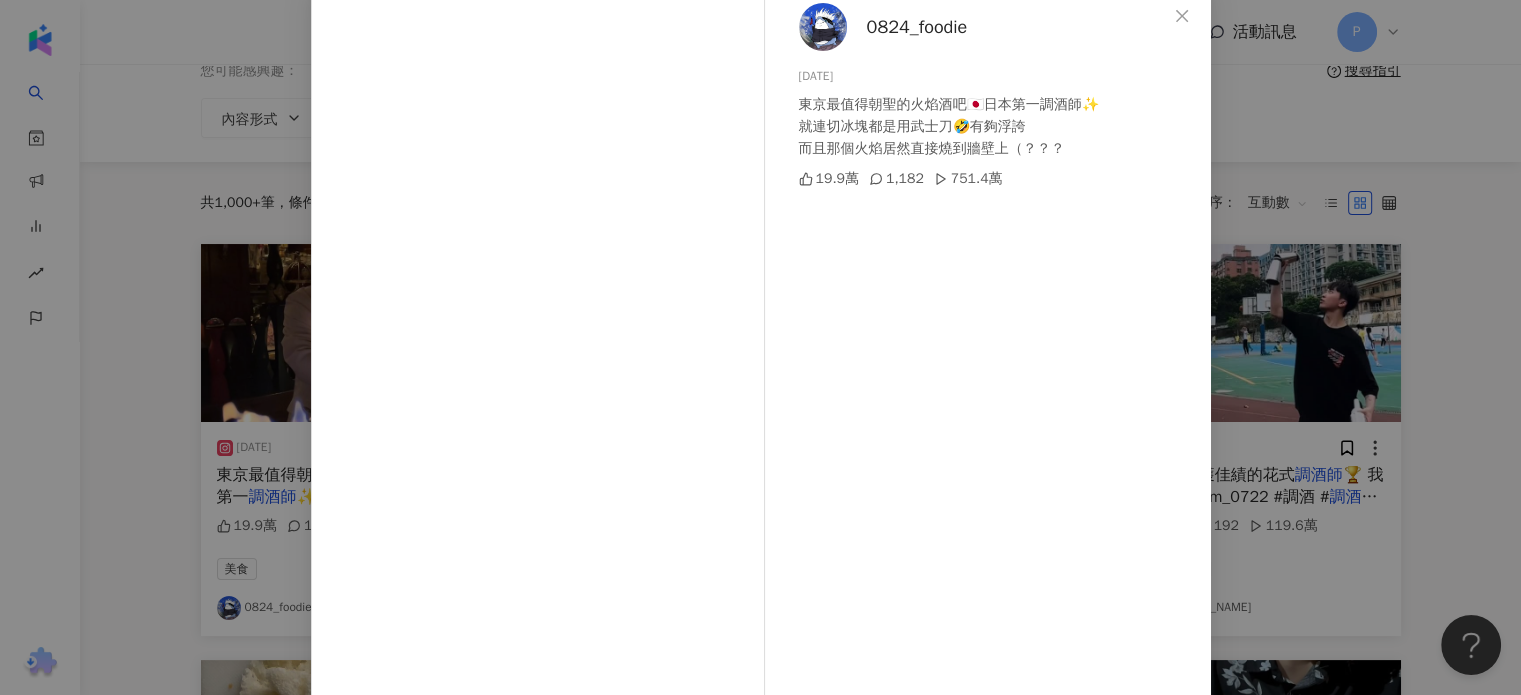scroll, scrollTop: 204, scrollLeft: 0, axis: vertical 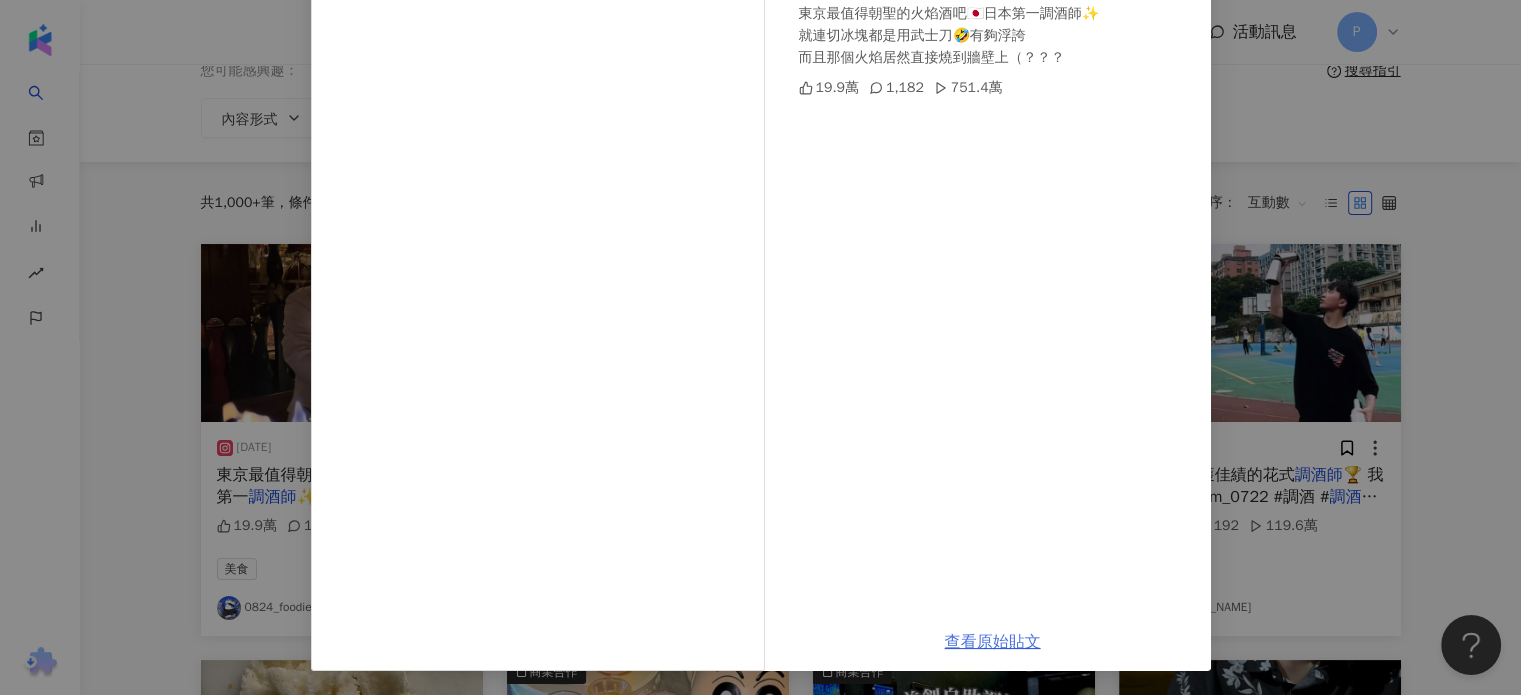 click on "查看原始貼文" at bounding box center [993, 642] 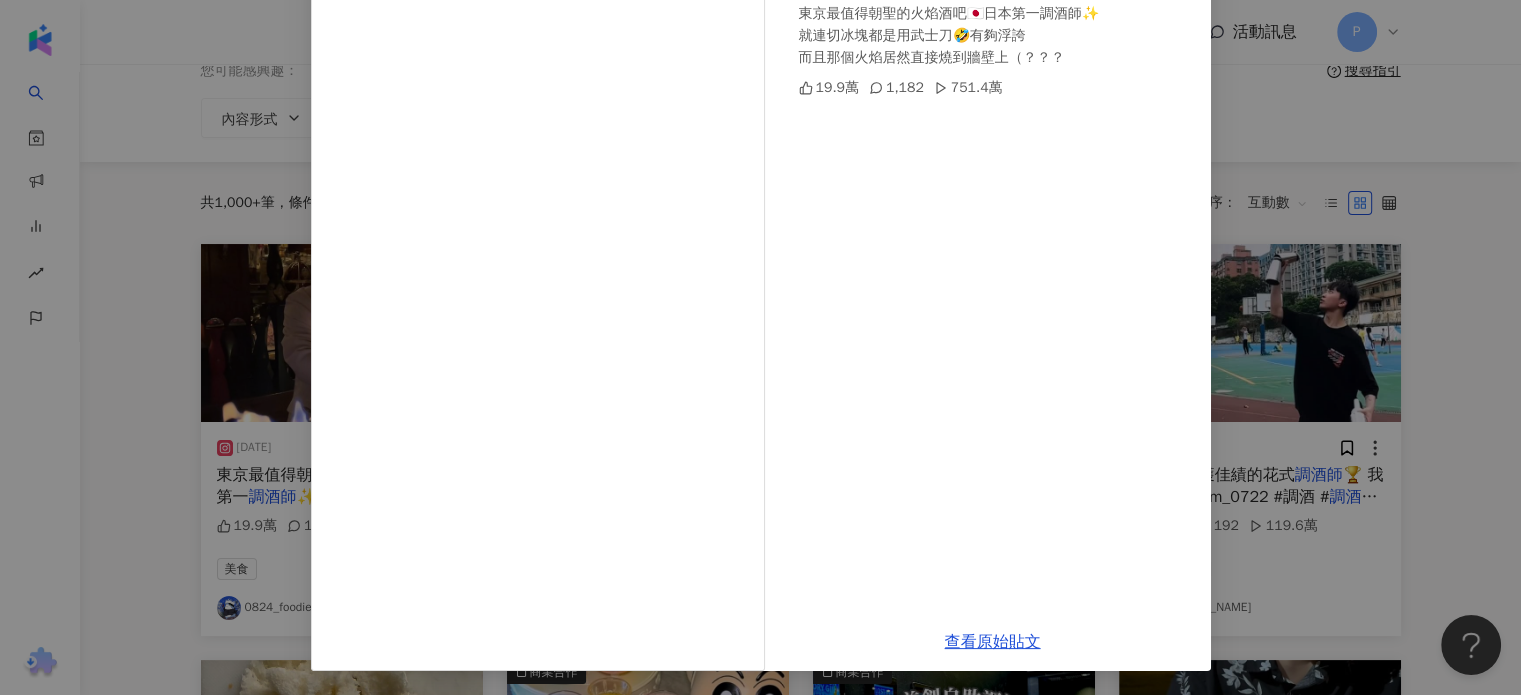 click on "0824_foodie 2024/7/19 東京最值得朝聖的火焰酒吧🇯🇵日本第一調酒師✨
就連切冰塊都是用武士刀🤣有夠浮誇
而且那個火焰居然直接燒到牆壁上（？？？ 19.9萬 1,182 751.4萬" at bounding box center (993, 255) 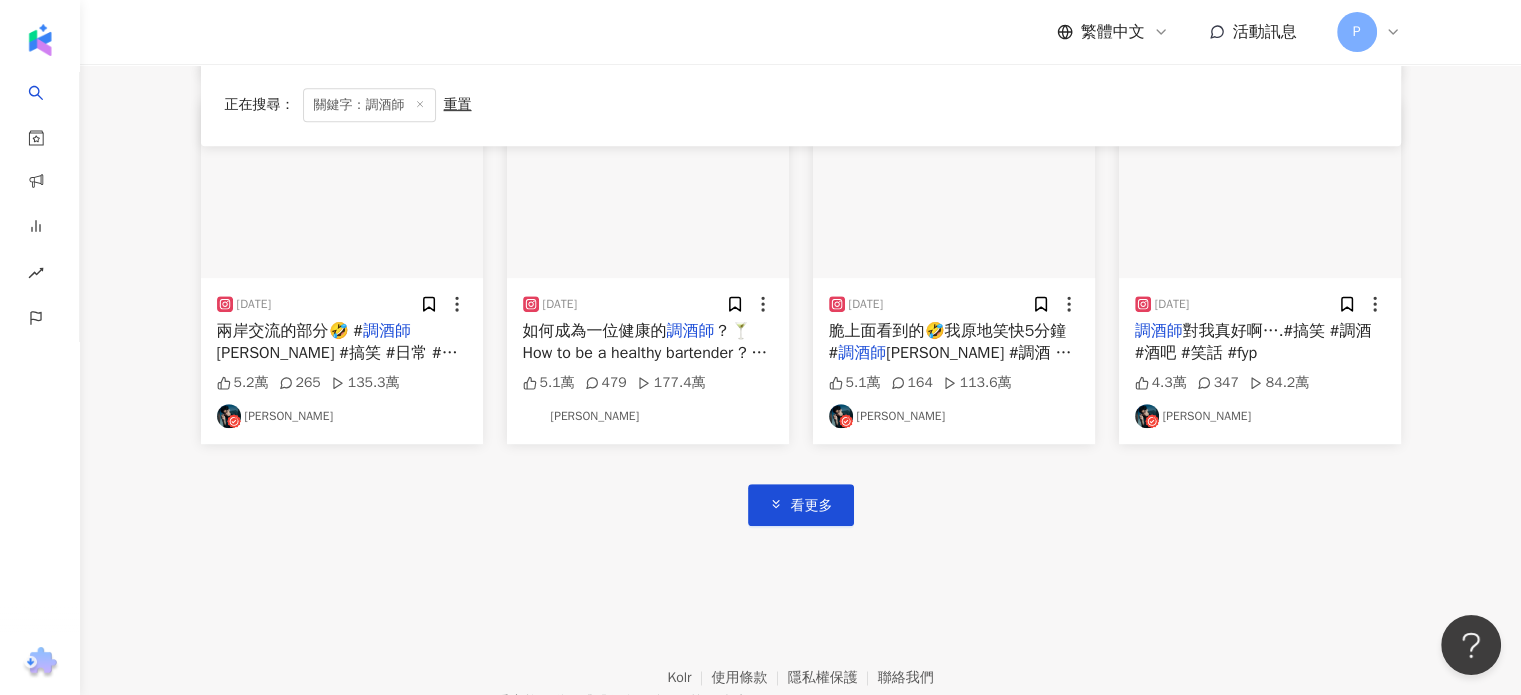 scroll, scrollTop: 1165, scrollLeft: 0, axis: vertical 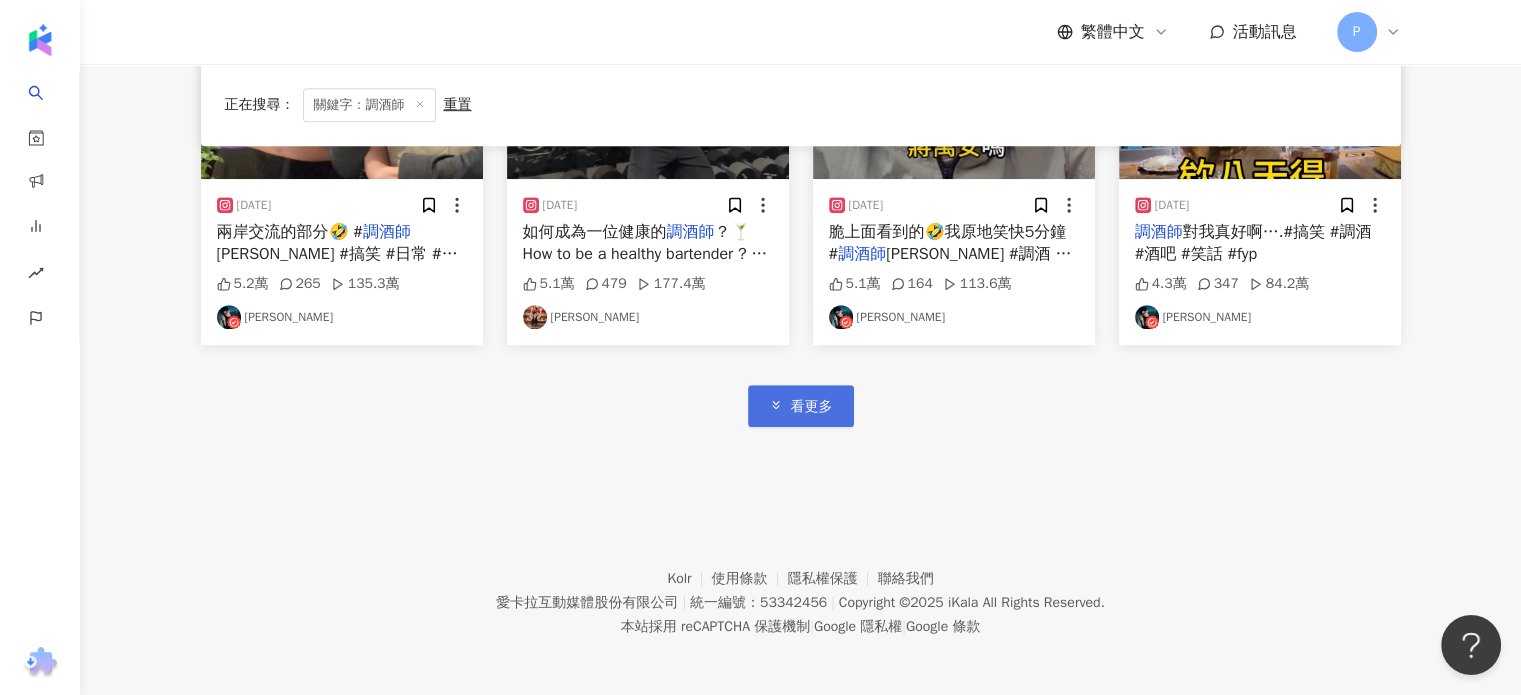 click on "看更多" at bounding box center (801, 405) 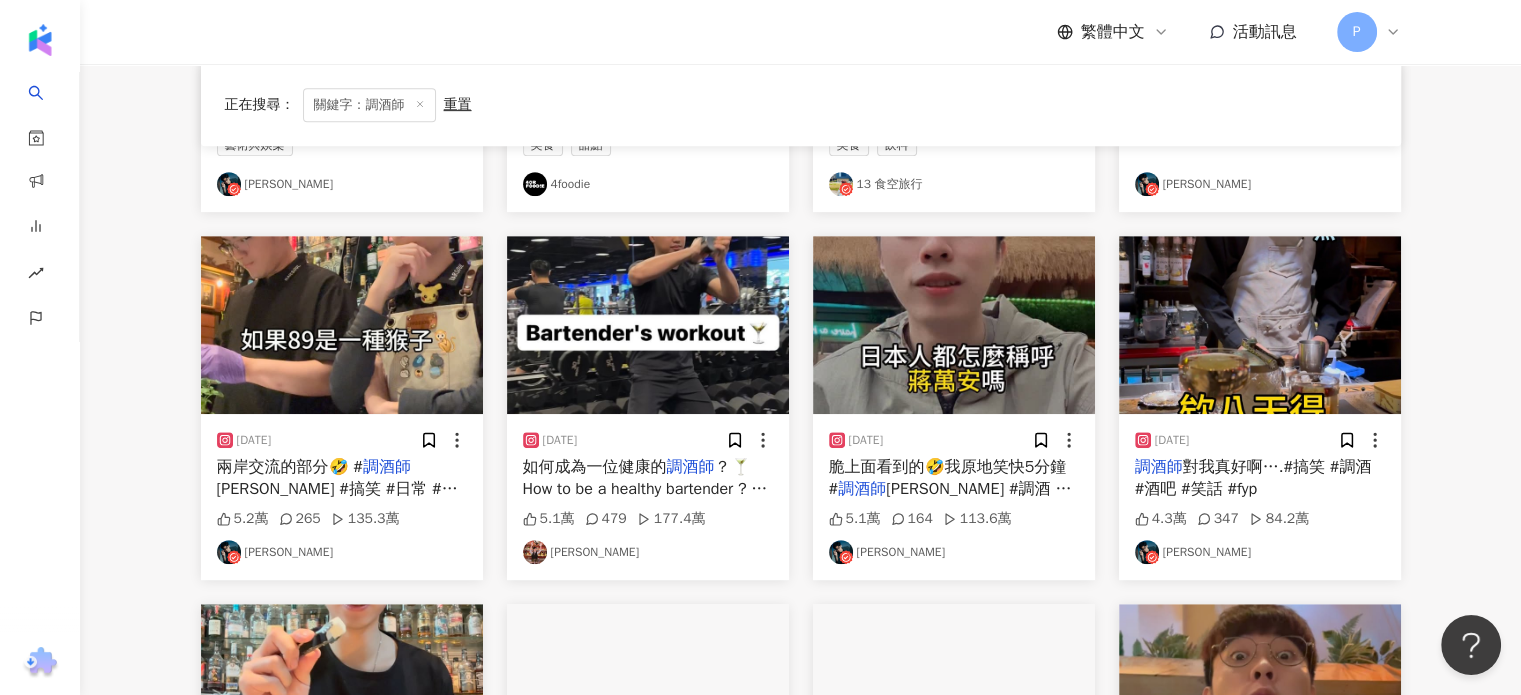 scroll, scrollTop: 965, scrollLeft: 0, axis: vertical 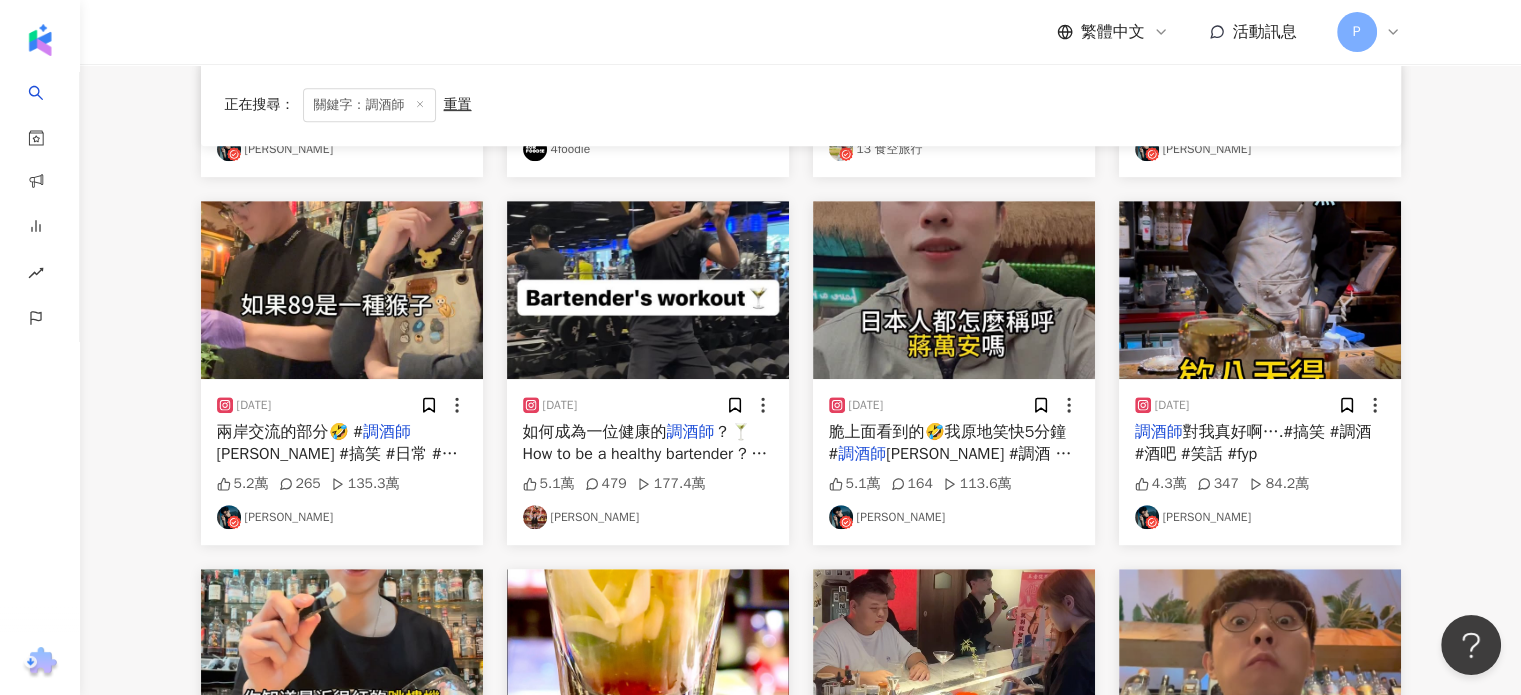click on "調酒師" at bounding box center (691, 432) 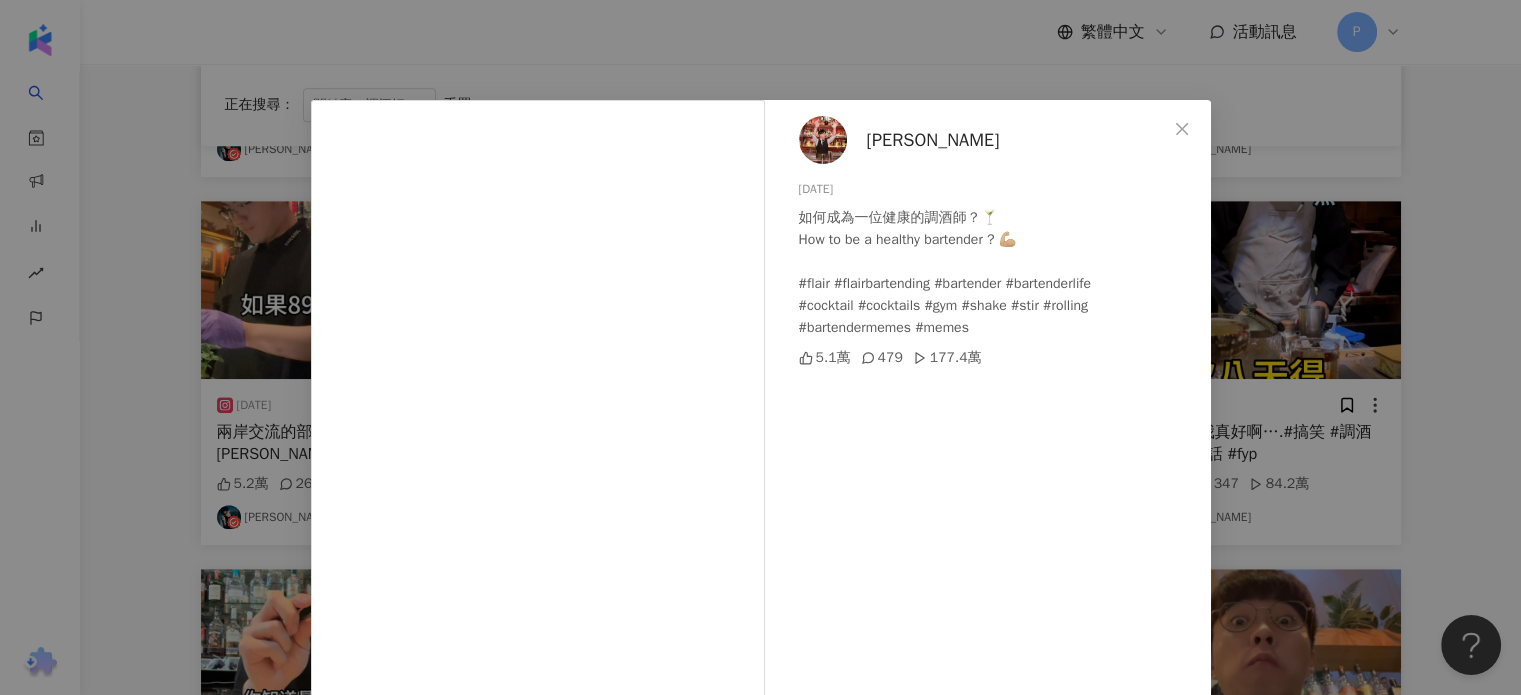 click on "陳武良 2024/6/27 如何成為一位健康的調酒師？🍸
How to be a healthy bartender ? 💪🏼
#flair #flairbartending #bartender #bartenderlife
#cocktail #cocktails #gym #shake #stir #rolling #bartendermemes  #memes 5.1萬 479 177.4萬 查看原始貼文" at bounding box center [760, 347] 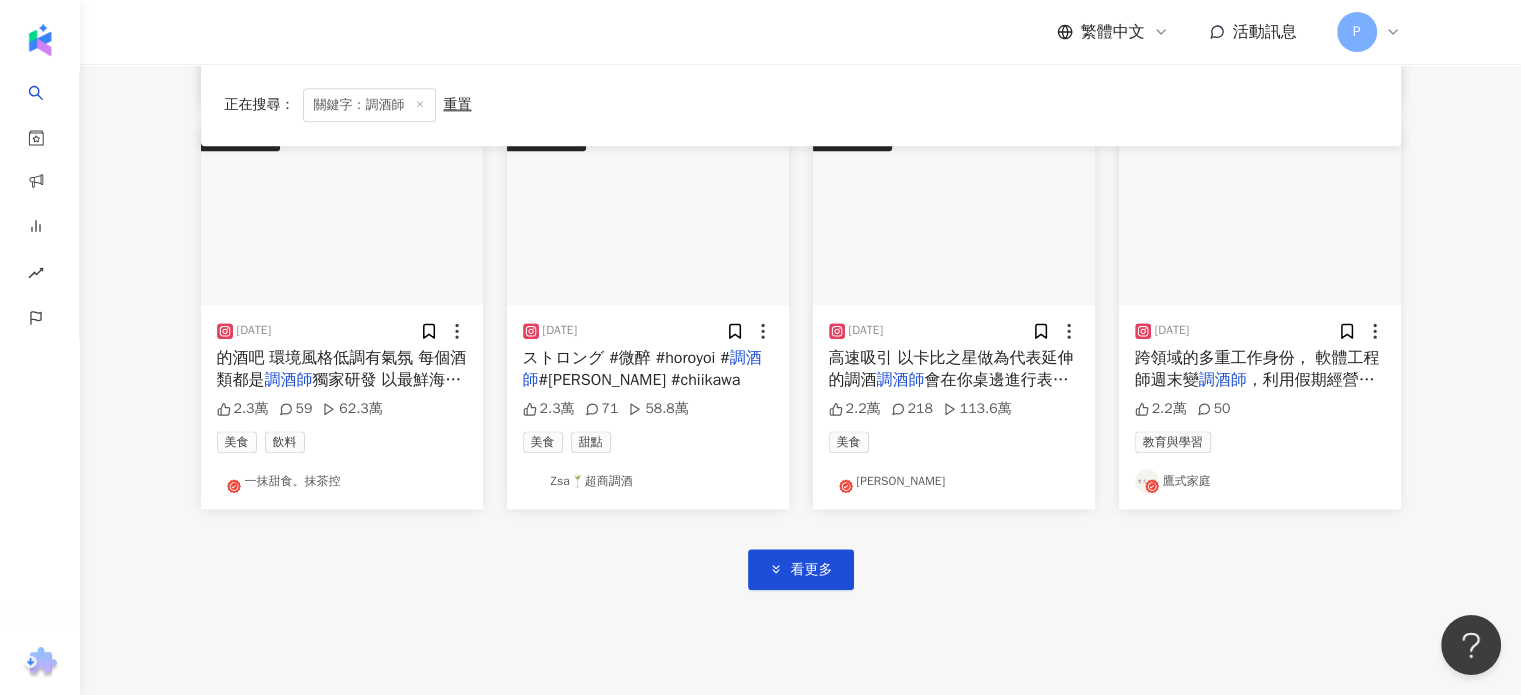 scroll, scrollTop: 2265, scrollLeft: 0, axis: vertical 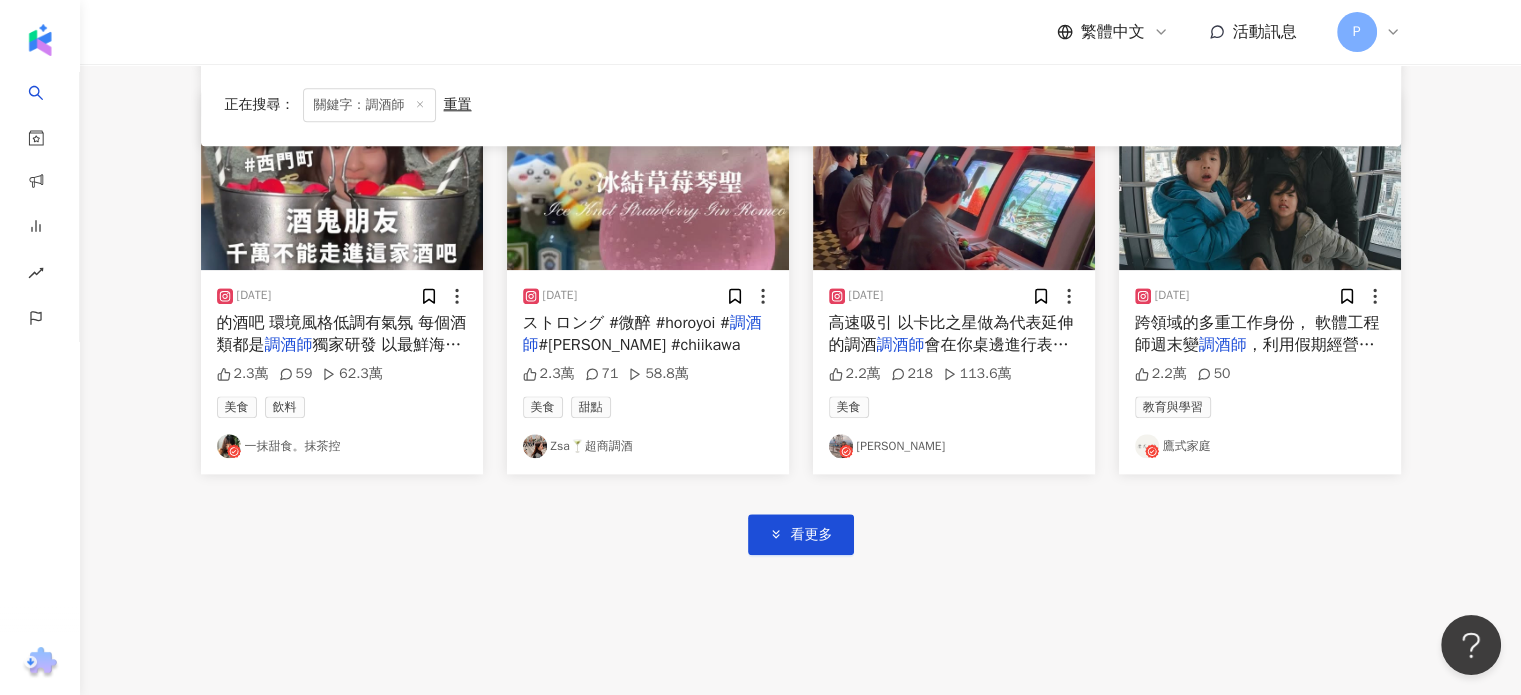 click on "2024/7/19 東京最值得朝聖的火焰酒吧🇯🇵日本第一 調酒師 ✨
就連切冰塊都是用武士刀🤣有夠浮誇
而且那個火焰居然直接燒到牆壁上（？？？ 19.9萬 1,182 751.4萬 美食 0824_foodie 2025/2/24 你是懂魚的🤡🤡
# 調酒師 ted #調酒 #搞笑 #日常 #酒吧 #暈船 10.3萬 192 205.7萬 美食 吳冠宇 商業合作 2023/11/30 派對包廂，球池KTV
超好喝調酒！高顏值 調酒師 🤩
✨超級用心的主題包廂！
個 9.3萬 1,406 251.1萬 美食 飲料 貪吃女子Summer🍕 \  我 餓 𝘍𝘖𝘖𝘋𝘐𝘌 ／ 台北 美食 旅遊 餐廳 商業合作 2025/4/23 在國外屢獲佳績的花式 調酒師 🏆
我兄弟！ @tim_0722
#調酒 # 調酒師 ted #酒吧 #日常 #花式調酒 #flair #flairbartender #flairbartending #bartender #bar #cocktails 9.2萬 192 119.6萬 藝術與娛樂 吳冠宇 2023/10/9  #呪術廻戦好きと繋がりたい # 調酒師 ted #搞笑 #動漫 7.9萬 692 212.4萬 藝術與娛樂 吳冠宇 商業合作 7.9萬" at bounding box center [801, -658] 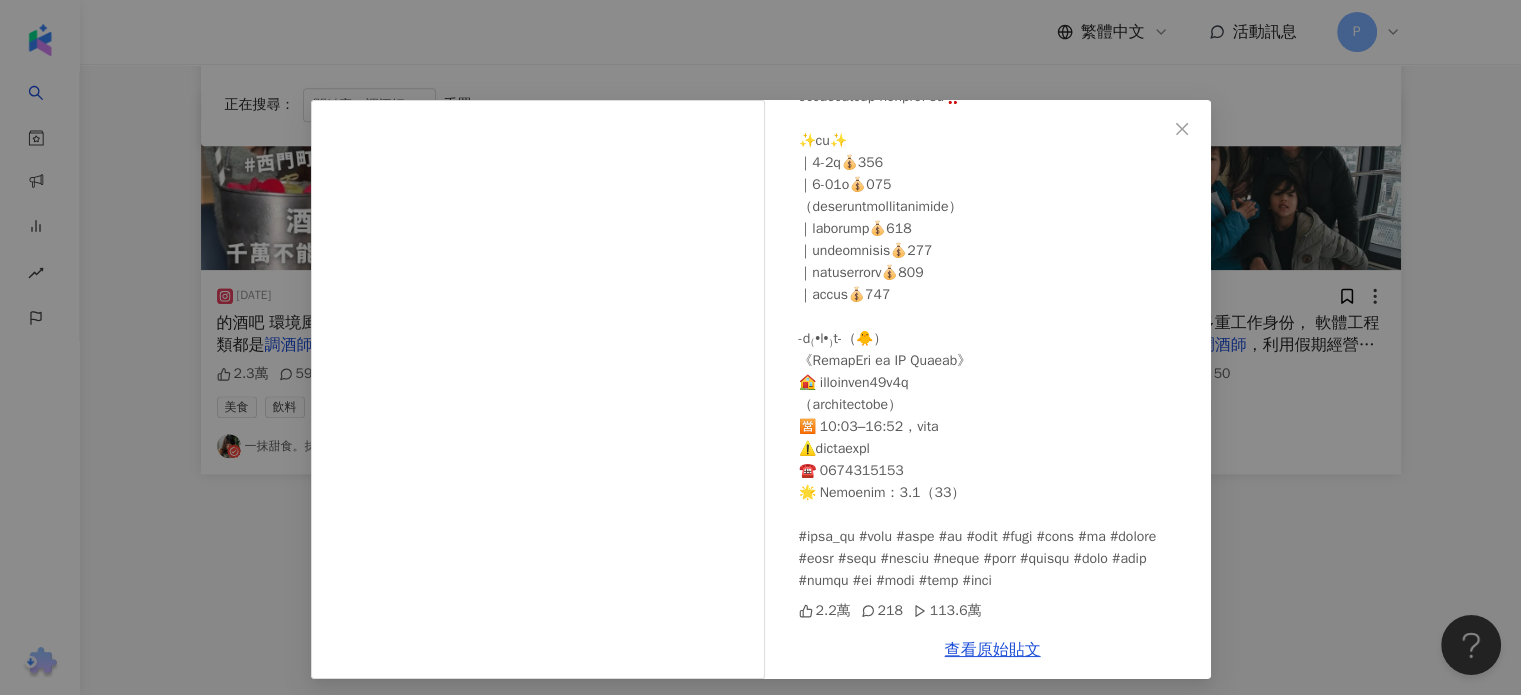 scroll, scrollTop: 473, scrollLeft: 0, axis: vertical 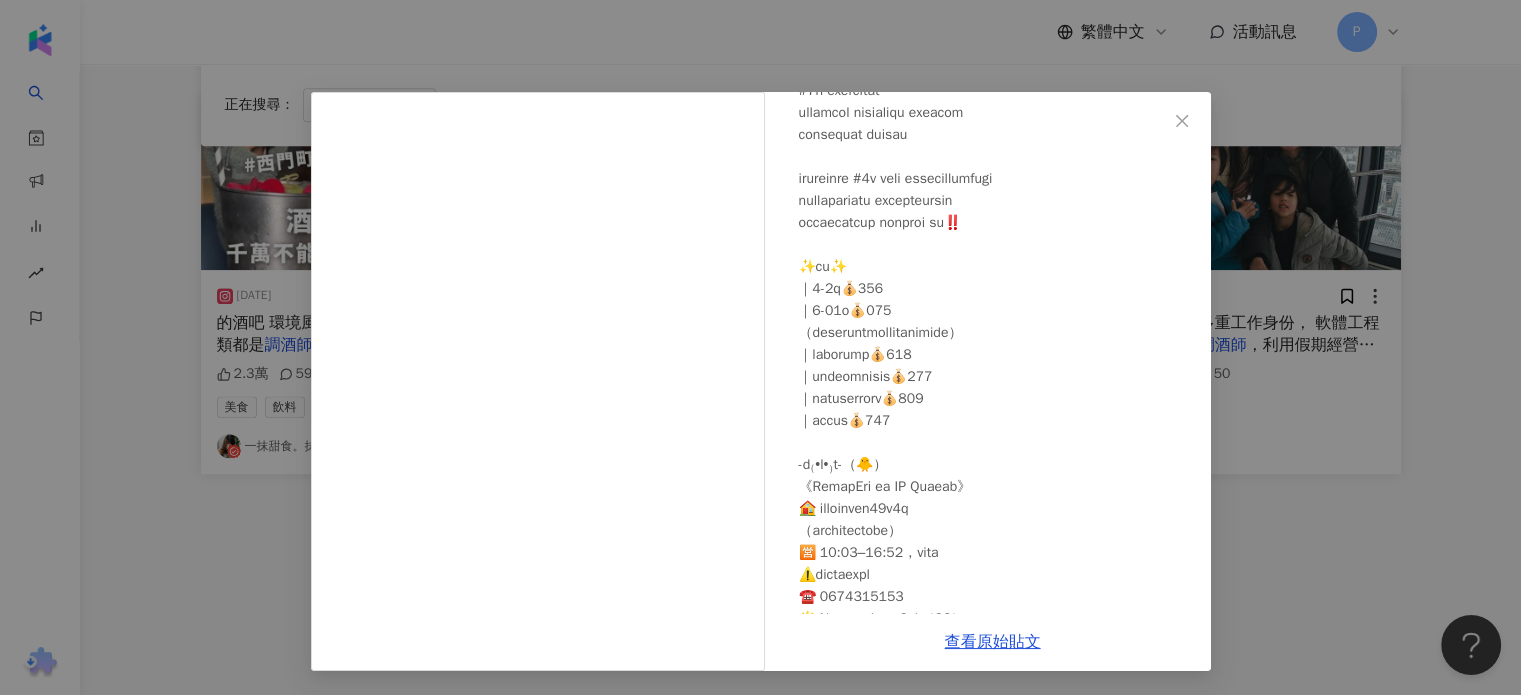 click on "李佳壎 2023/11/20 2.2萬 218 113.6萬 查看原始貼文" at bounding box center (760, 347) 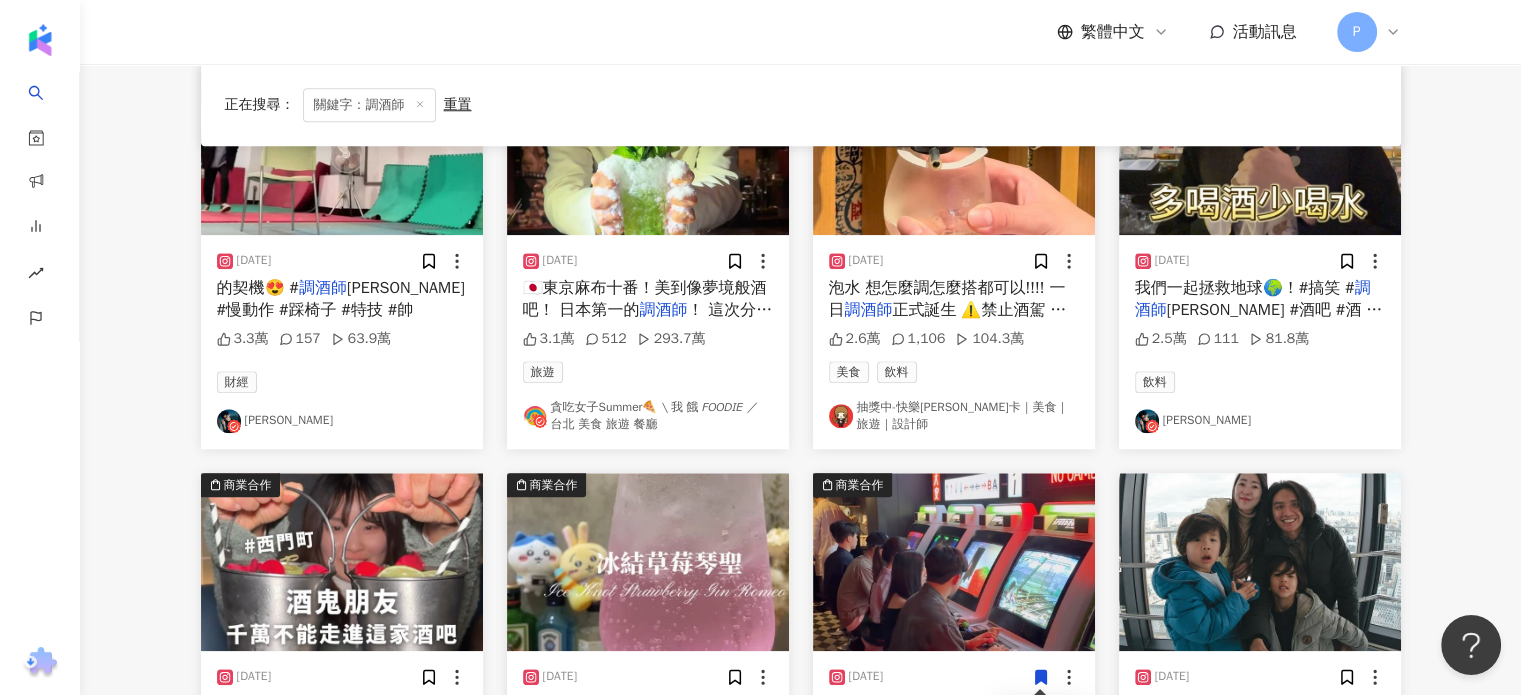 scroll, scrollTop: 1865, scrollLeft: 0, axis: vertical 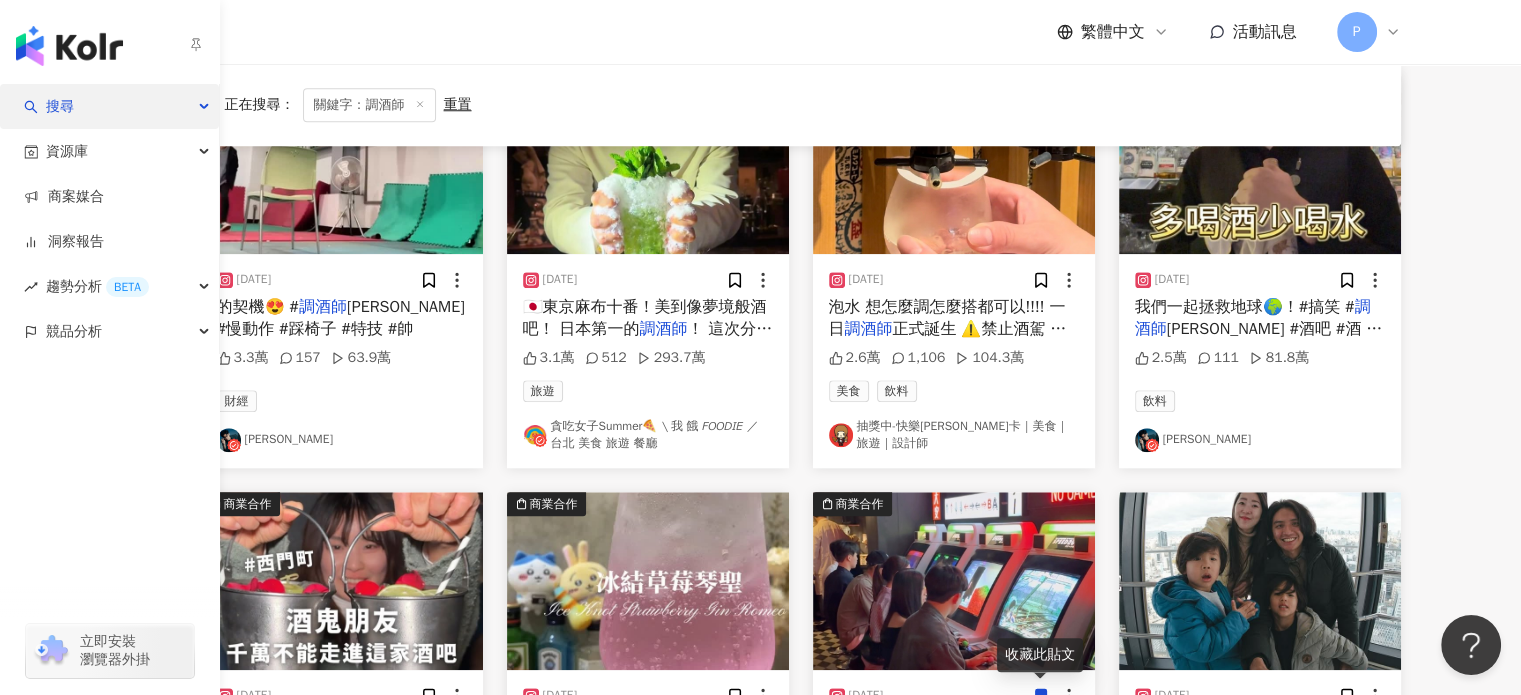 click on "搜尋" at bounding box center (109, 106) 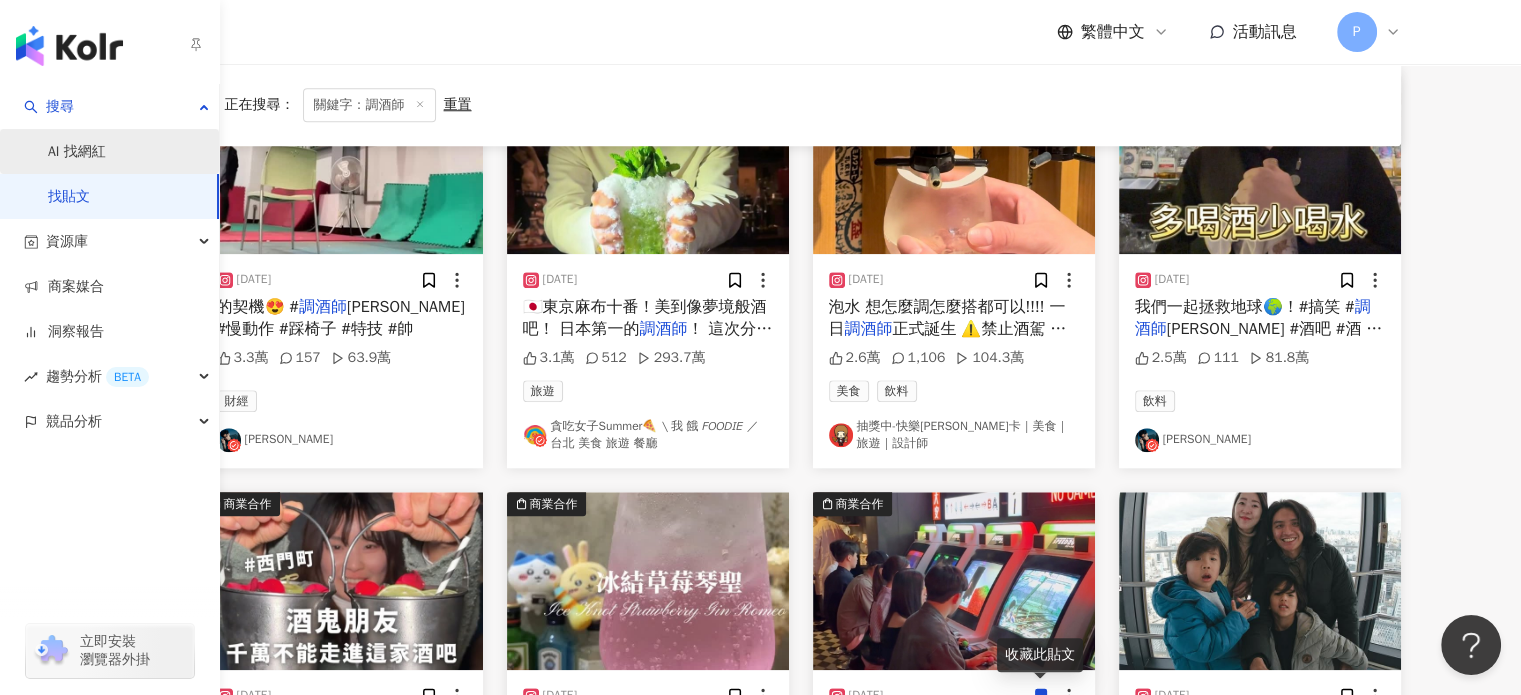 click on "AI 找網紅" at bounding box center (77, 152) 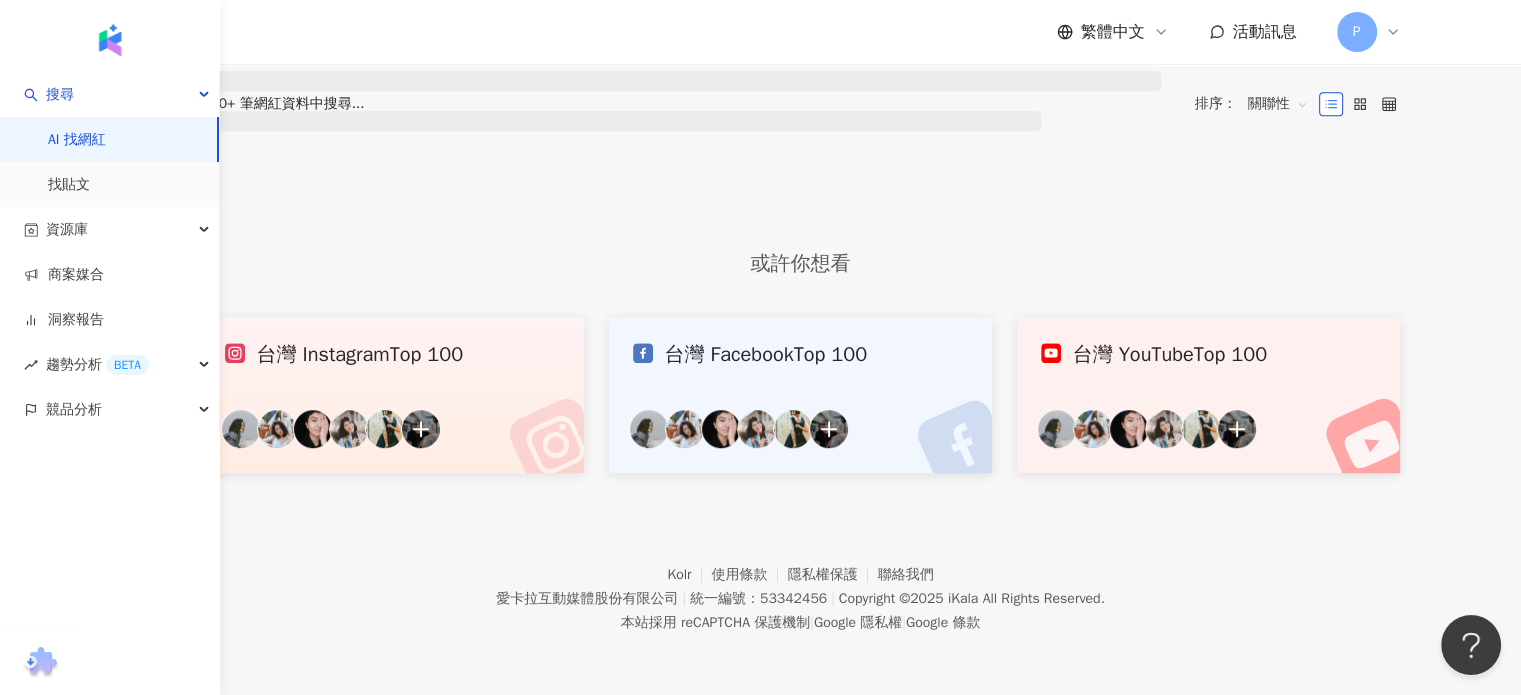 scroll, scrollTop: 0, scrollLeft: 0, axis: both 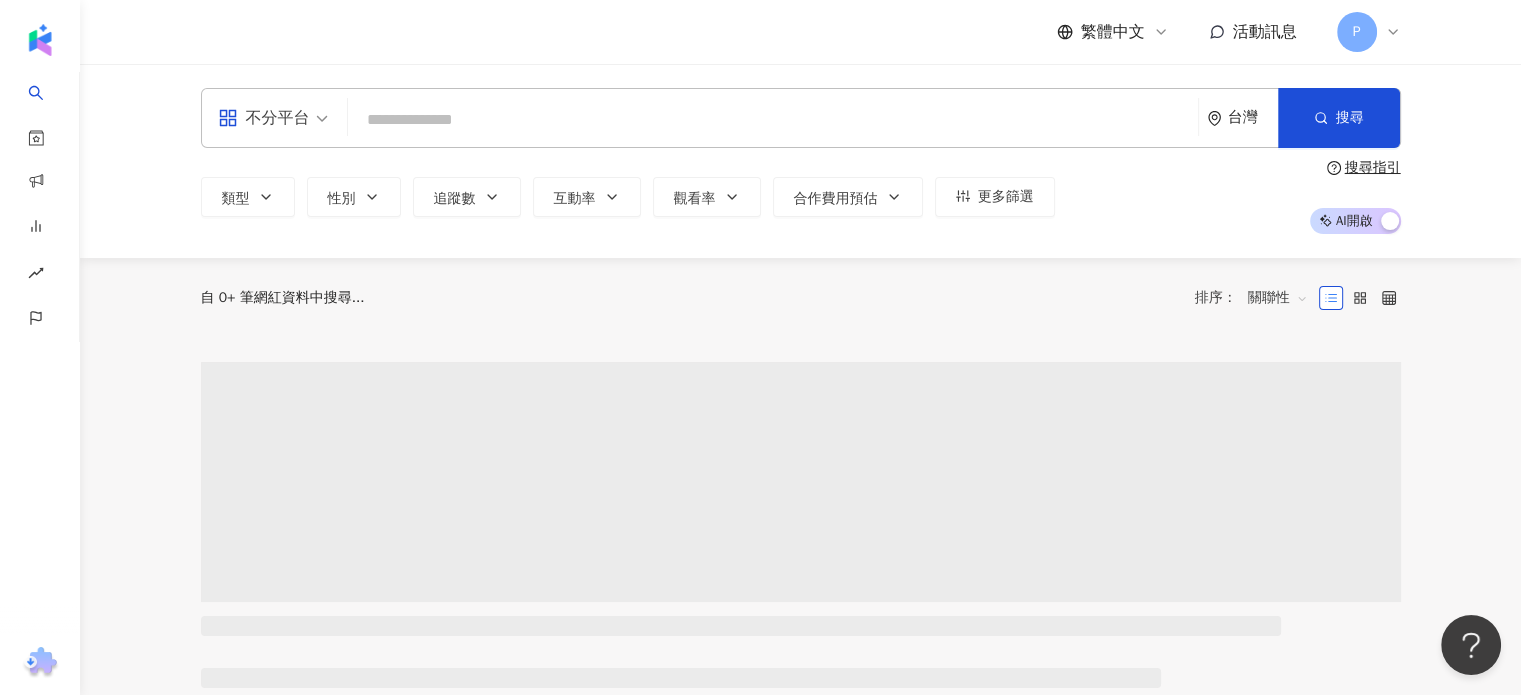 click at bounding box center (773, 120) 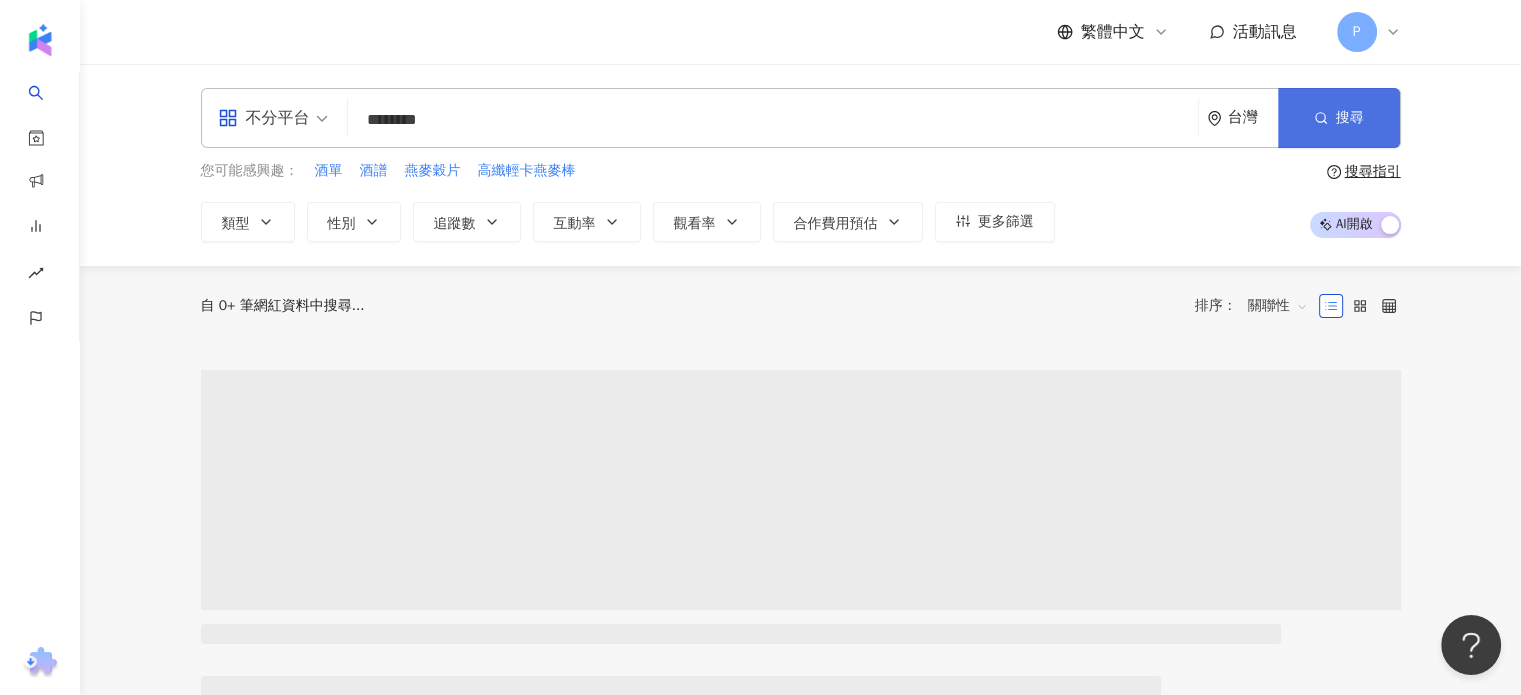 click on "搜尋" at bounding box center [1339, 118] 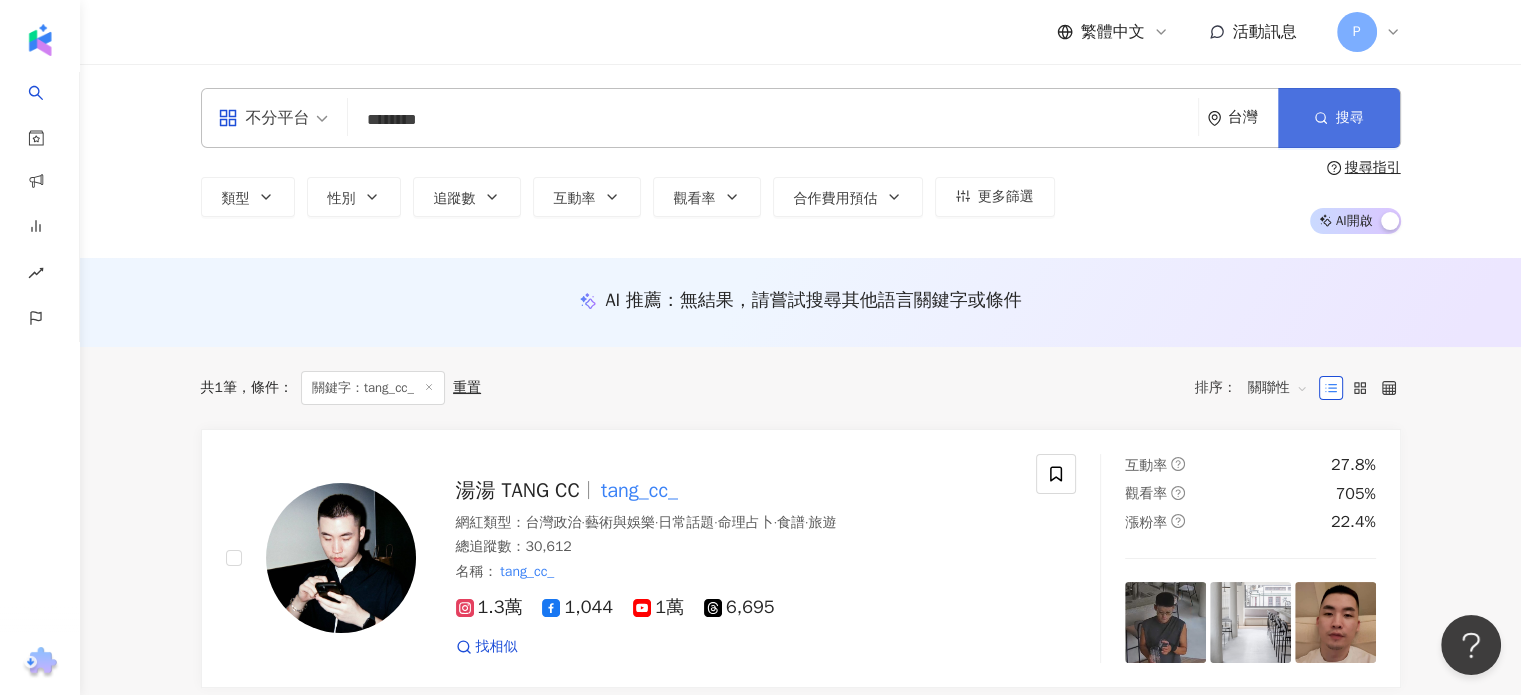click on "搜尋" at bounding box center [1339, 118] 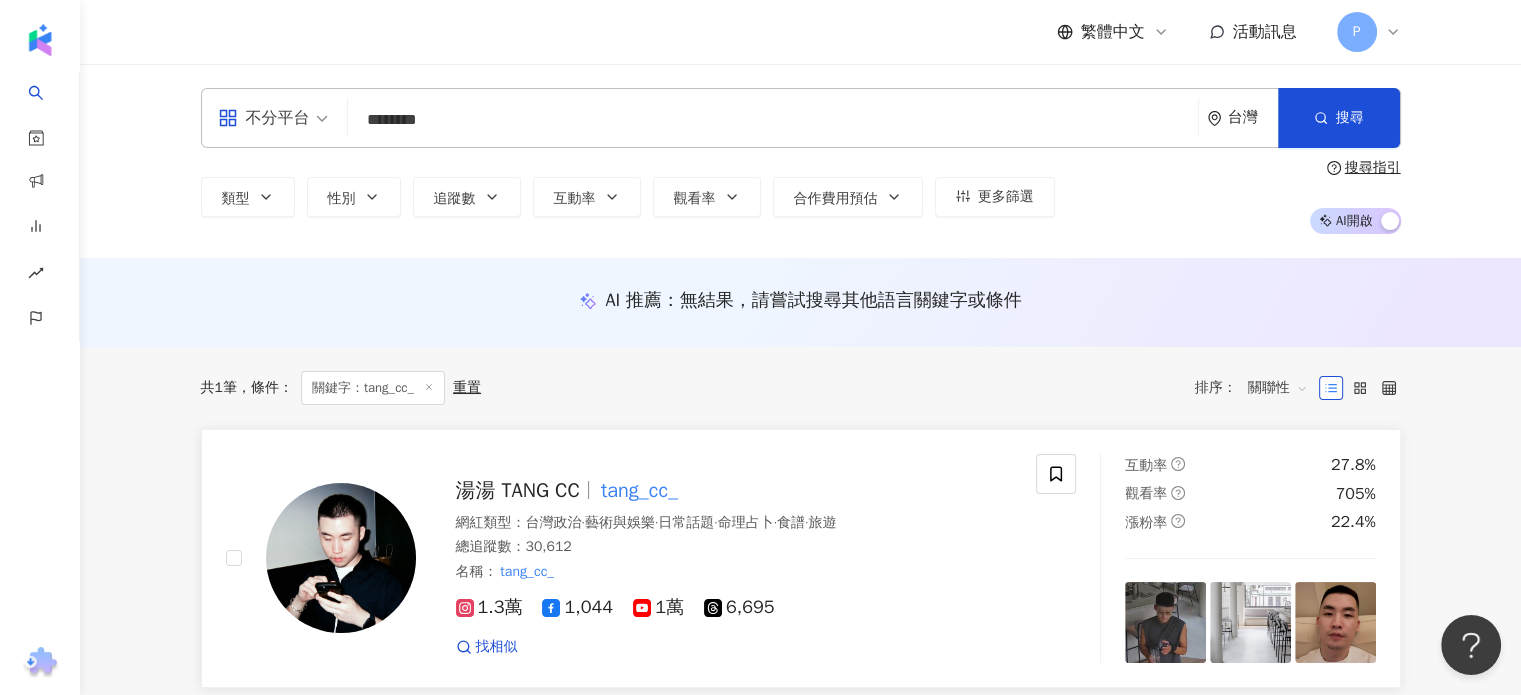 click on "tang_cc_" at bounding box center (639, 490) 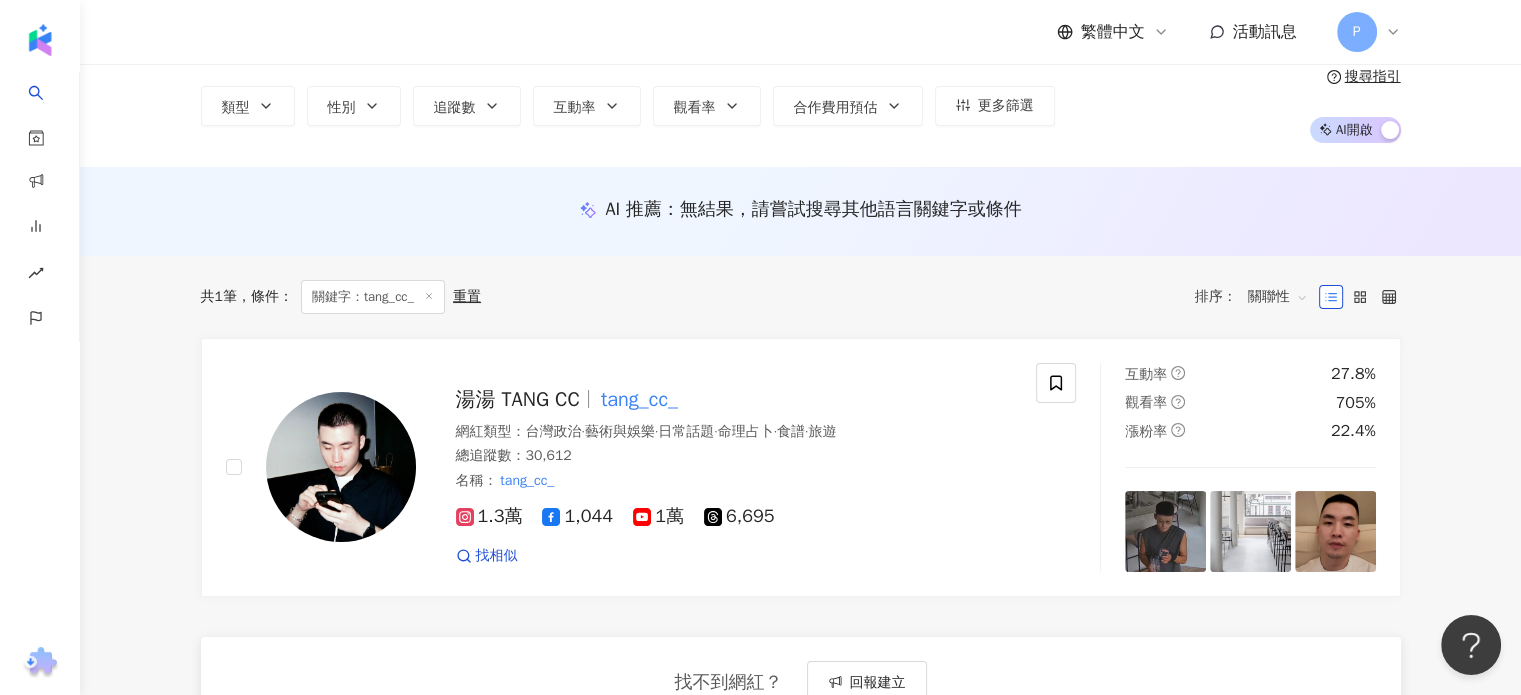 scroll, scrollTop: 100, scrollLeft: 0, axis: vertical 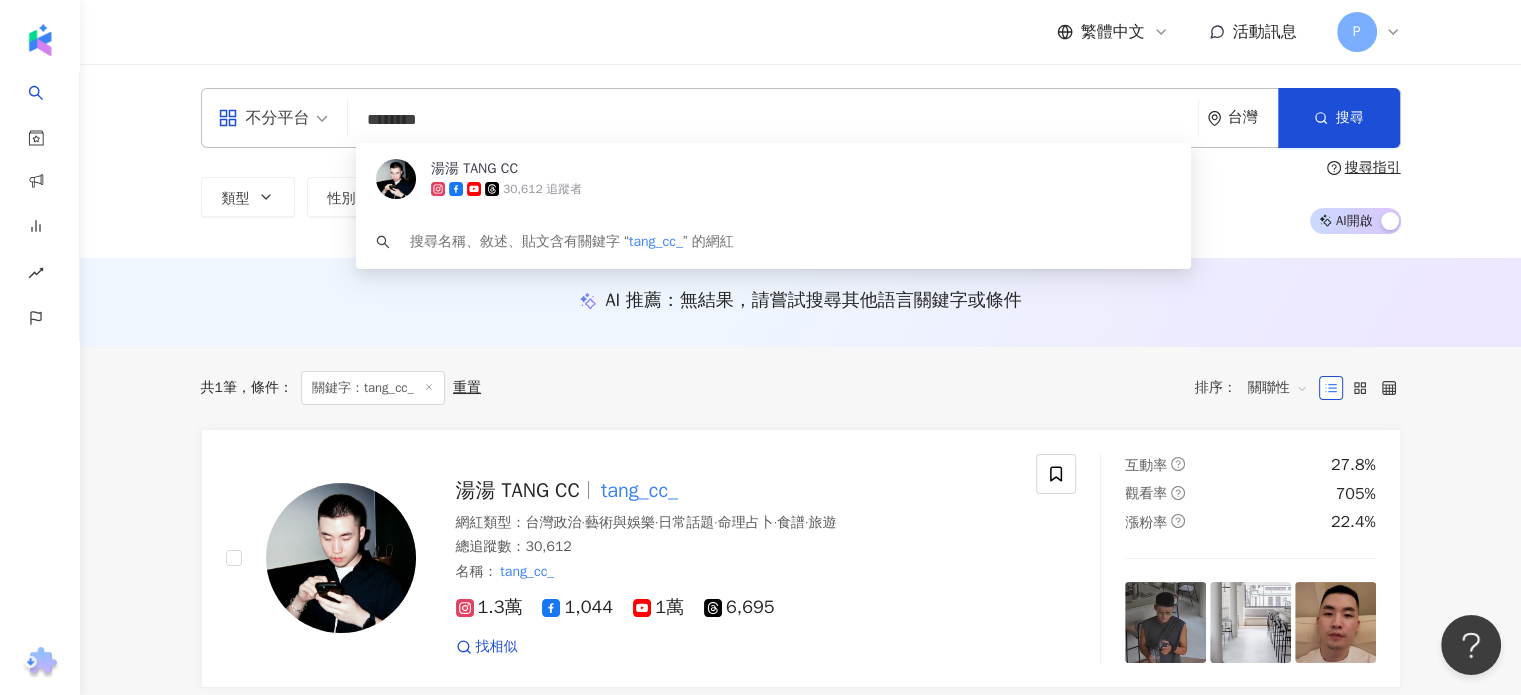 drag, startPoint x: 465, startPoint y: 127, endPoint x: 372, endPoint y: 127, distance: 93 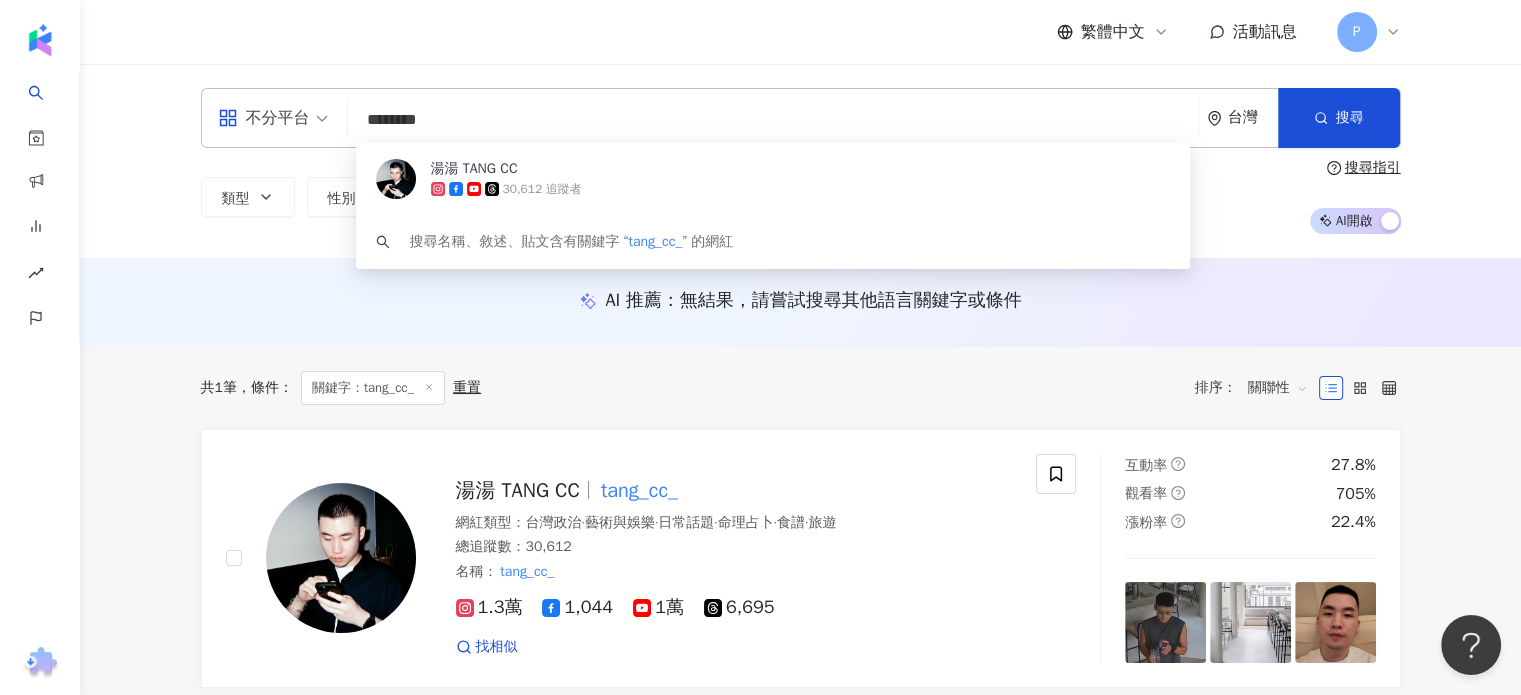 type on "*" 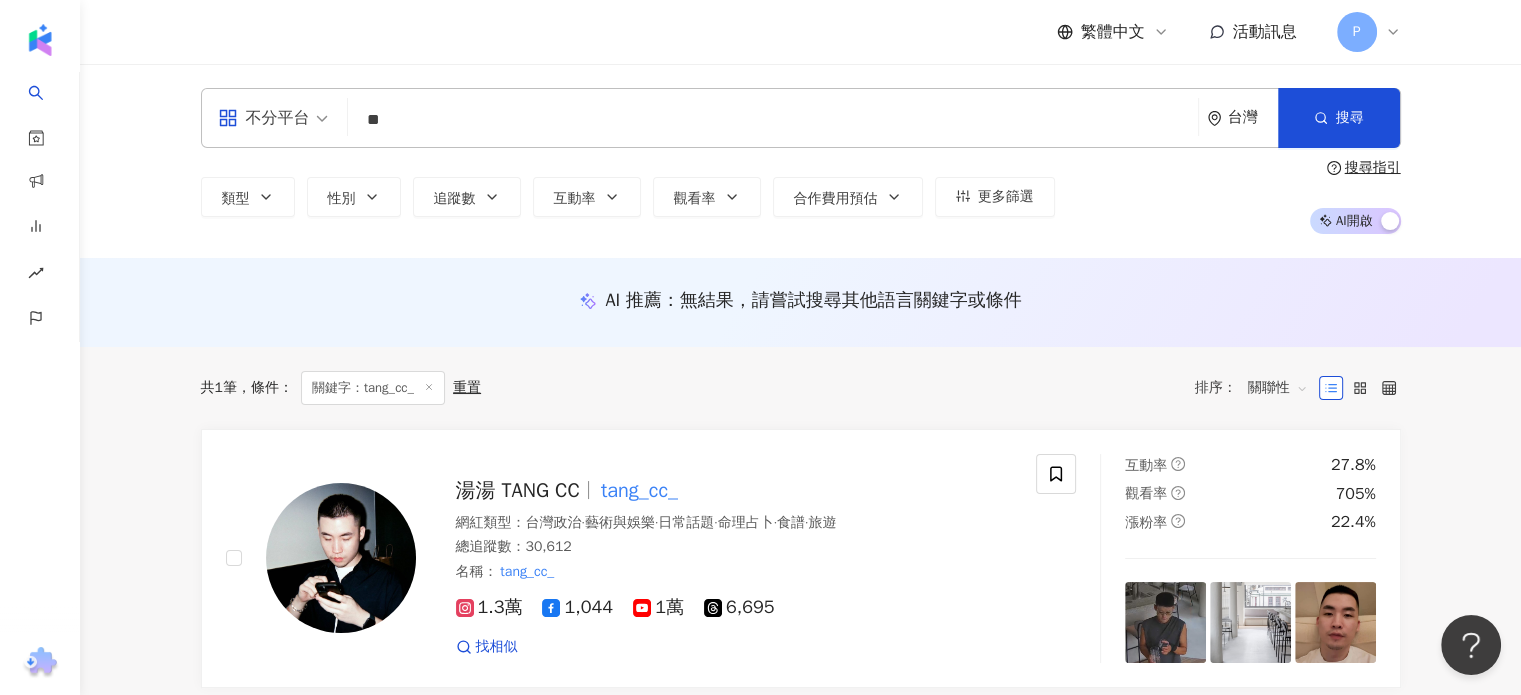 type on "*" 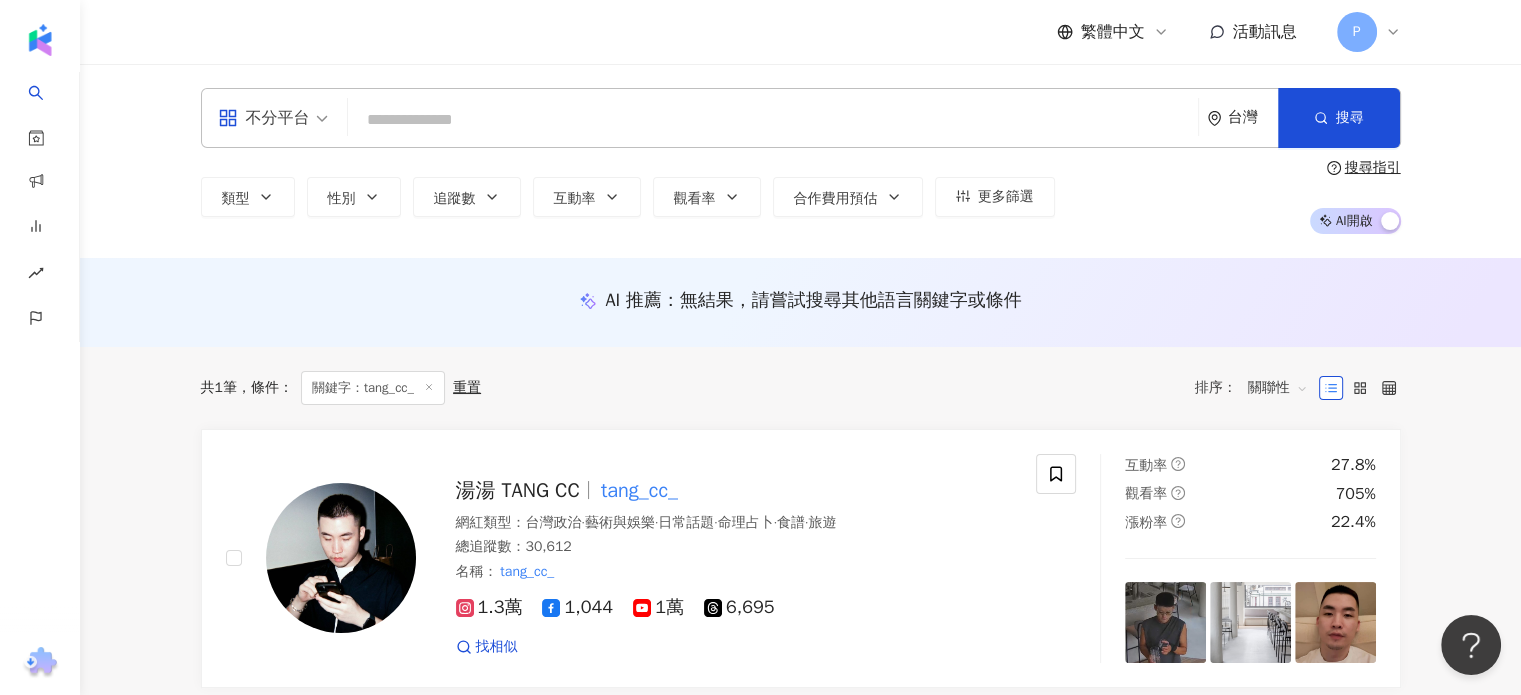 type 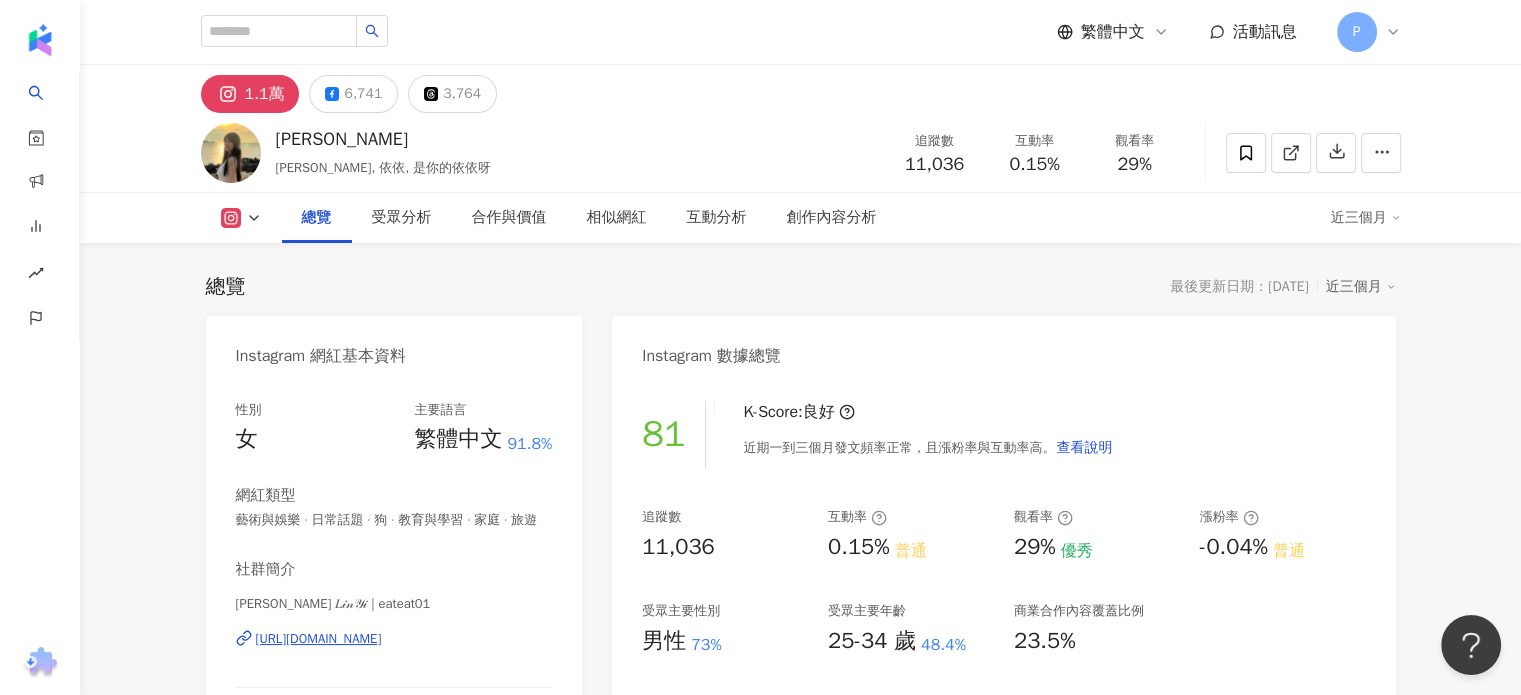 scroll, scrollTop: 300, scrollLeft: 0, axis: vertical 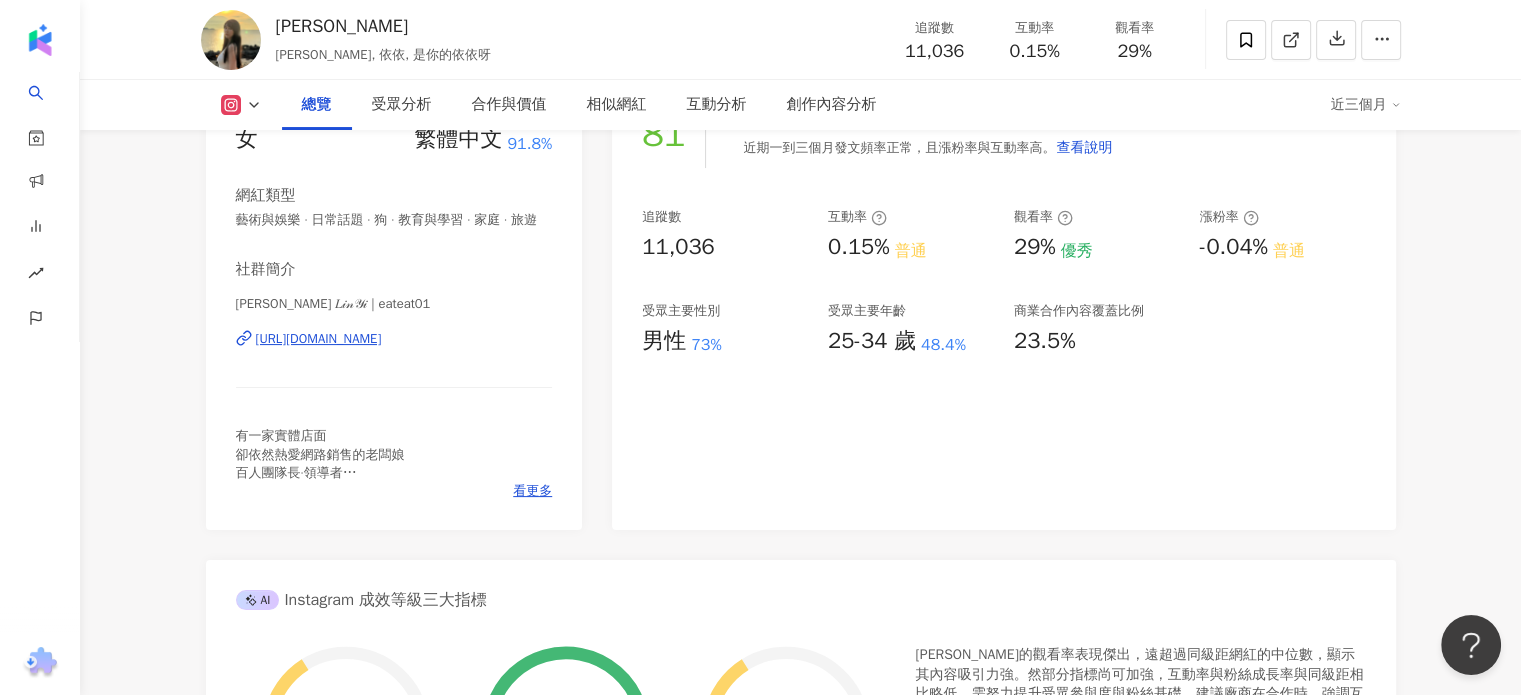 click on "[URL][DOMAIN_NAME]" at bounding box center (319, 339) 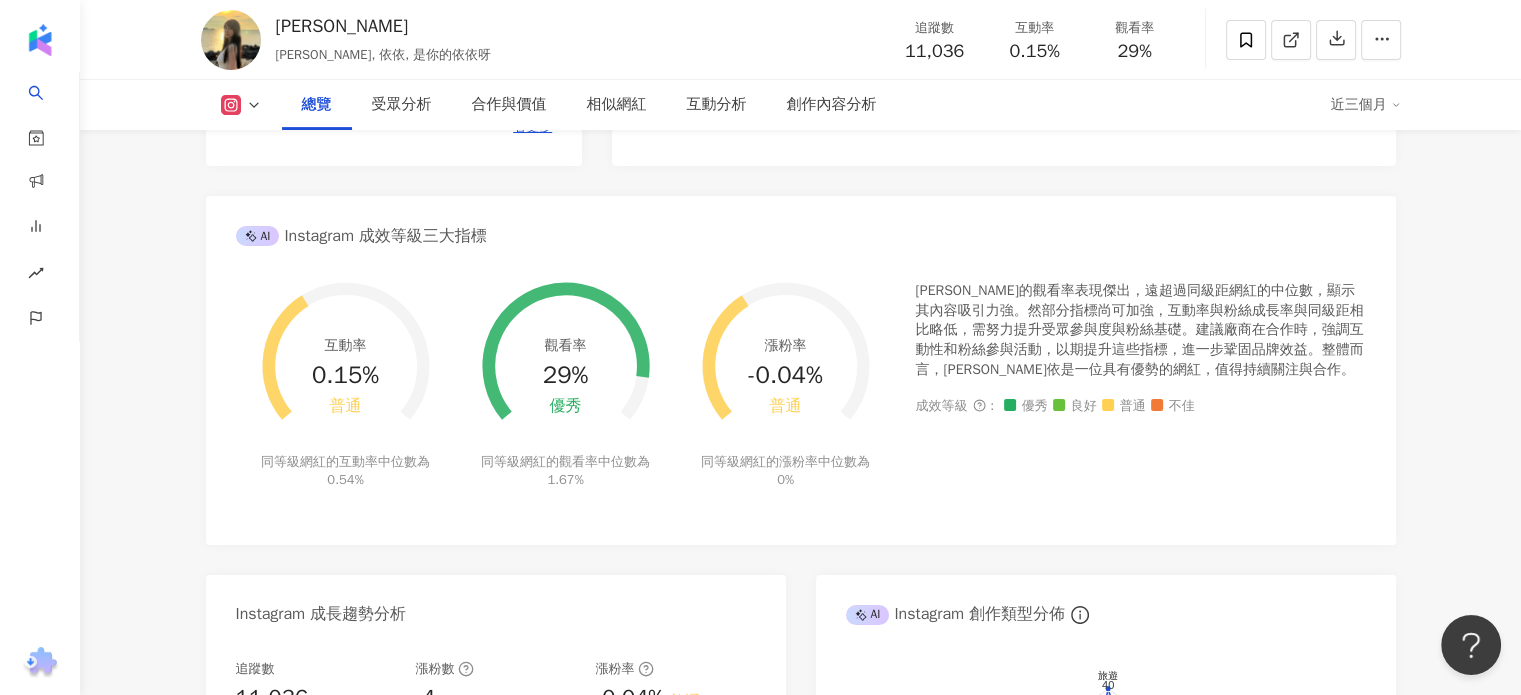 scroll, scrollTop: 700, scrollLeft: 0, axis: vertical 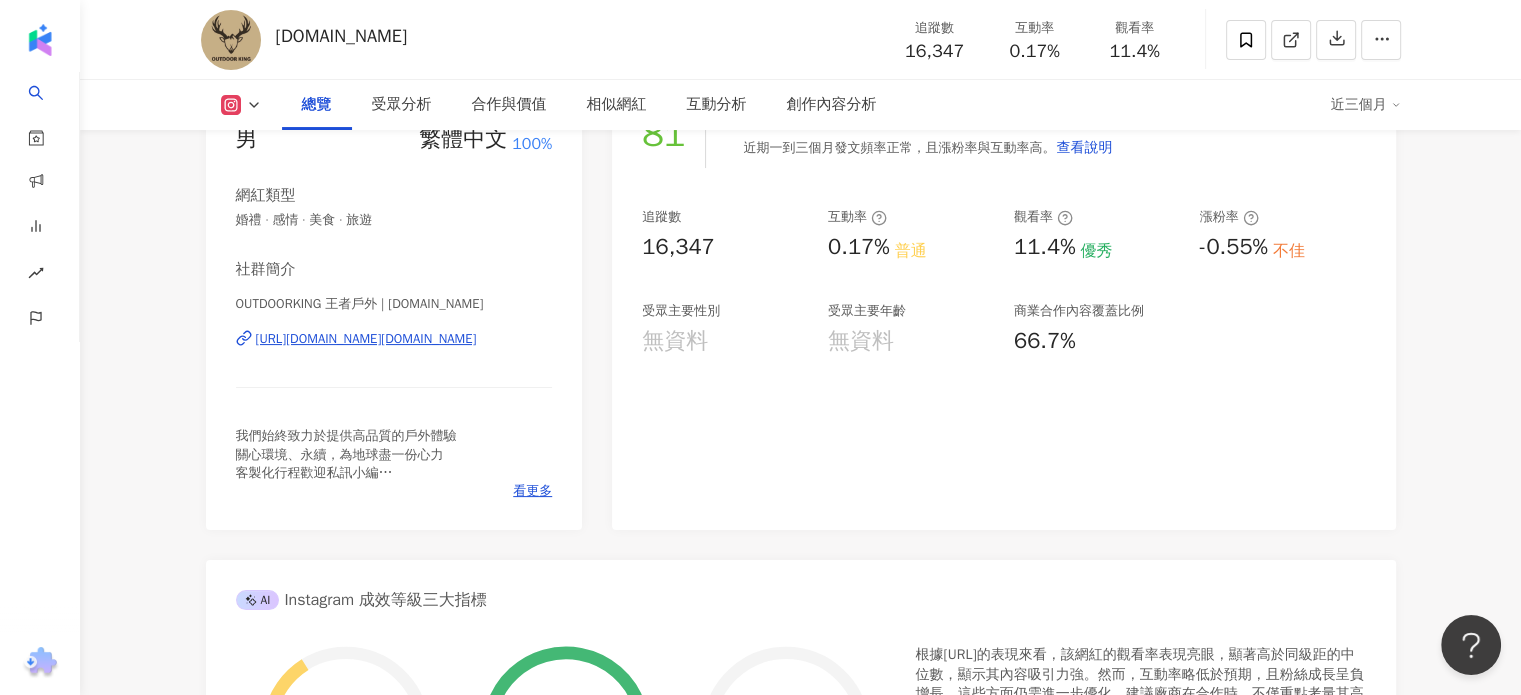 click on "OUTDOORKING 王者戶外 | [DOMAIN_NAME] [URL][DOMAIN_NAME][DOMAIN_NAME]" at bounding box center [394, 353] 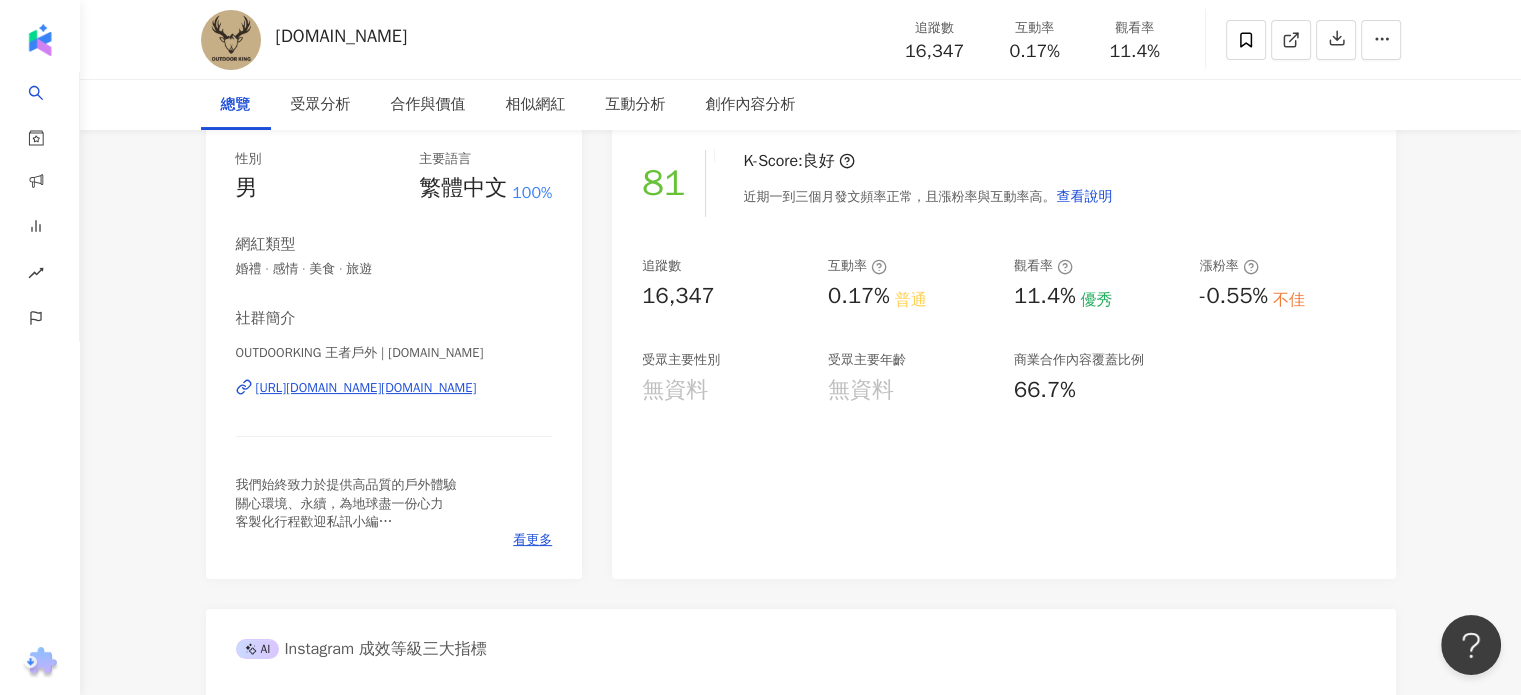 scroll, scrollTop: 0, scrollLeft: 0, axis: both 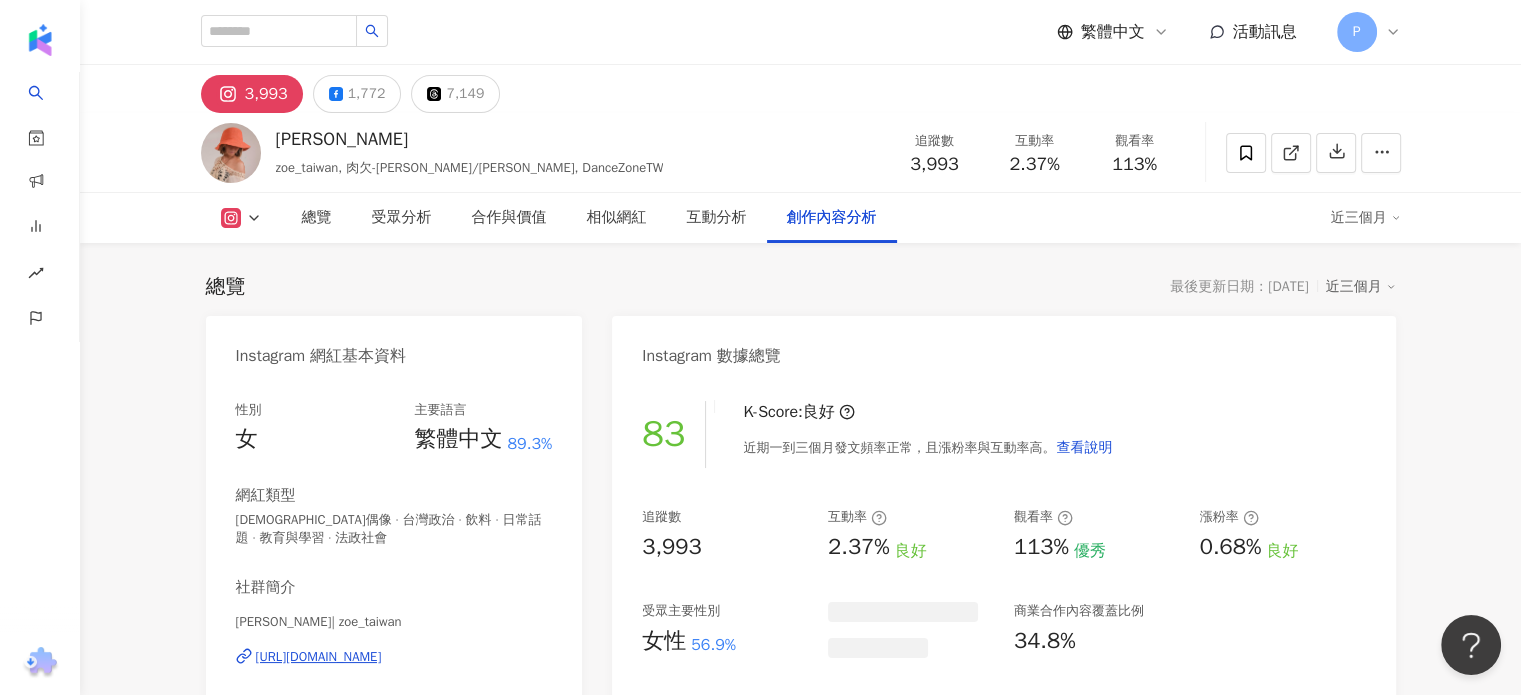 click on "表妹開的酒吧試營運中！她是很厲害的" at bounding box center (365, 6446) 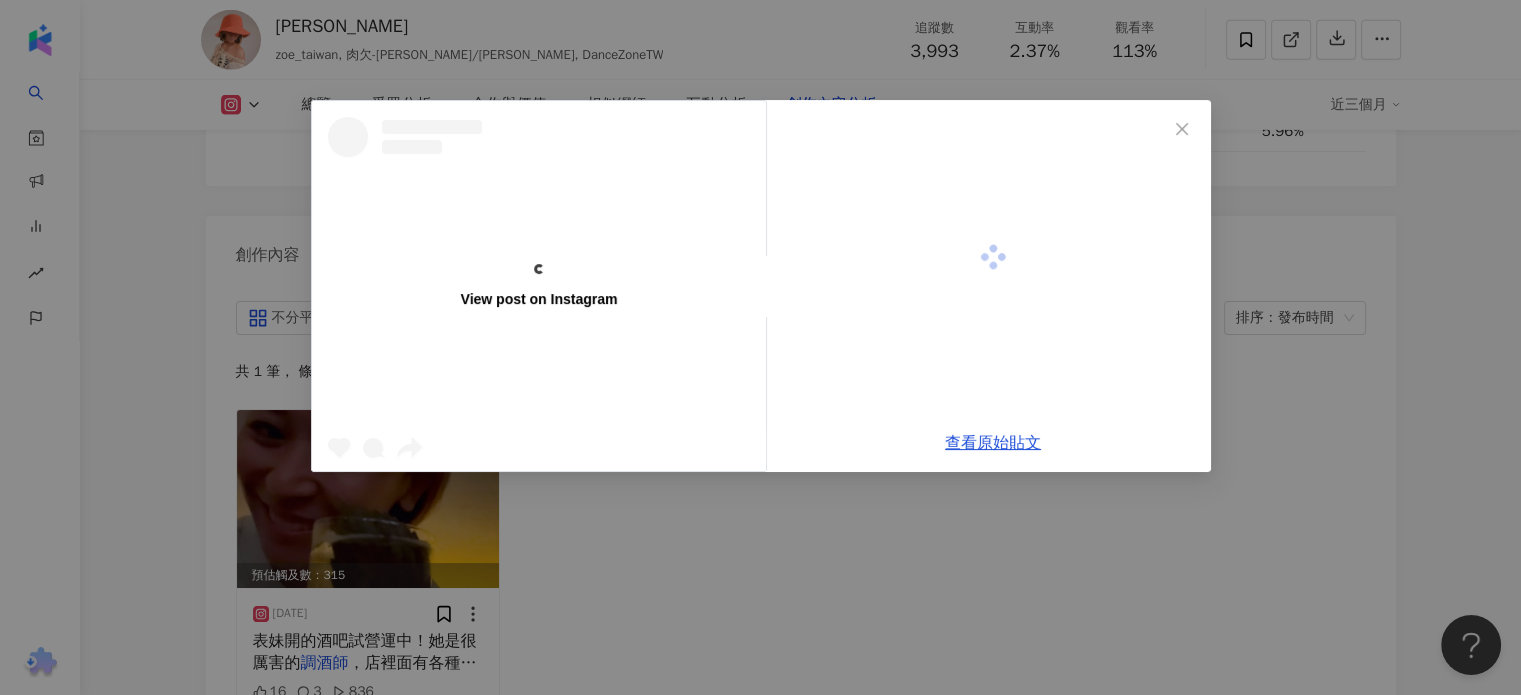 scroll, scrollTop: 6175, scrollLeft: 0, axis: vertical 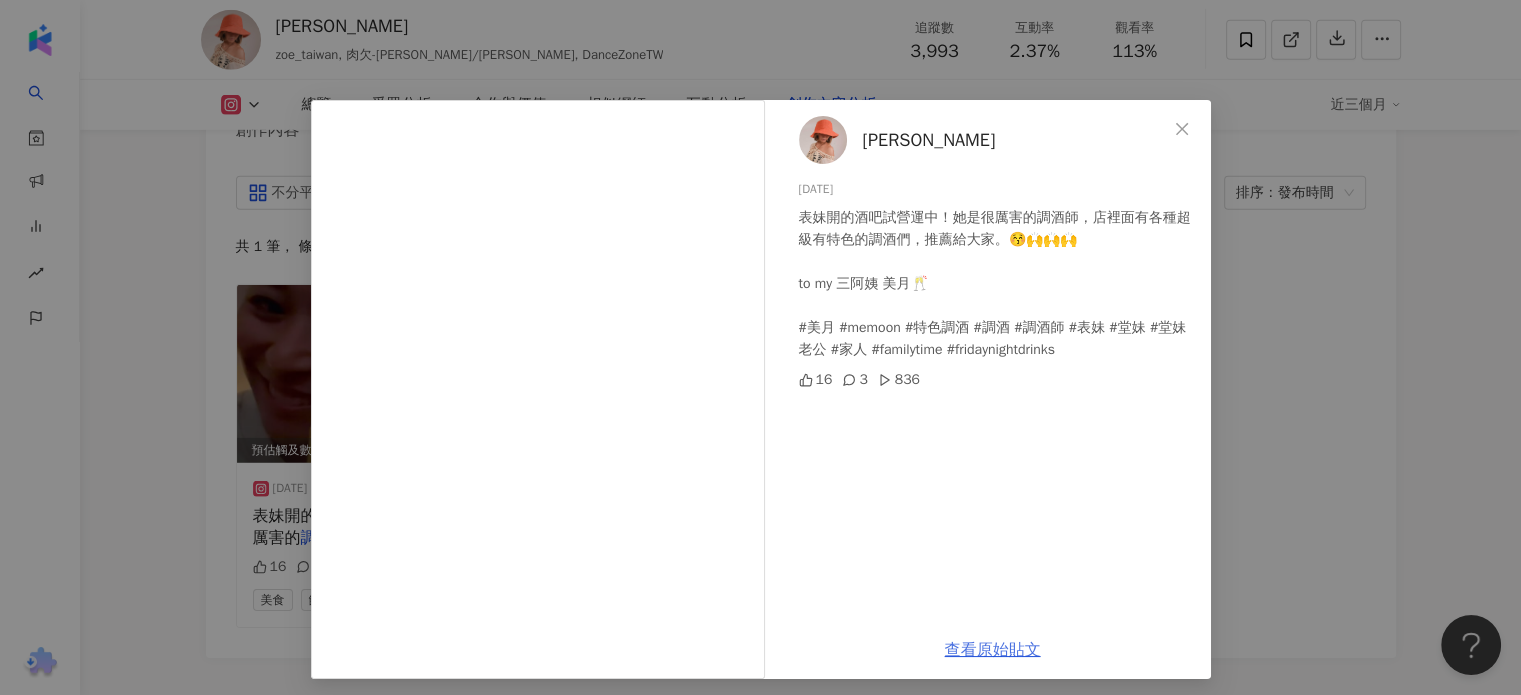click on "查看原始貼文" at bounding box center (993, 650) 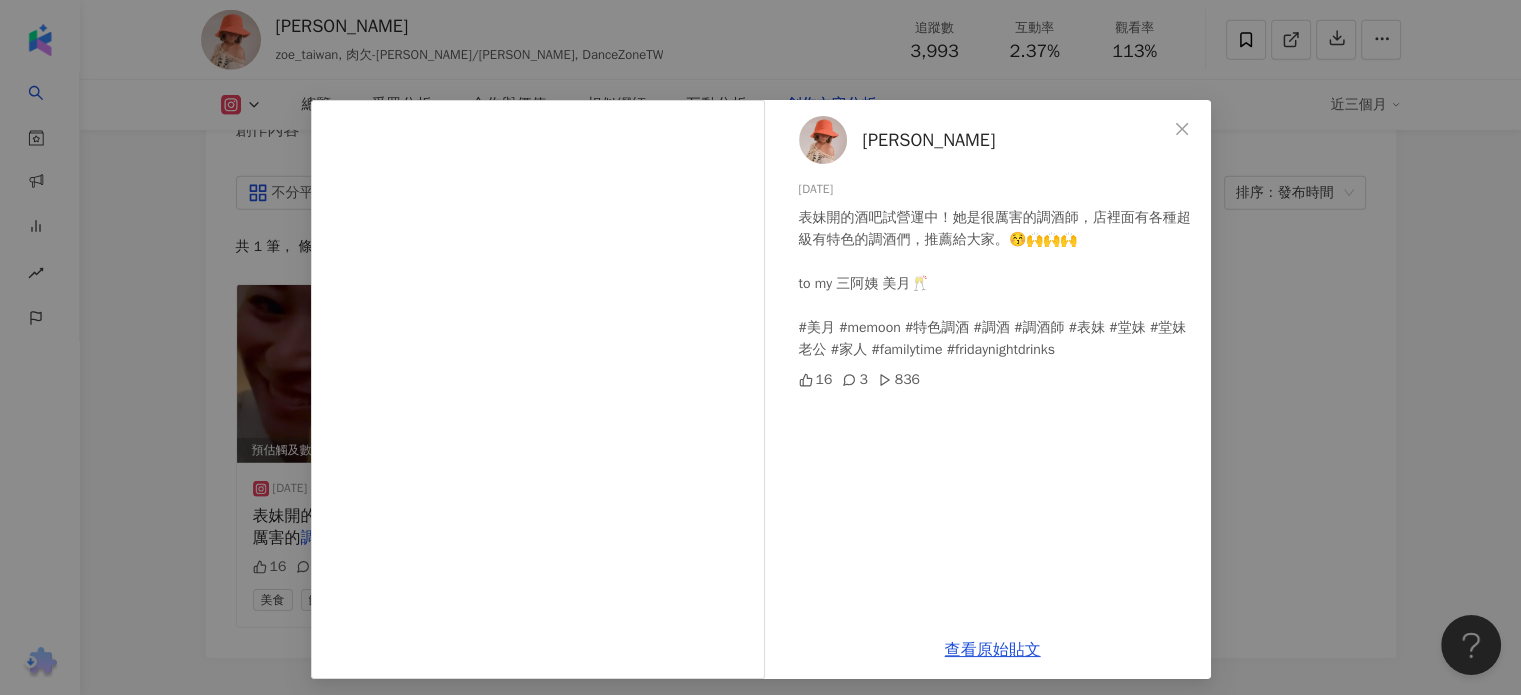 click on "陳若倩 2025/3/29 表妹開的酒吧試營運中！她是很厲害的調酒師，店裡面有各種超級有特色的調酒們，推薦給大家。😚🙌🙌🙌
to my 三阿姨 美月🥂
#美月 #memoon #特色調酒 #調酒 #調酒師 #表妹 #堂妹 #堂妹老公 #家人 #familytime #fridaynightdrinks 16 3 836 查看原始貼文" at bounding box center (760, 347) 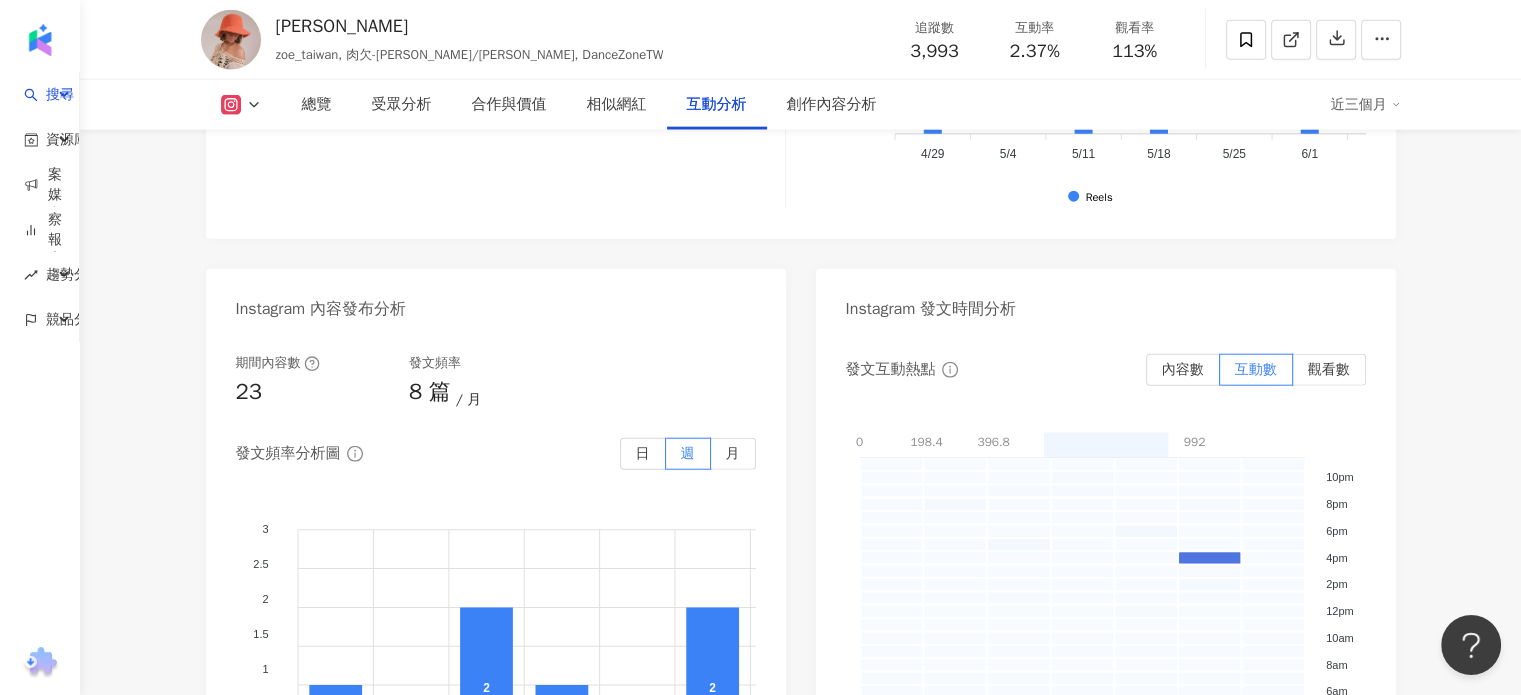 scroll, scrollTop: 4808, scrollLeft: 0, axis: vertical 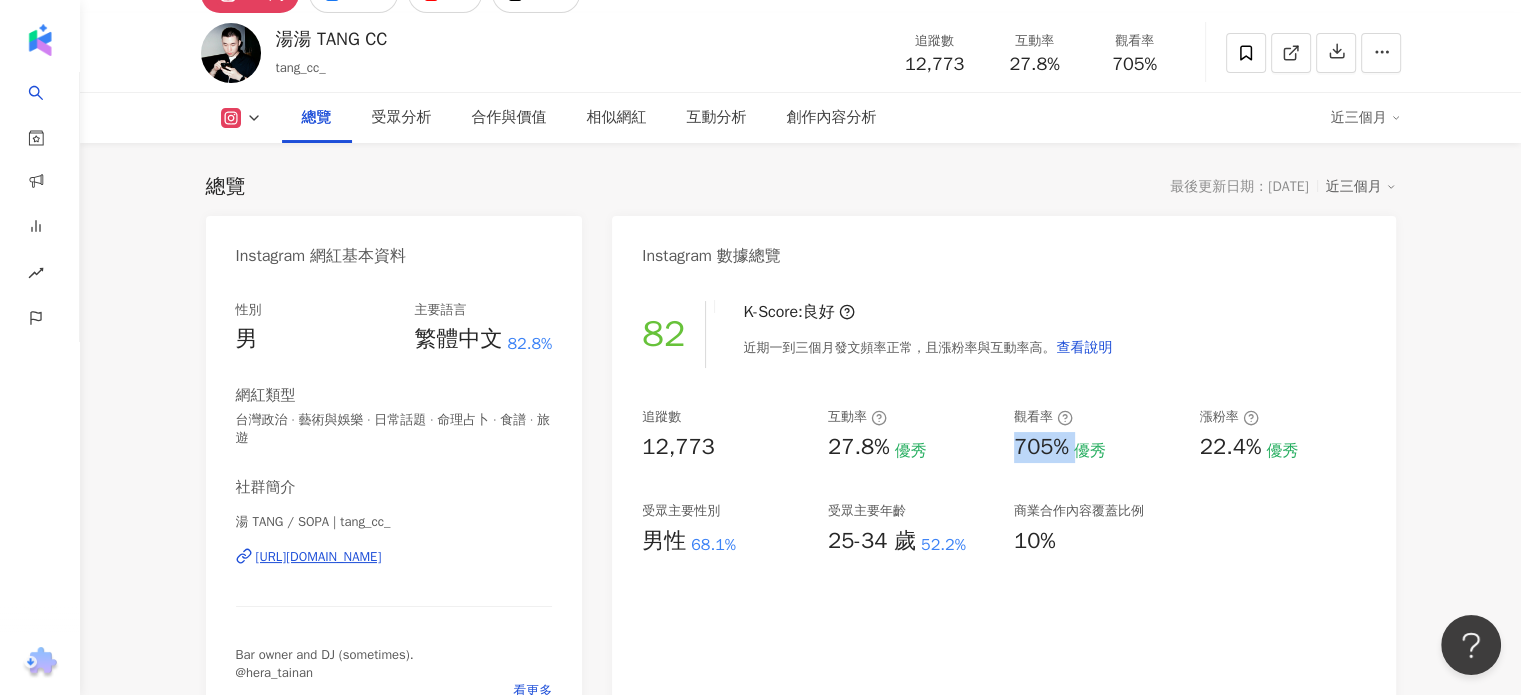 drag, startPoint x: 1005, startPoint y: 449, endPoint x: 1079, endPoint y: 449, distance: 74 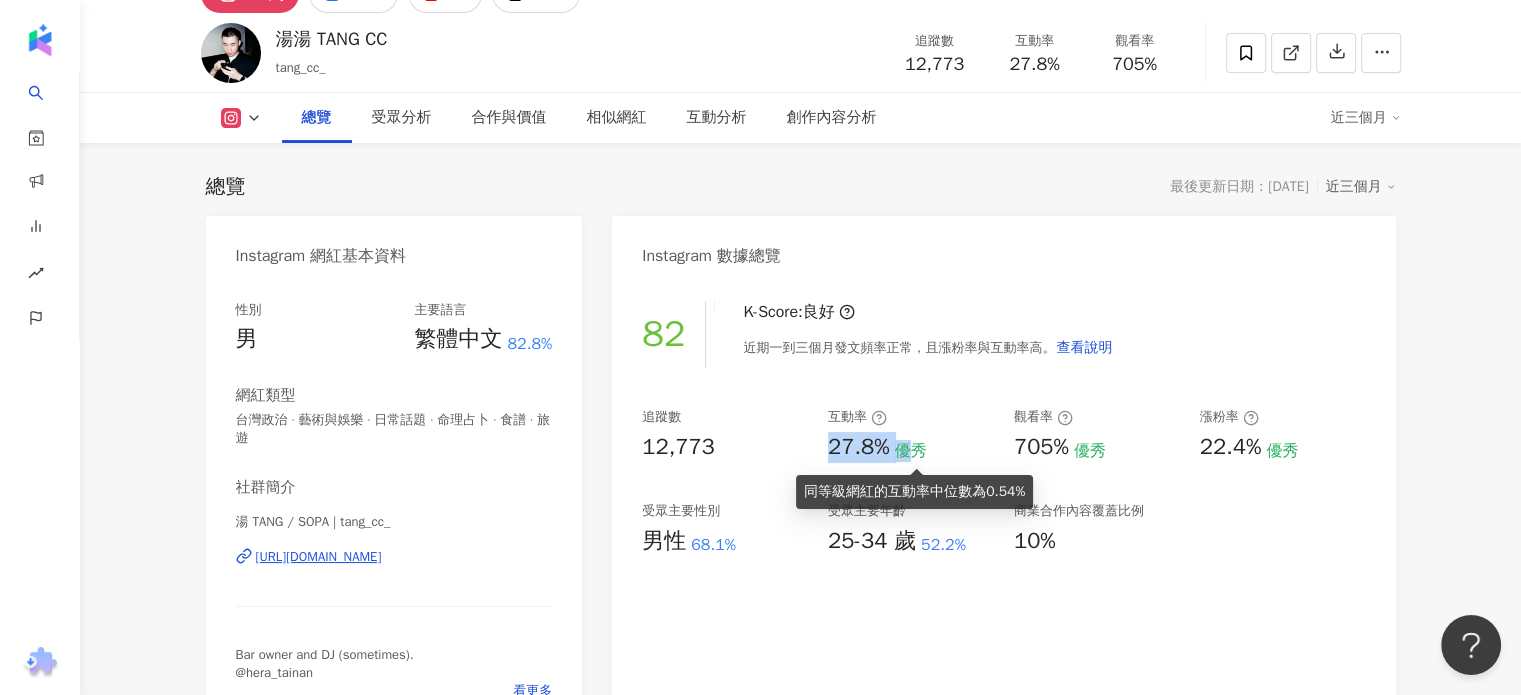 drag, startPoint x: 830, startPoint y: 454, endPoint x: 909, endPoint y: 454, distance: 79 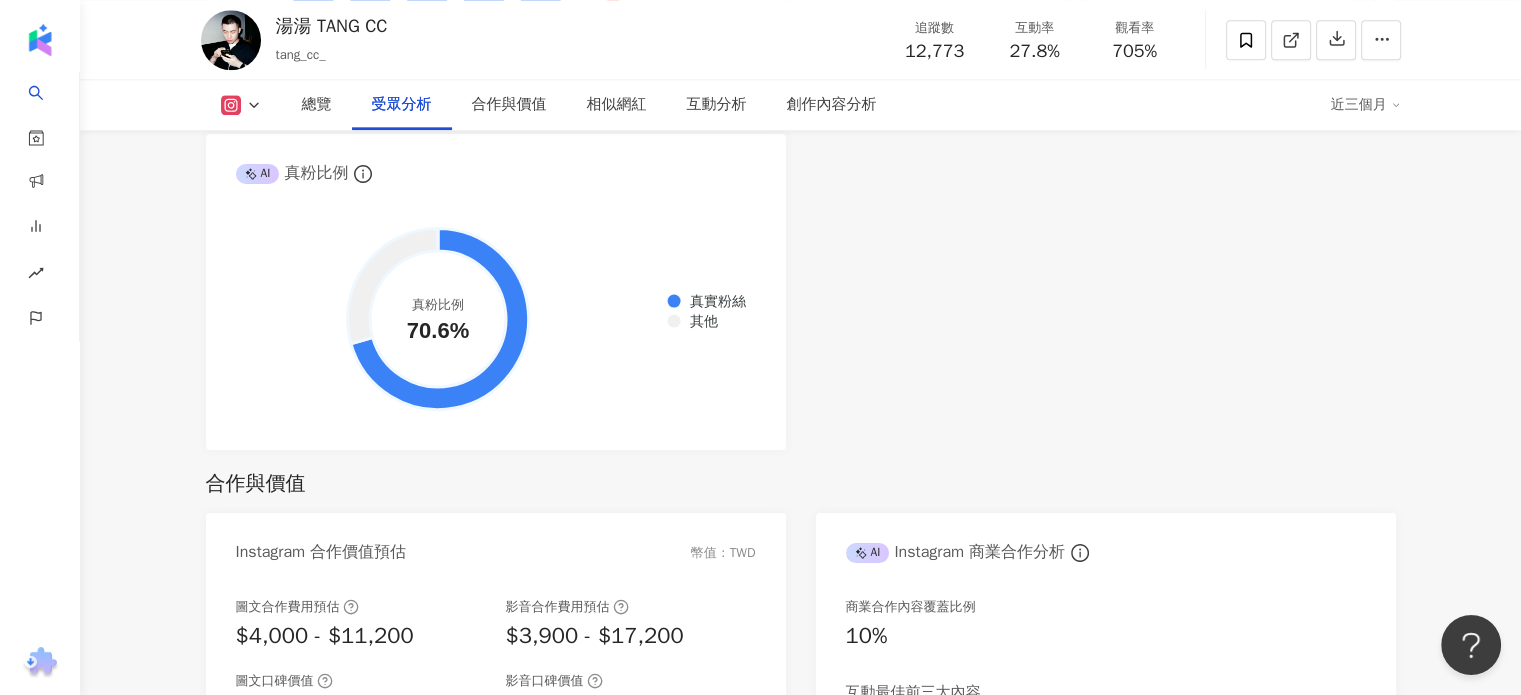 scroll, scrollTop: 2500, scrollLeft: 0, axis: vertical 